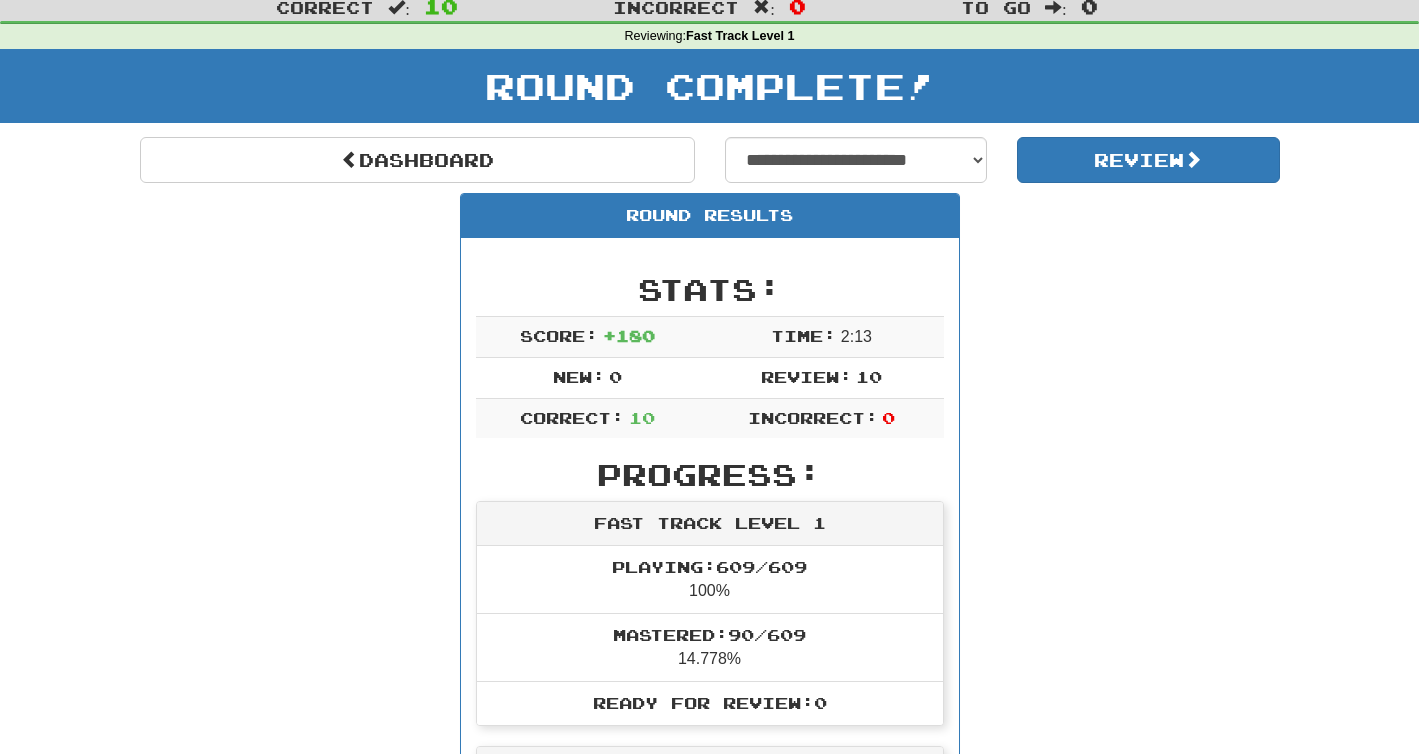 scroll, scrollTop: 61, scrollLeft: 0, axis: vertical 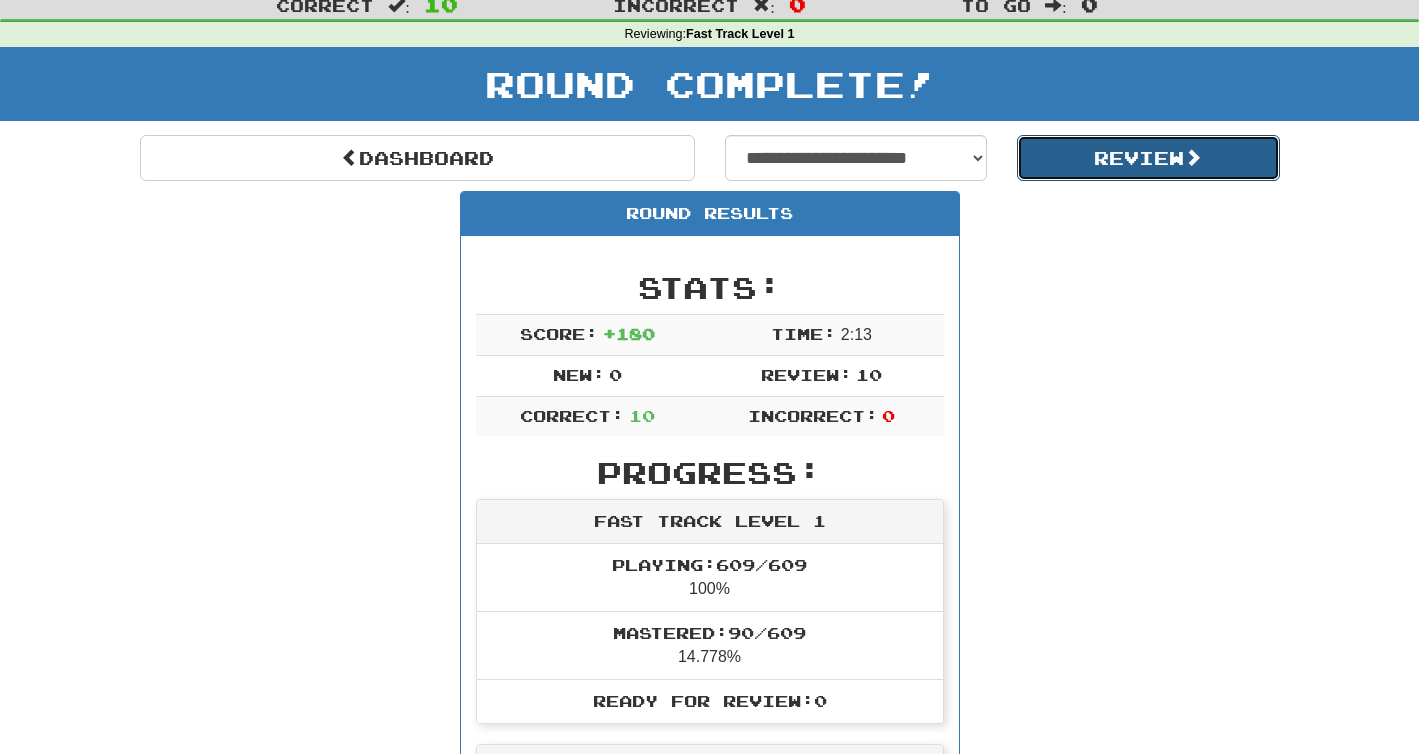 click on "Review" at bounding box center [1148, 158] 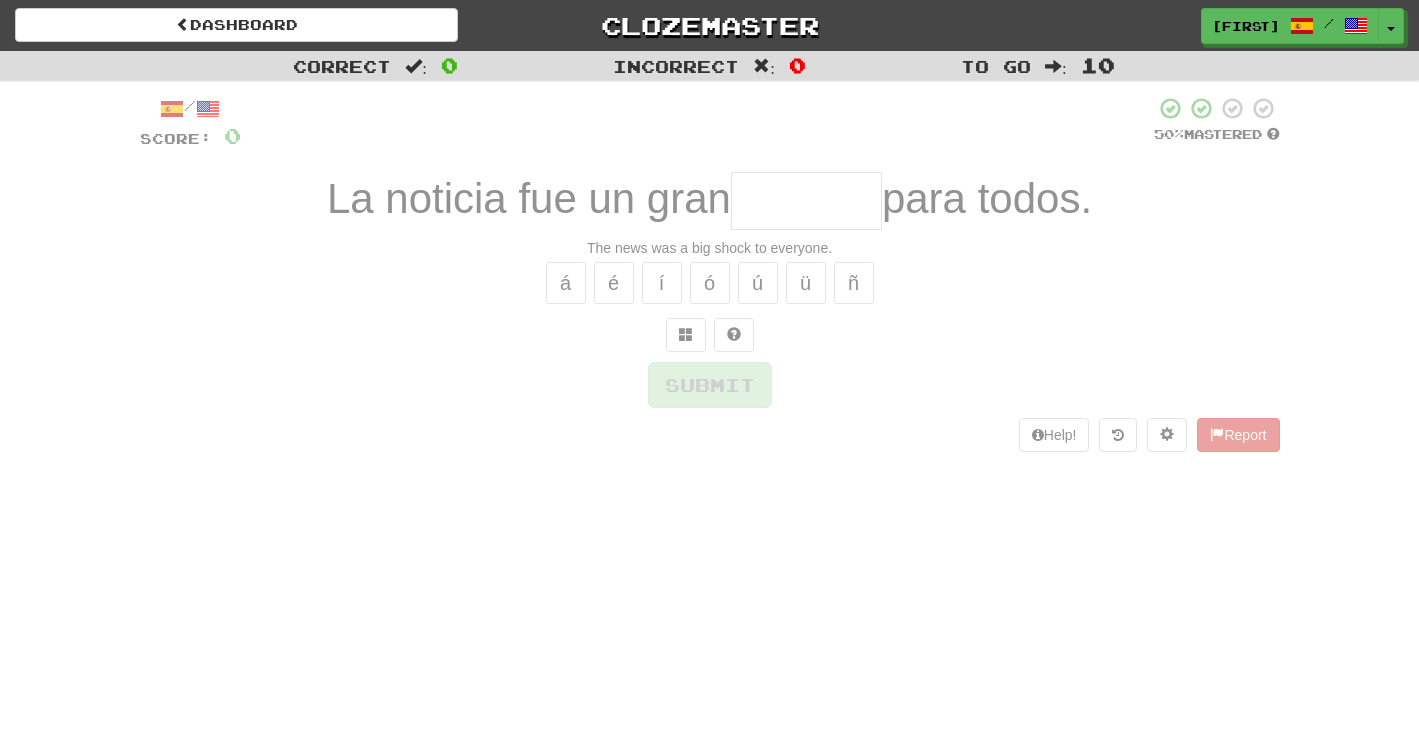 scroll, scrollTop: 0, scrollLeft: 0, axis: both 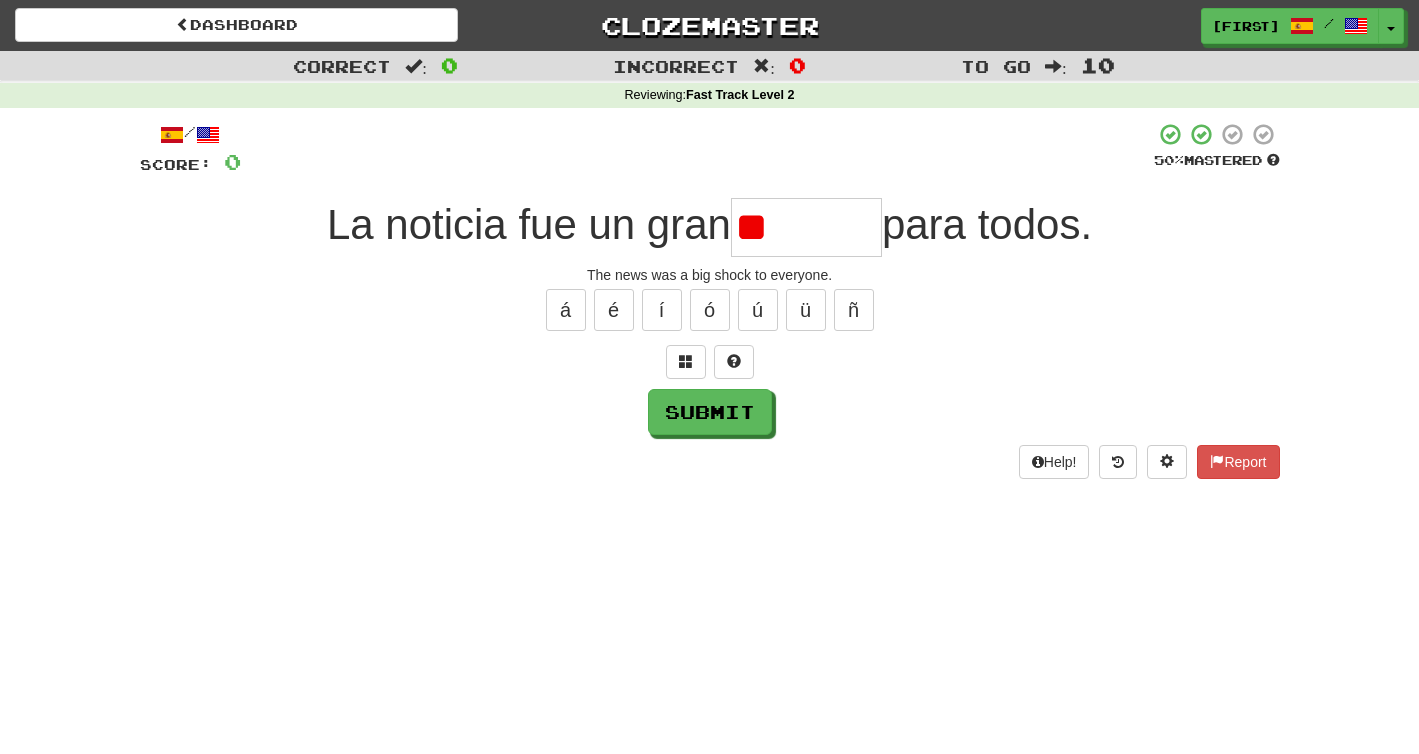type on "*" 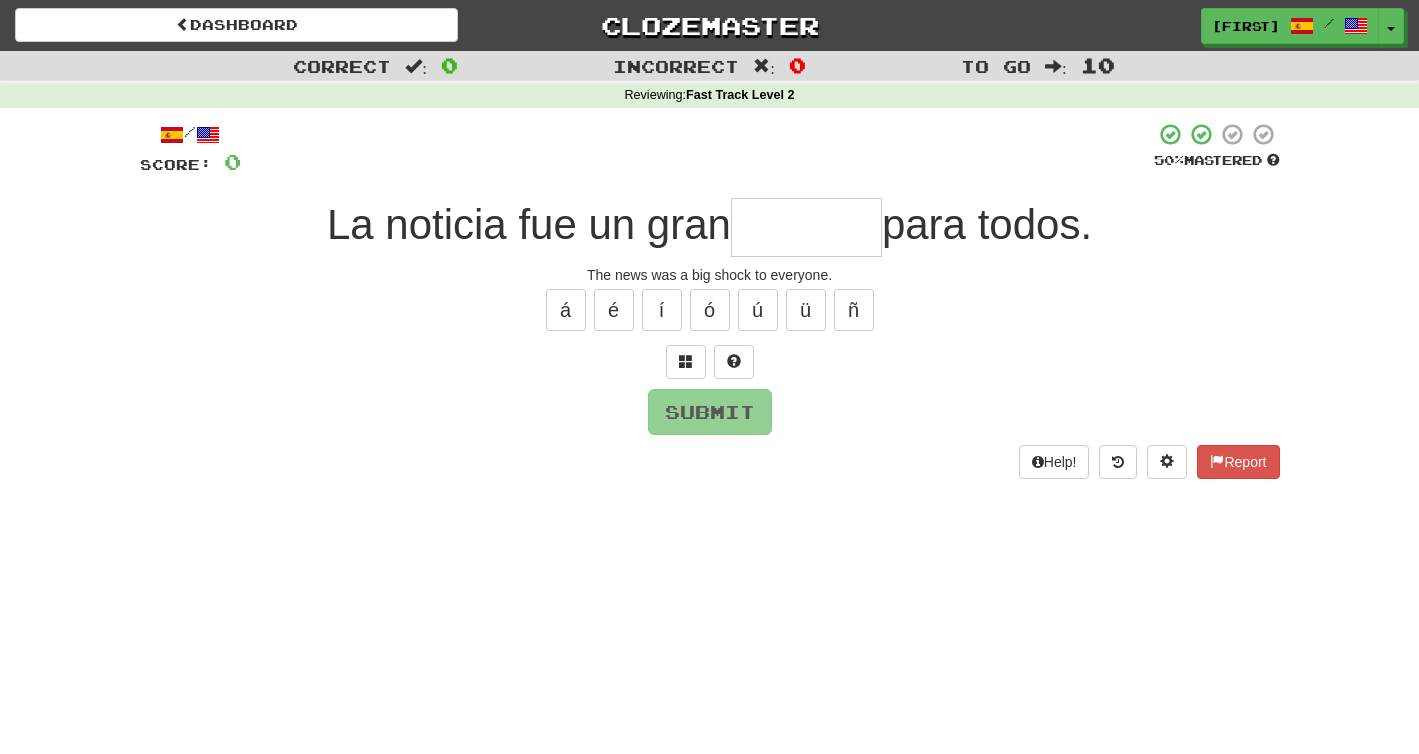 type on "*" 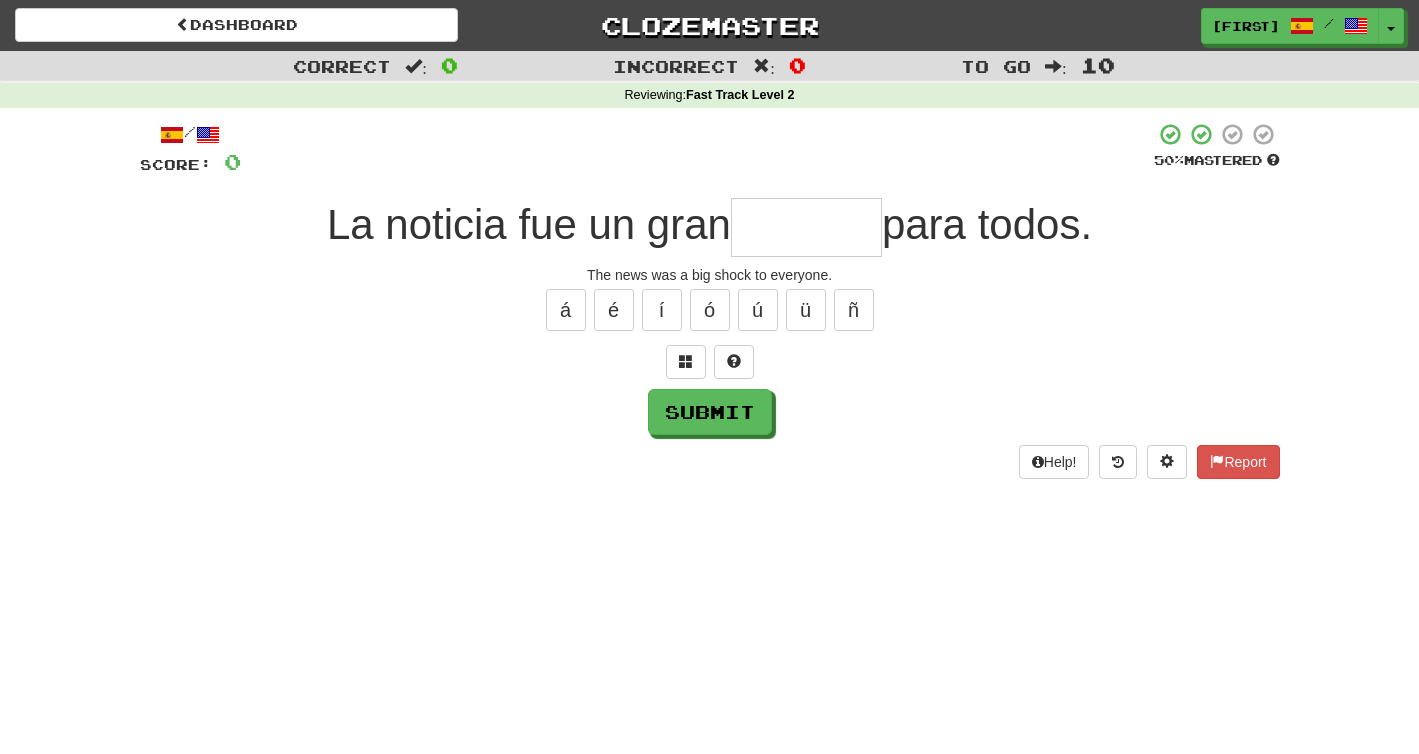type on "*" 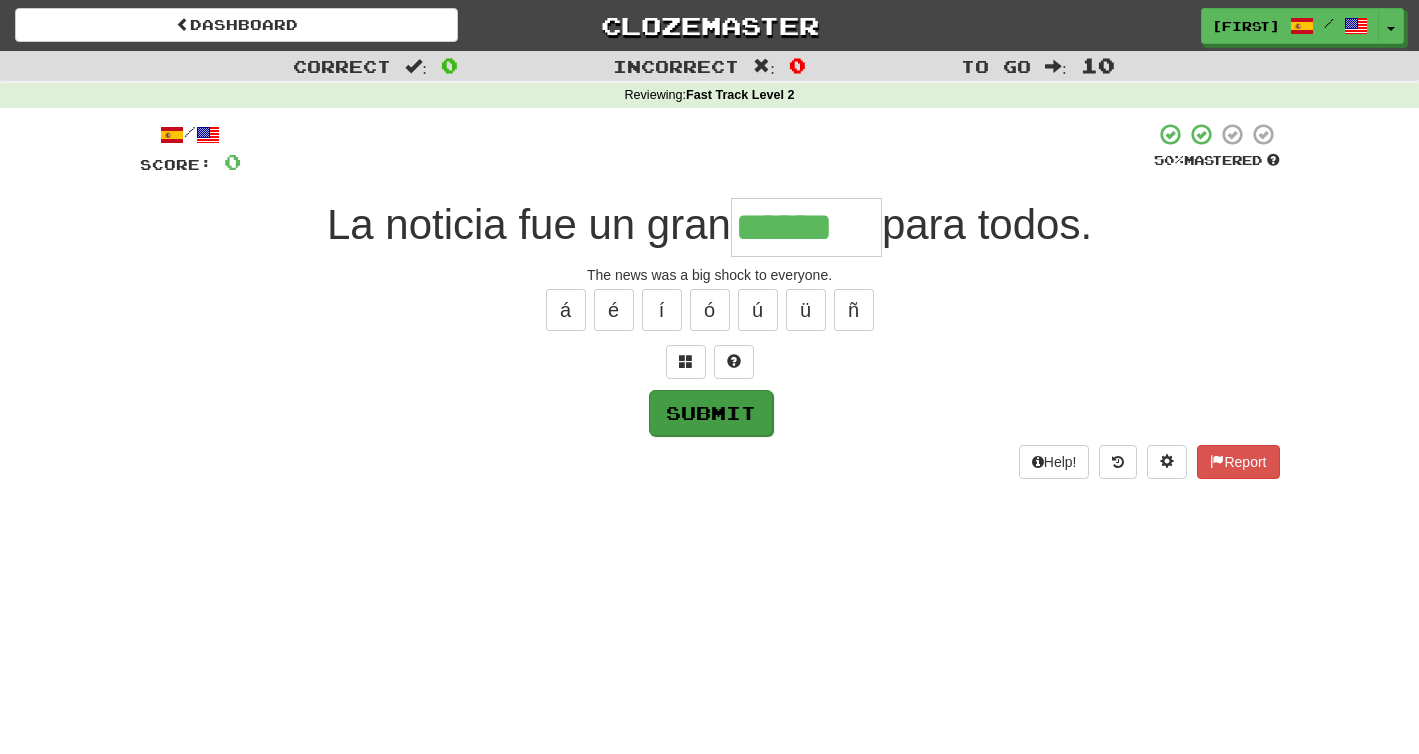 type on "******" 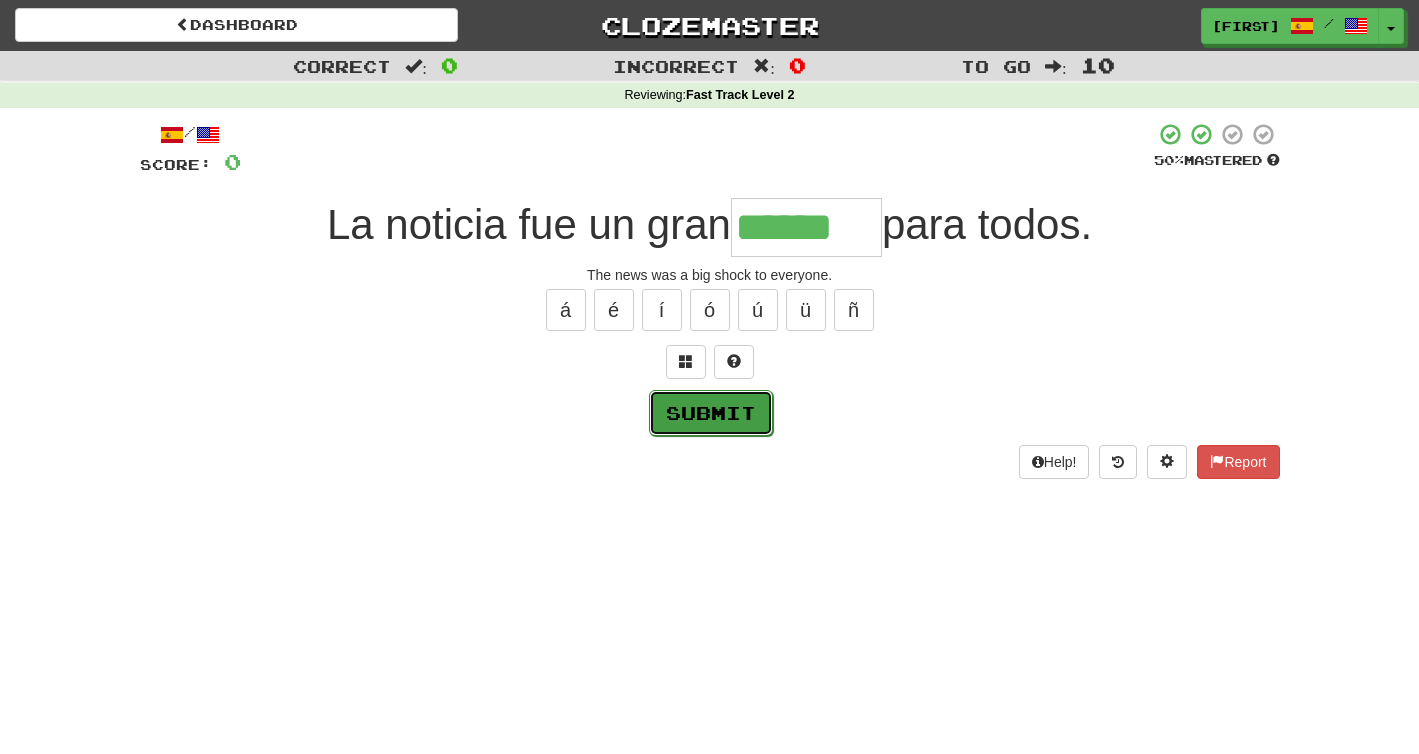 click on "Submit" at bounding box center (711, 413) 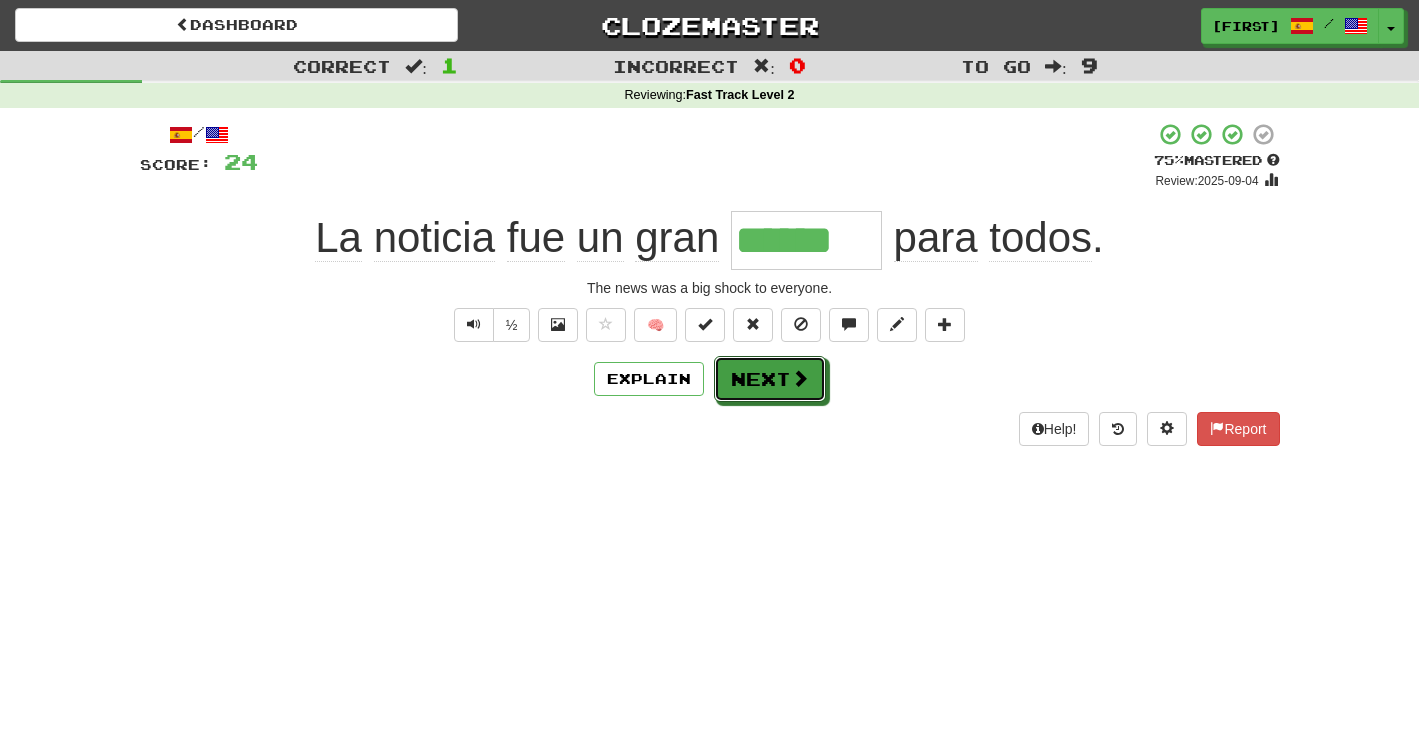 click on "Next" at bounding box center [770, 379] 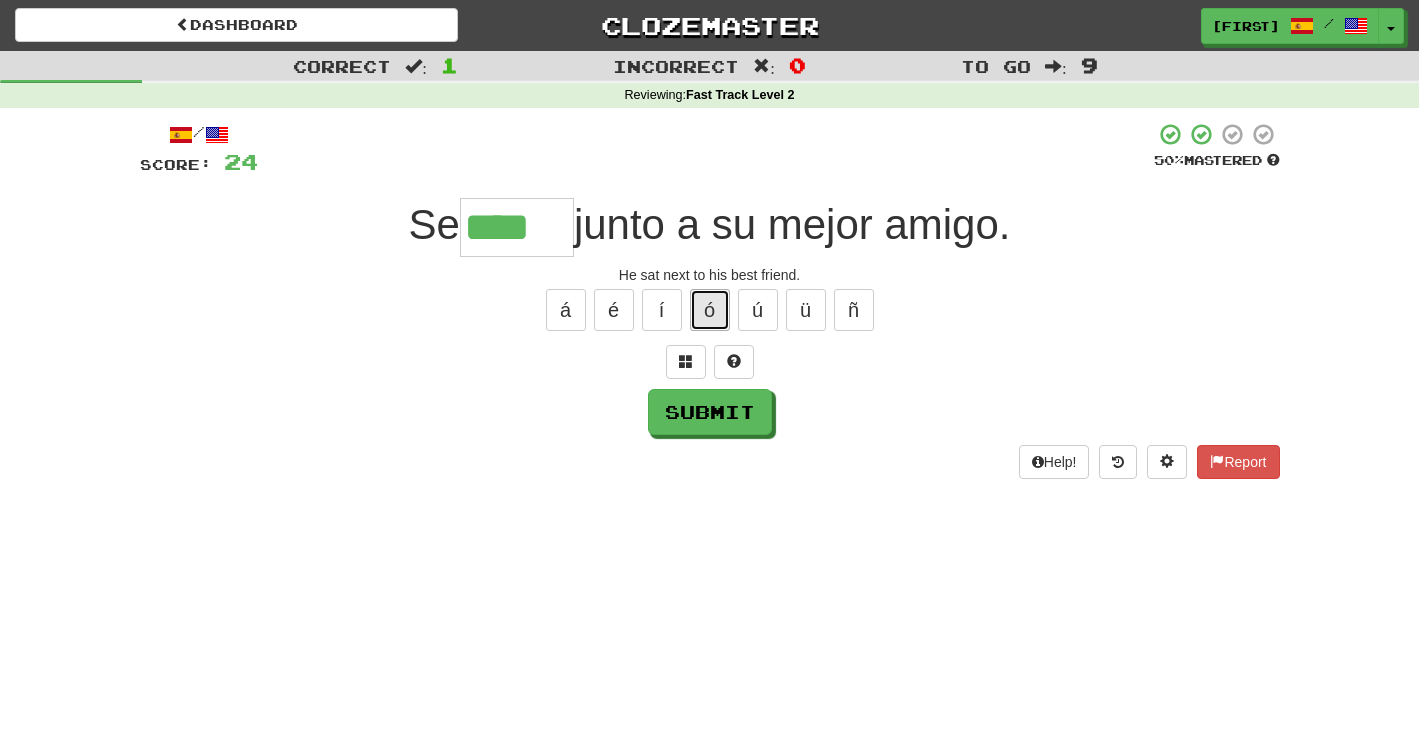 click on "ó" at bounding box center (710, 310) 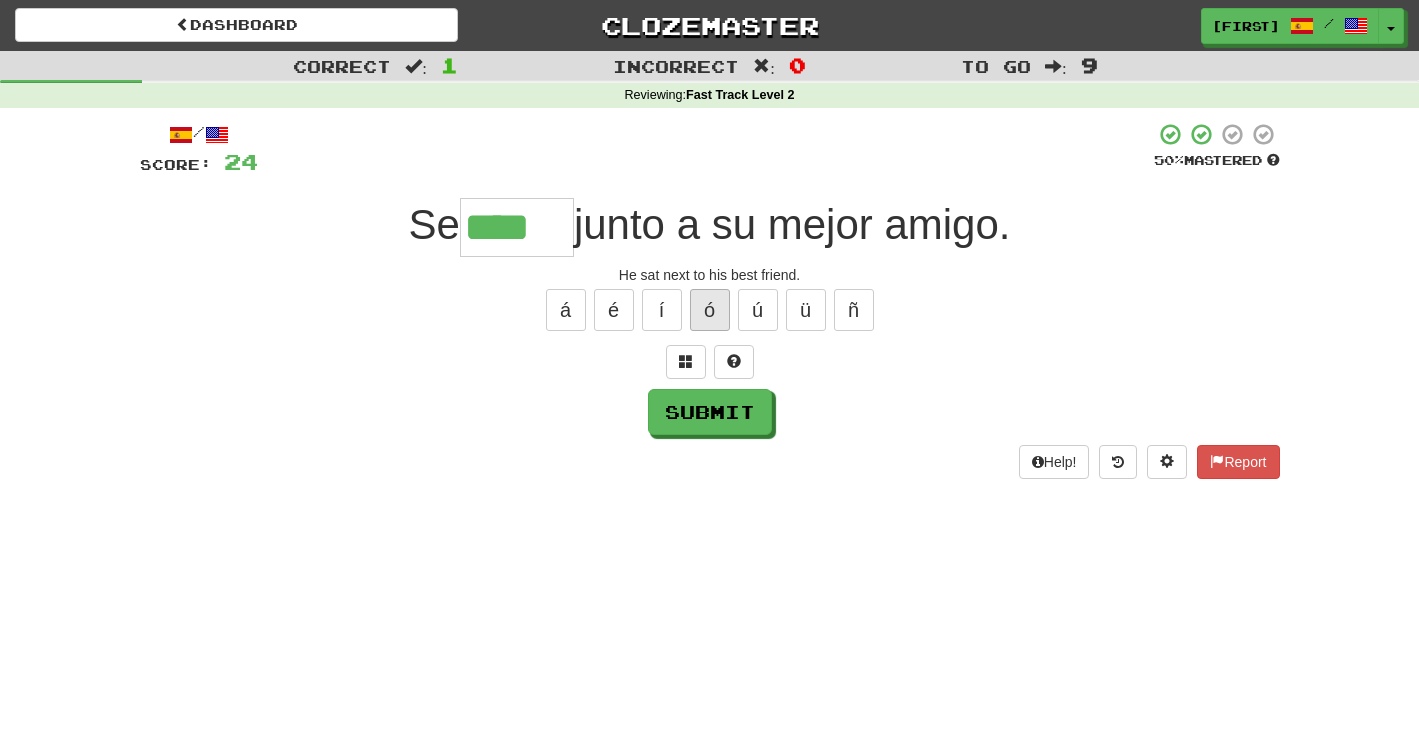 type on "*****" 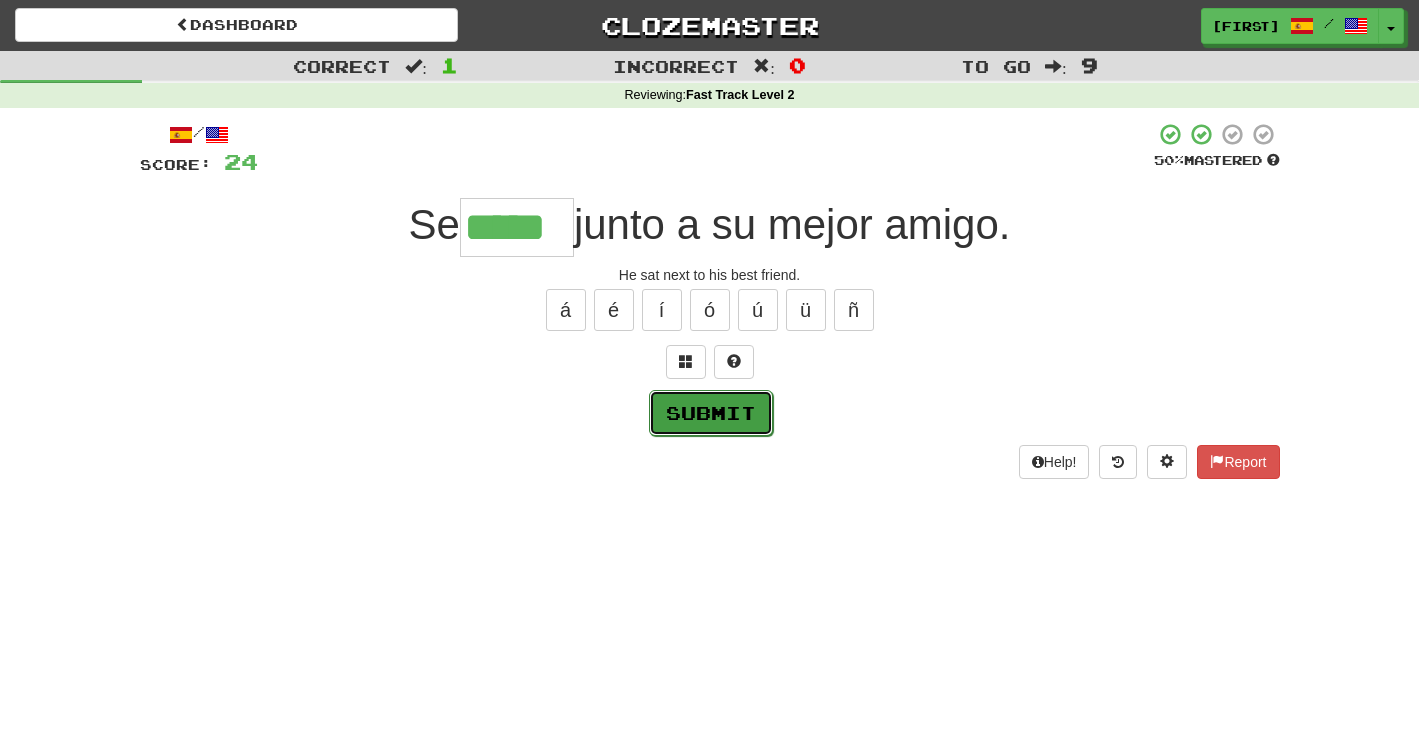 click on "Submit" at bounding box center (711, 413) 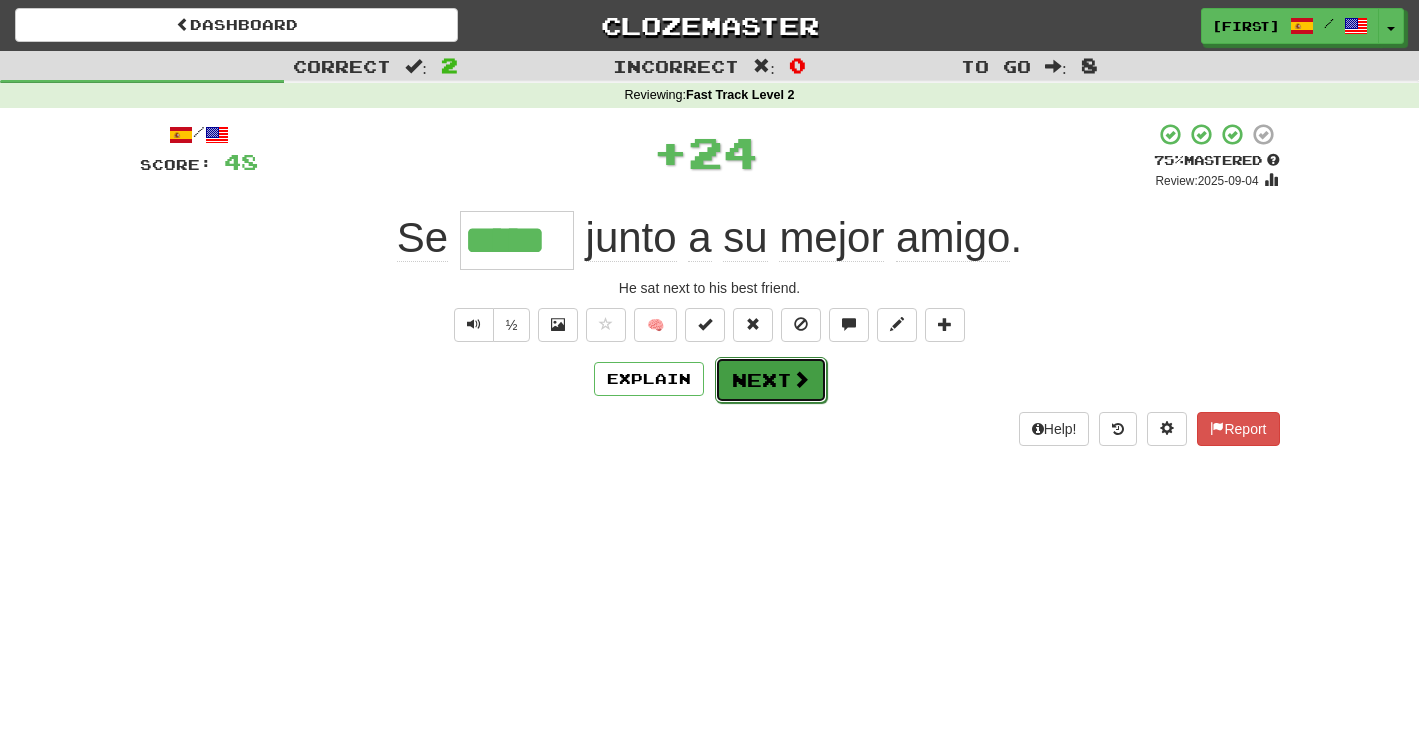 click on "Next" at bounding box center [771, 380] 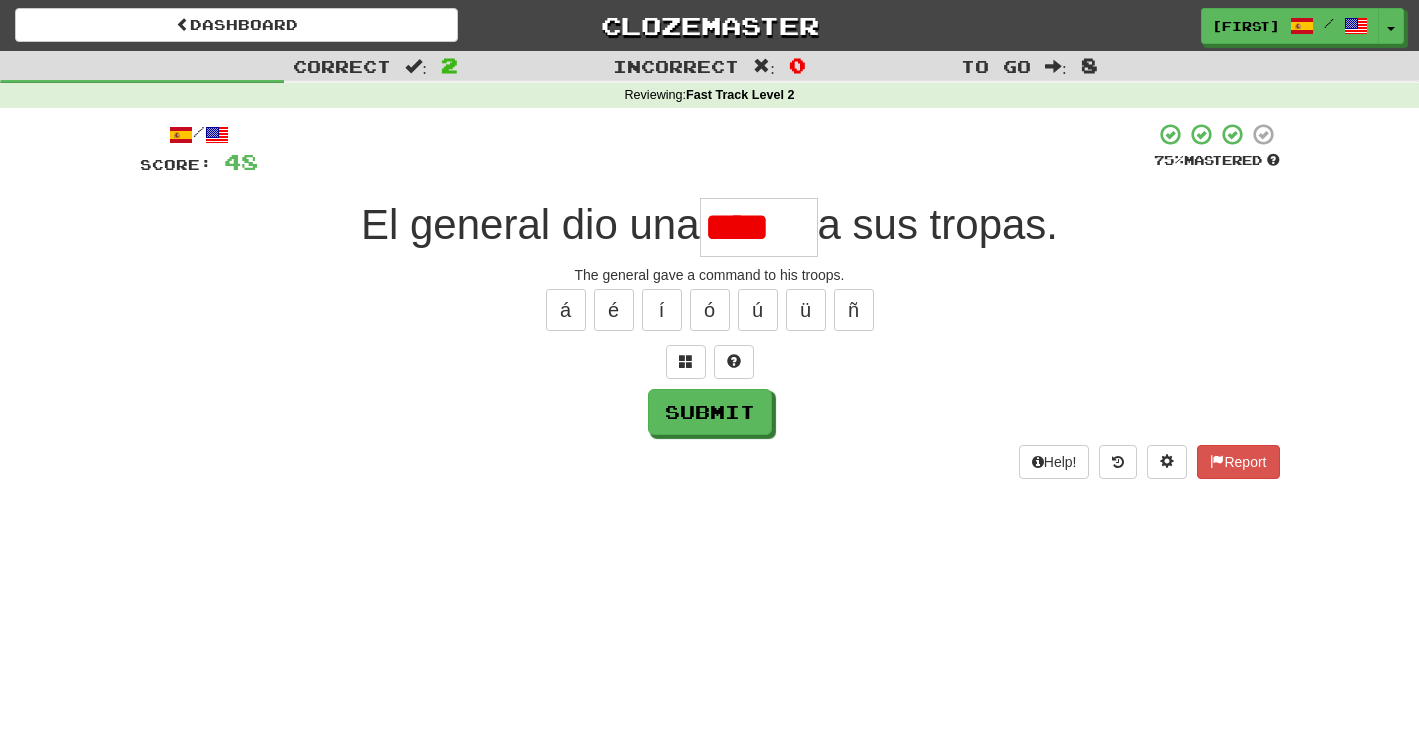 scroll, scrollTop: 0, scrollLeft: 0, axis: both 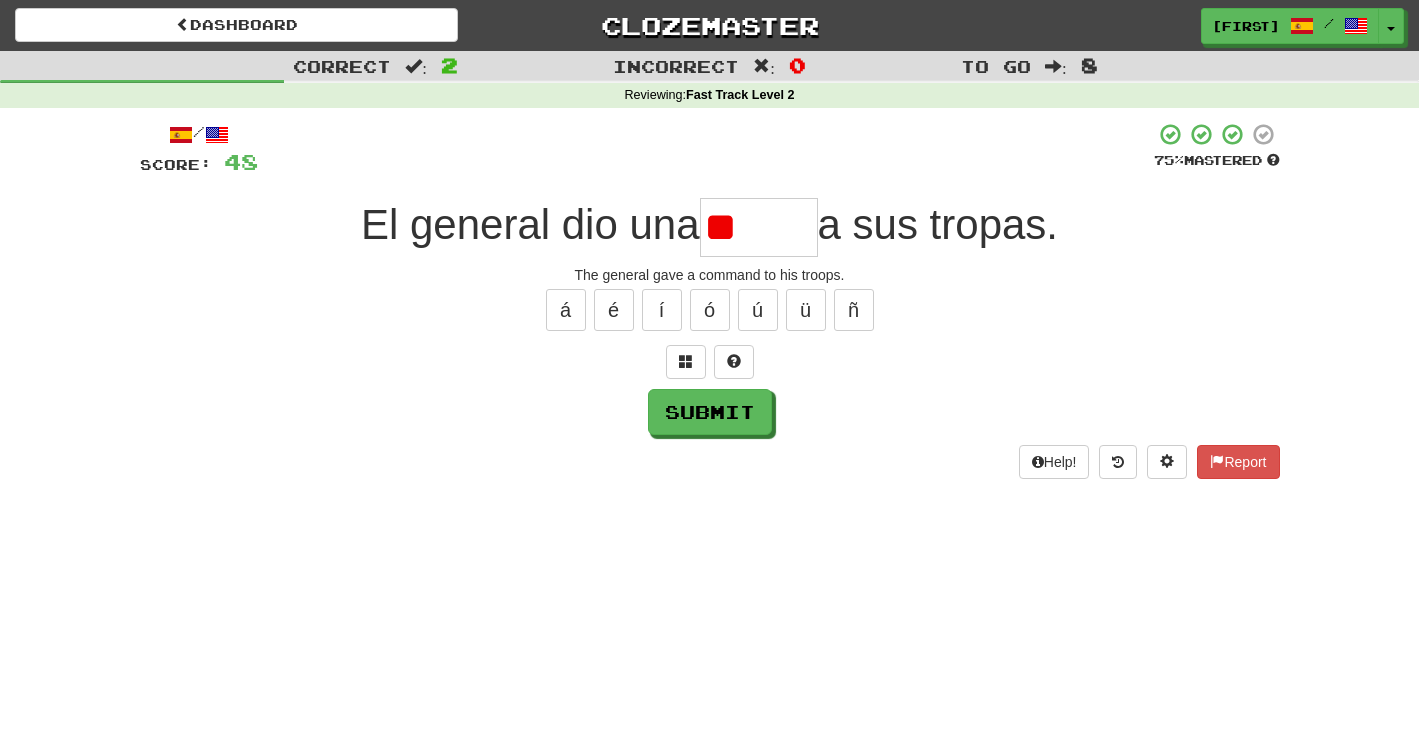type on "*" 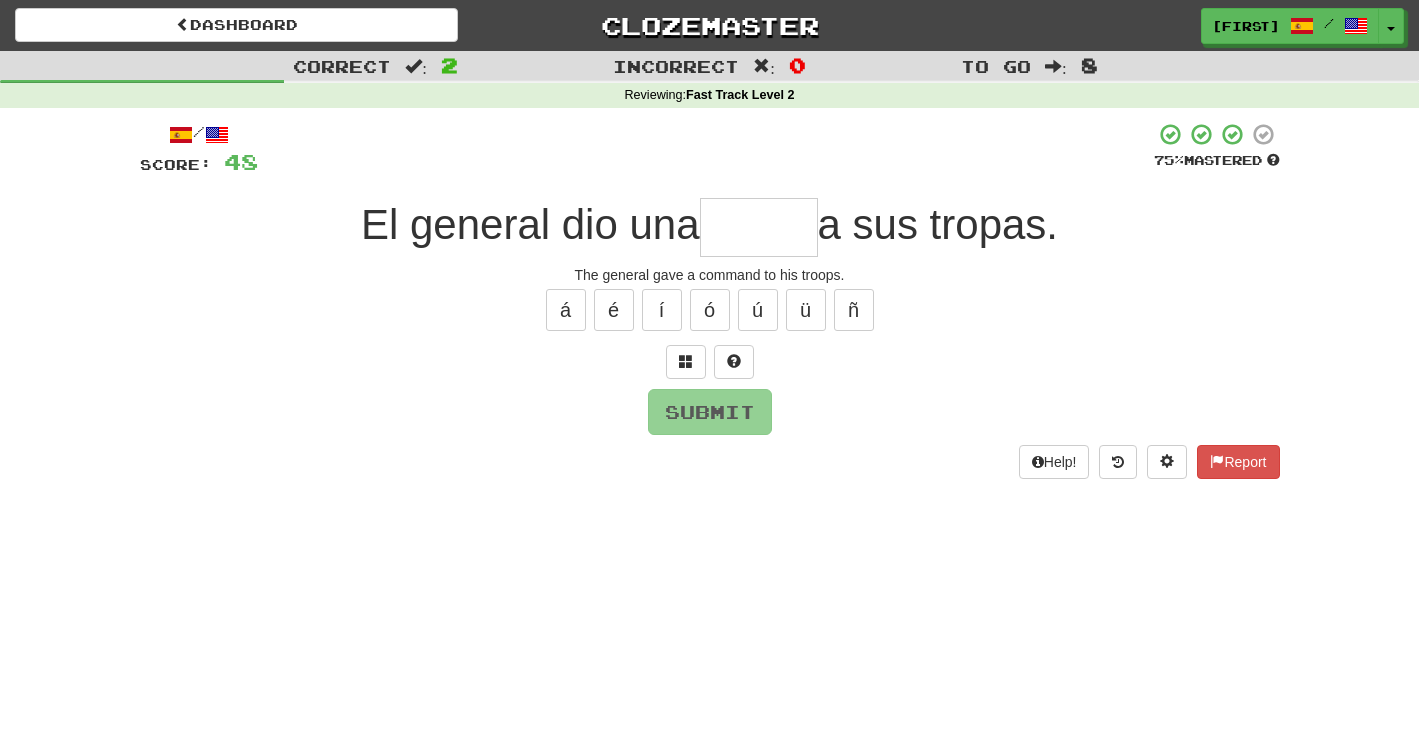 type on "*" 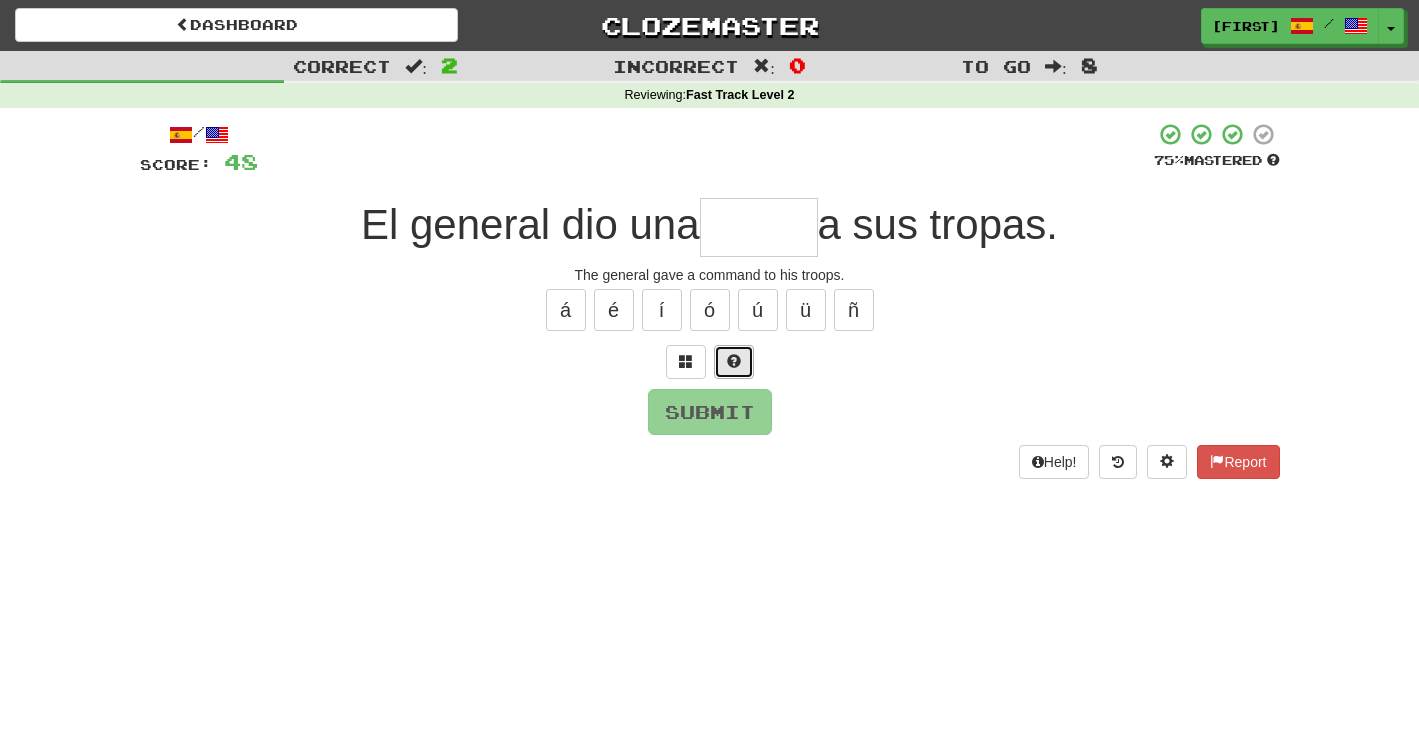 click at bounding box center [734, 361] 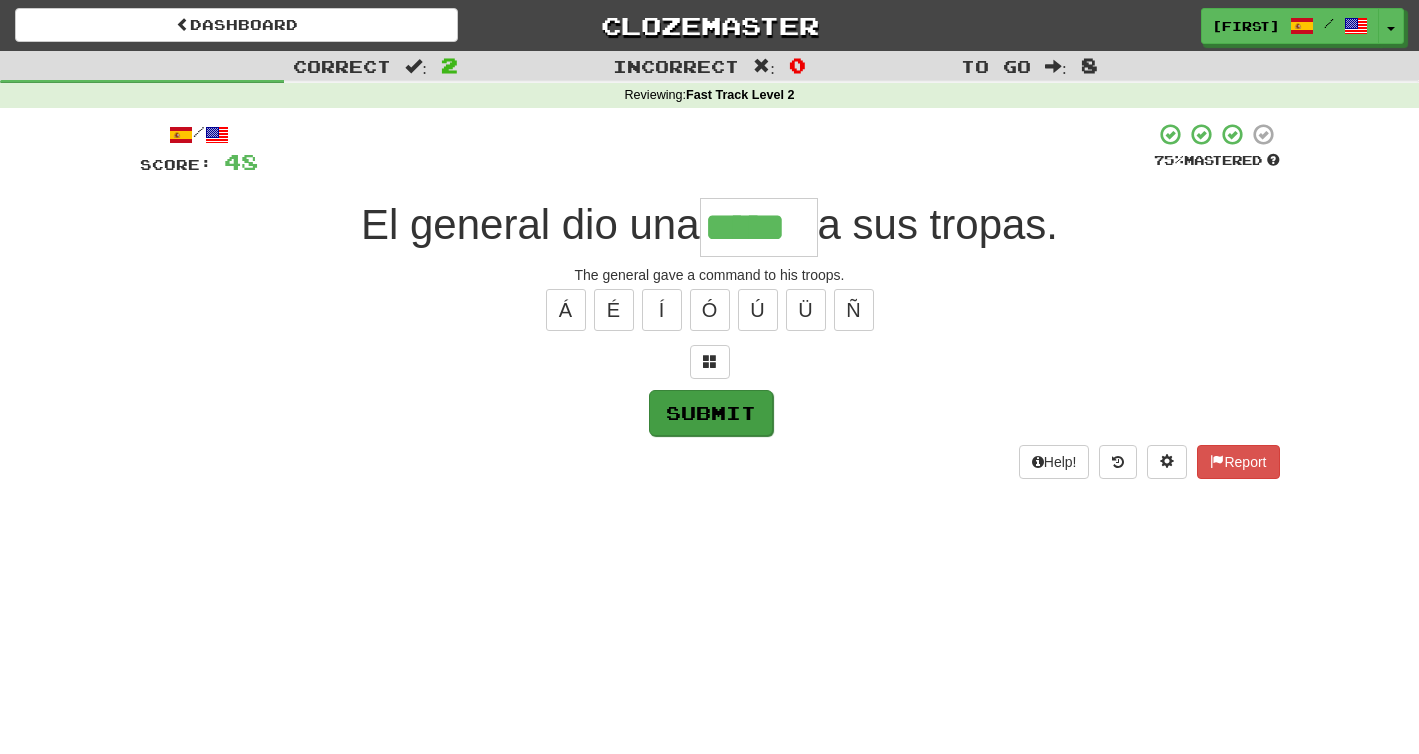 type on "*****" 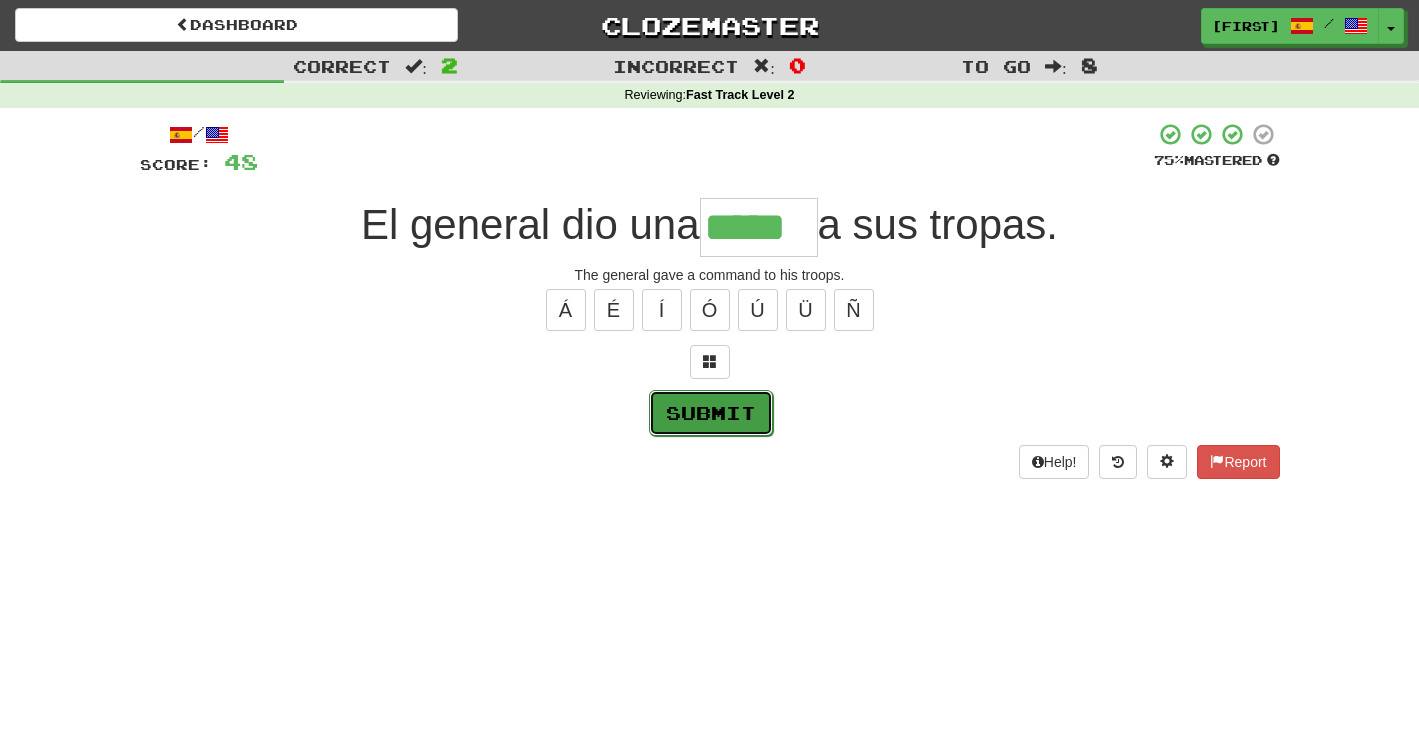 click on "Submit" at bounding box center [711, 413] 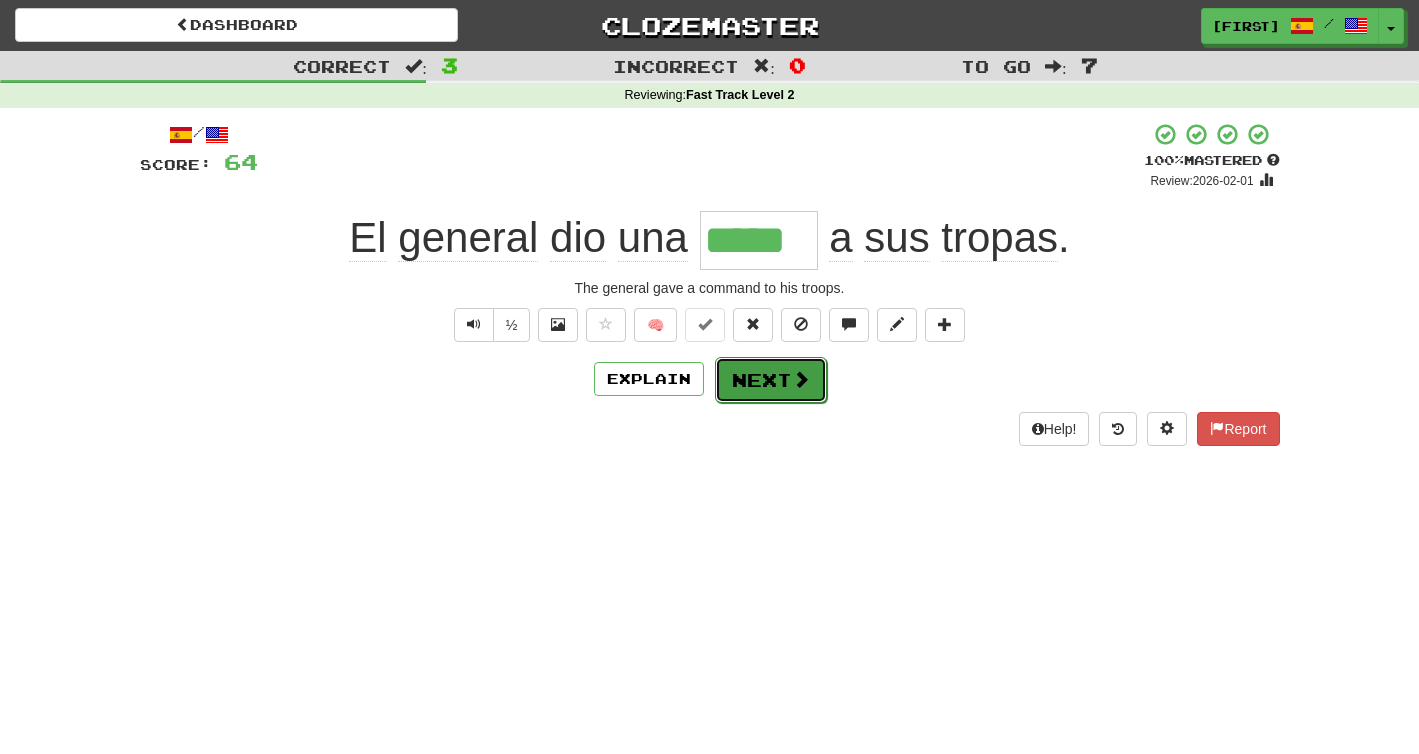 click on "Next" at bounding box center [771, 380] 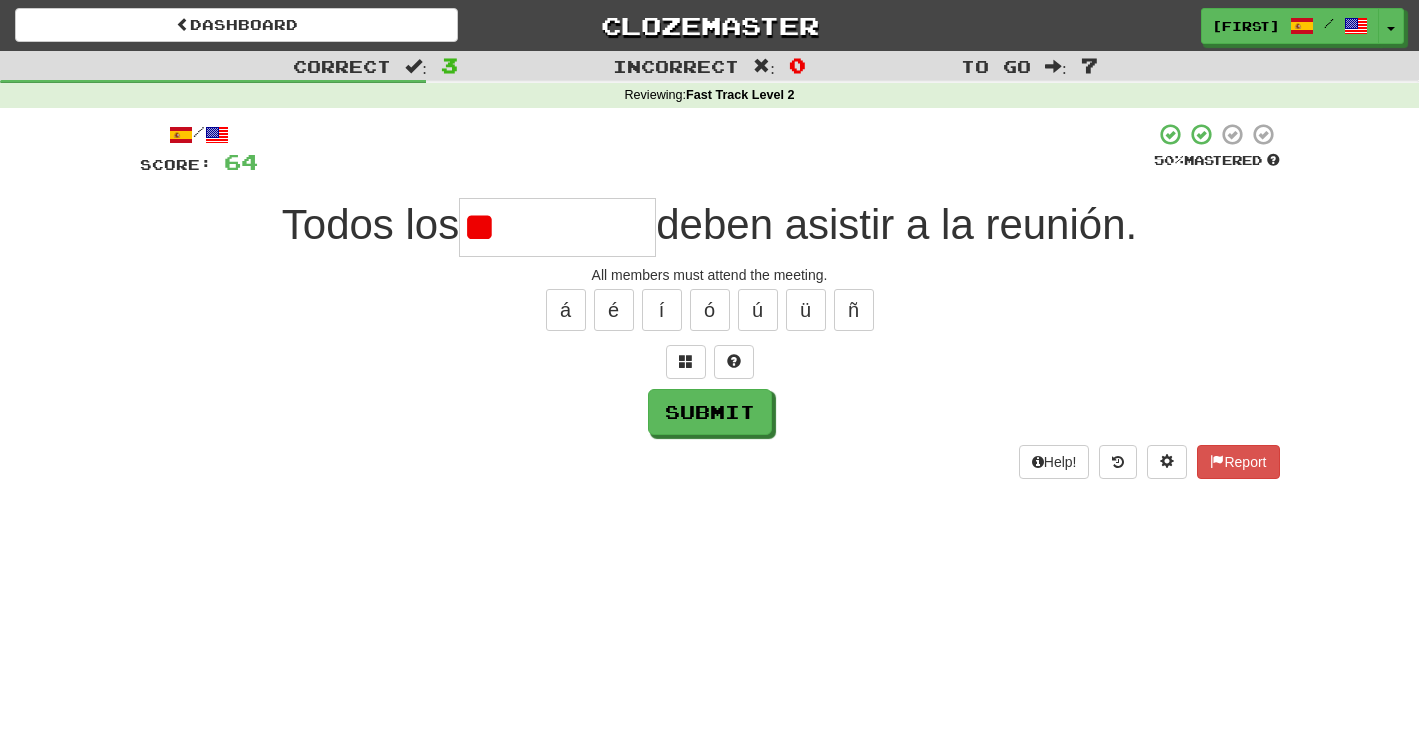 type on "*" 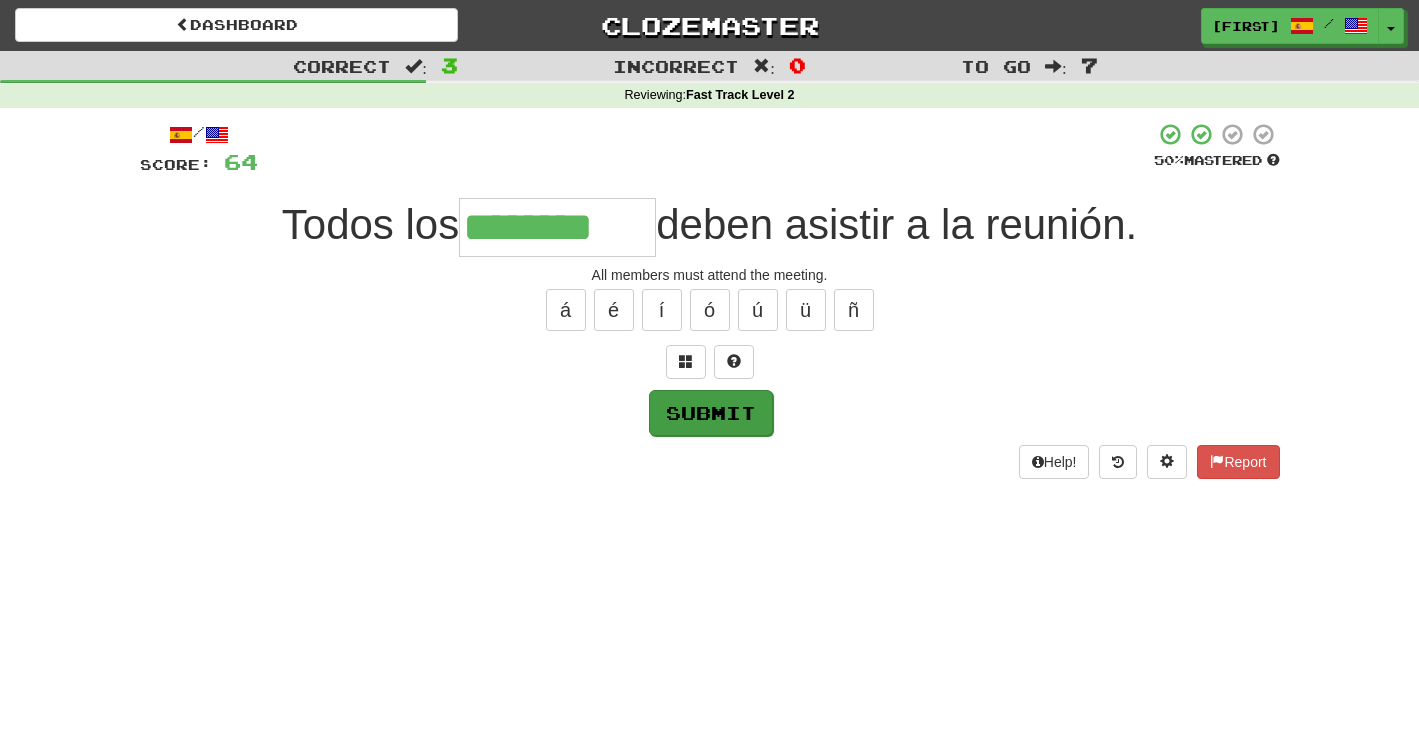 type on "********" 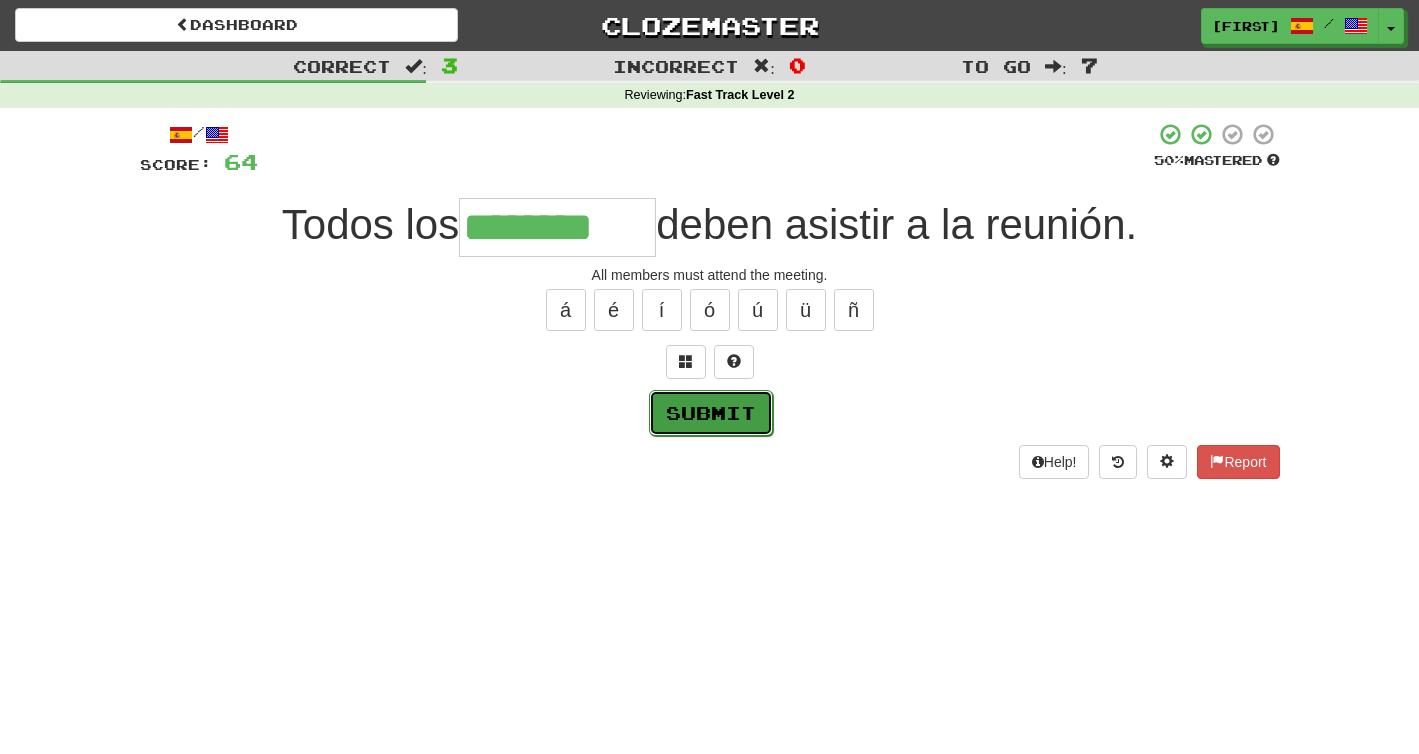 click on "Submit" at bounding box center [711, 413] 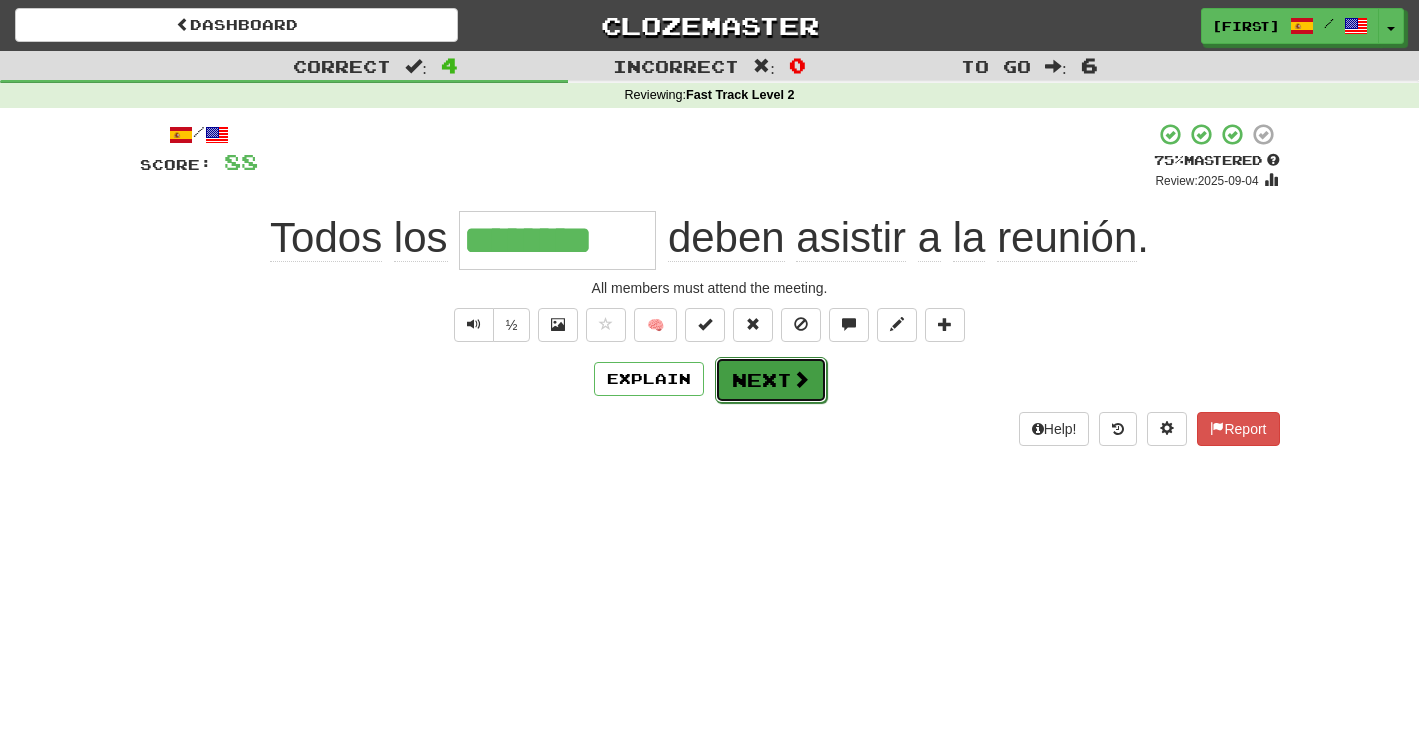 click on "Next" at bounding box center (771, 380) 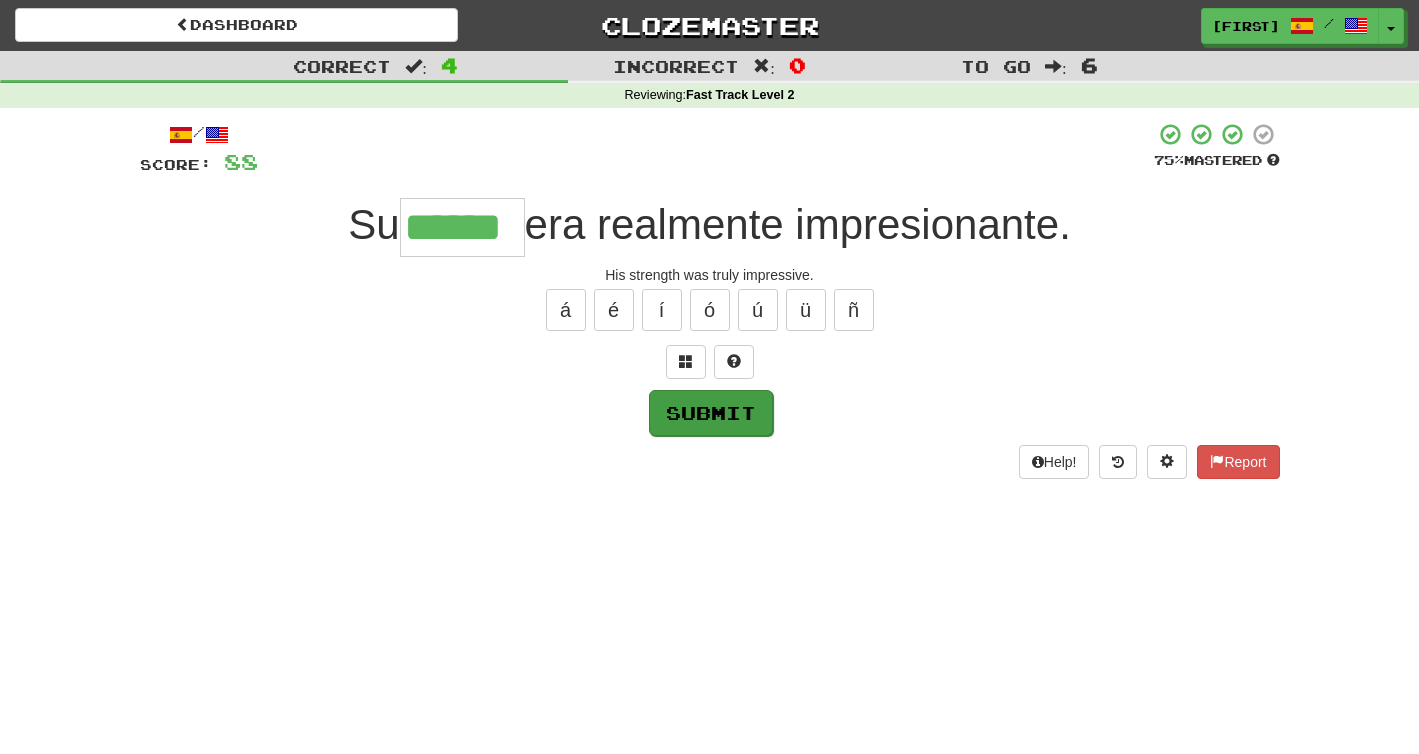 type on "******" 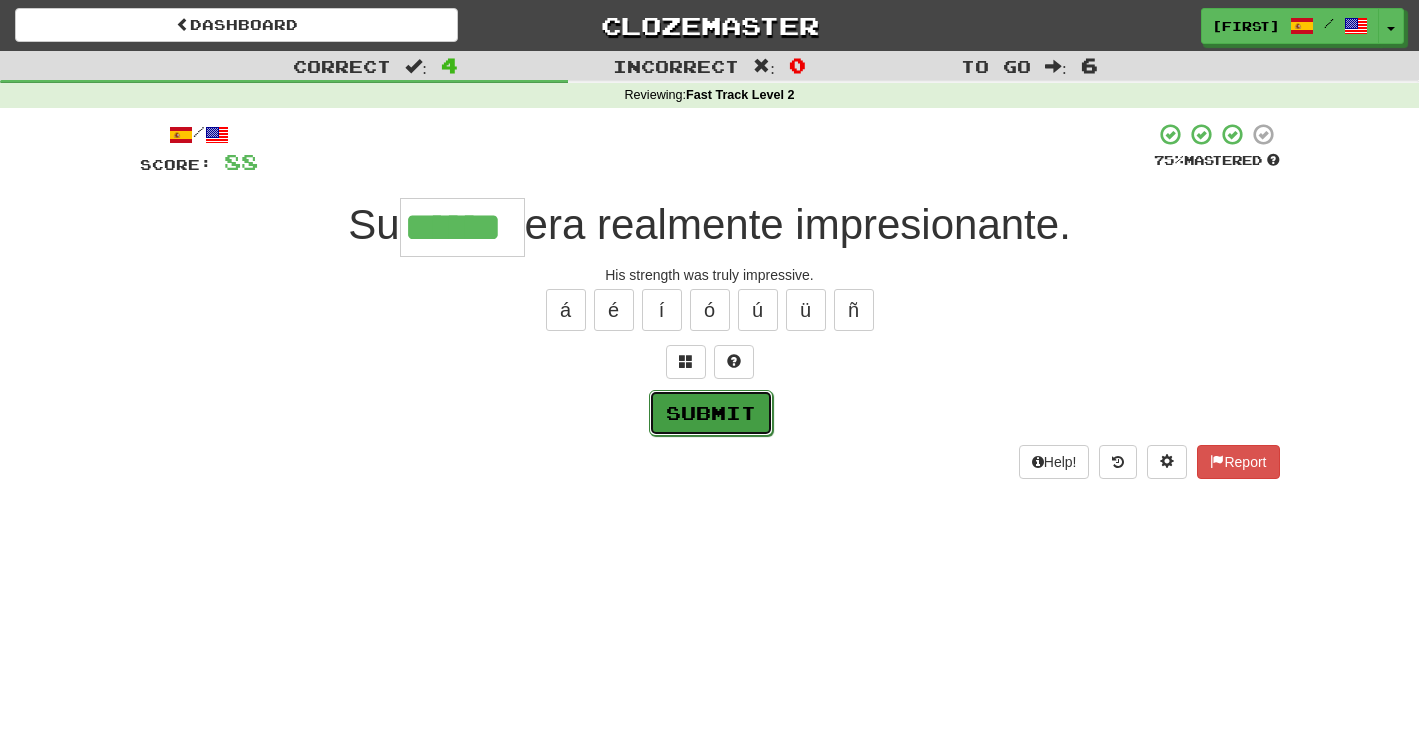 click on "Submit" at bounding box center (711, 413) 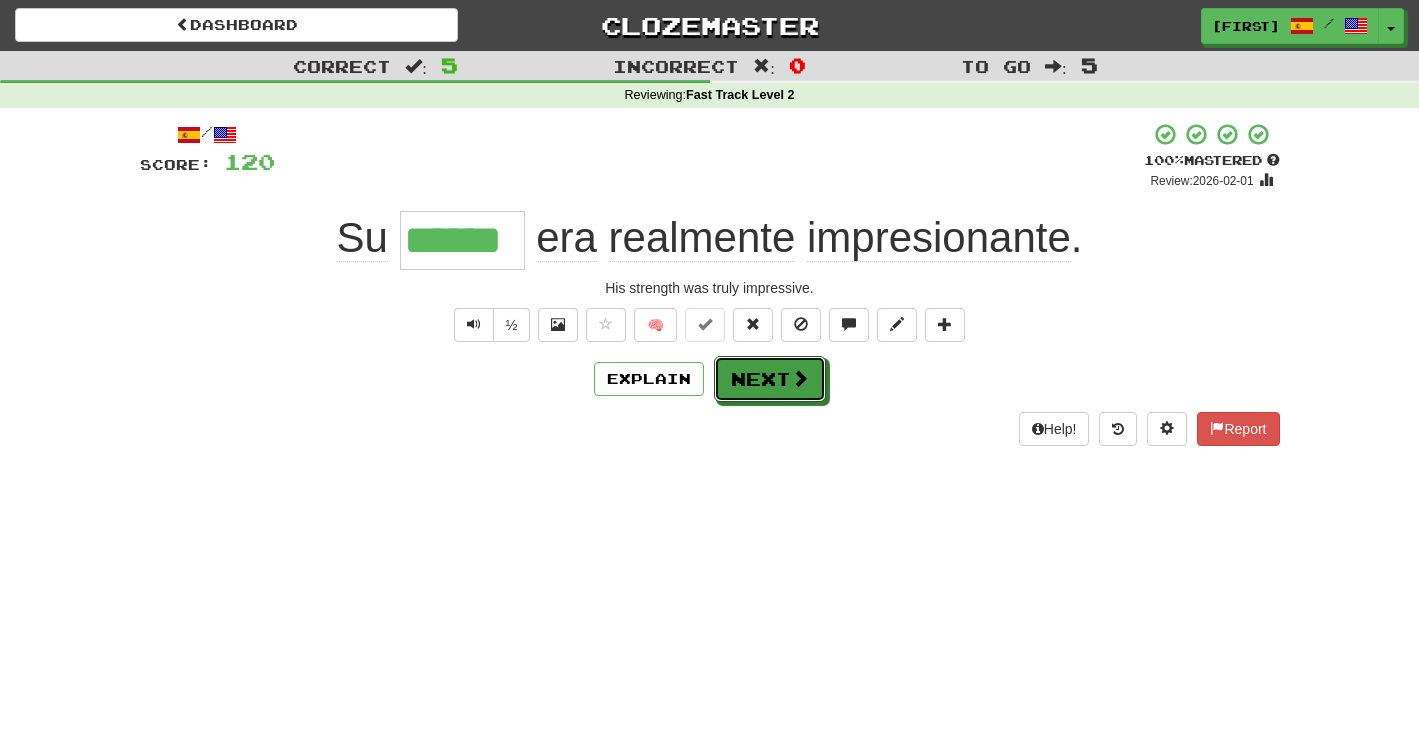 click on "Next" at bounding box center [770, 379] 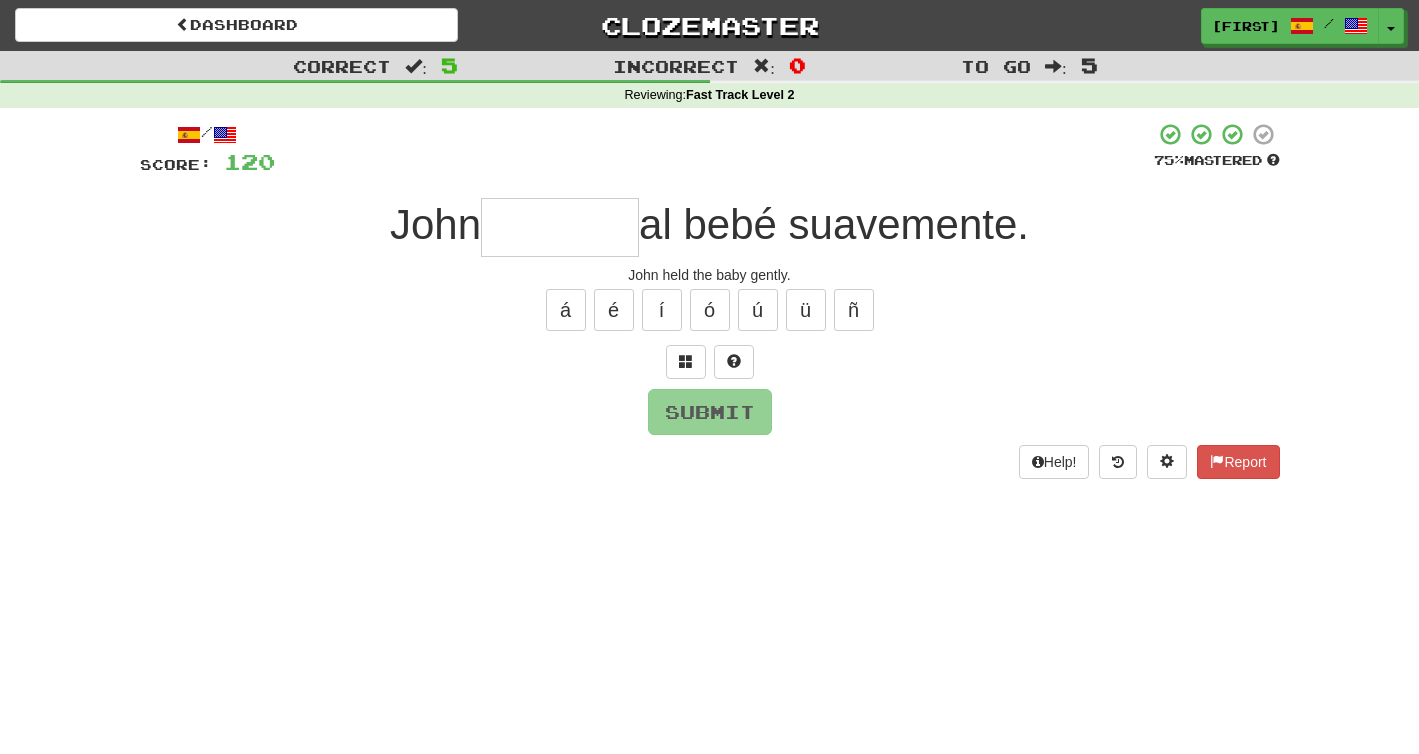 type on "*" 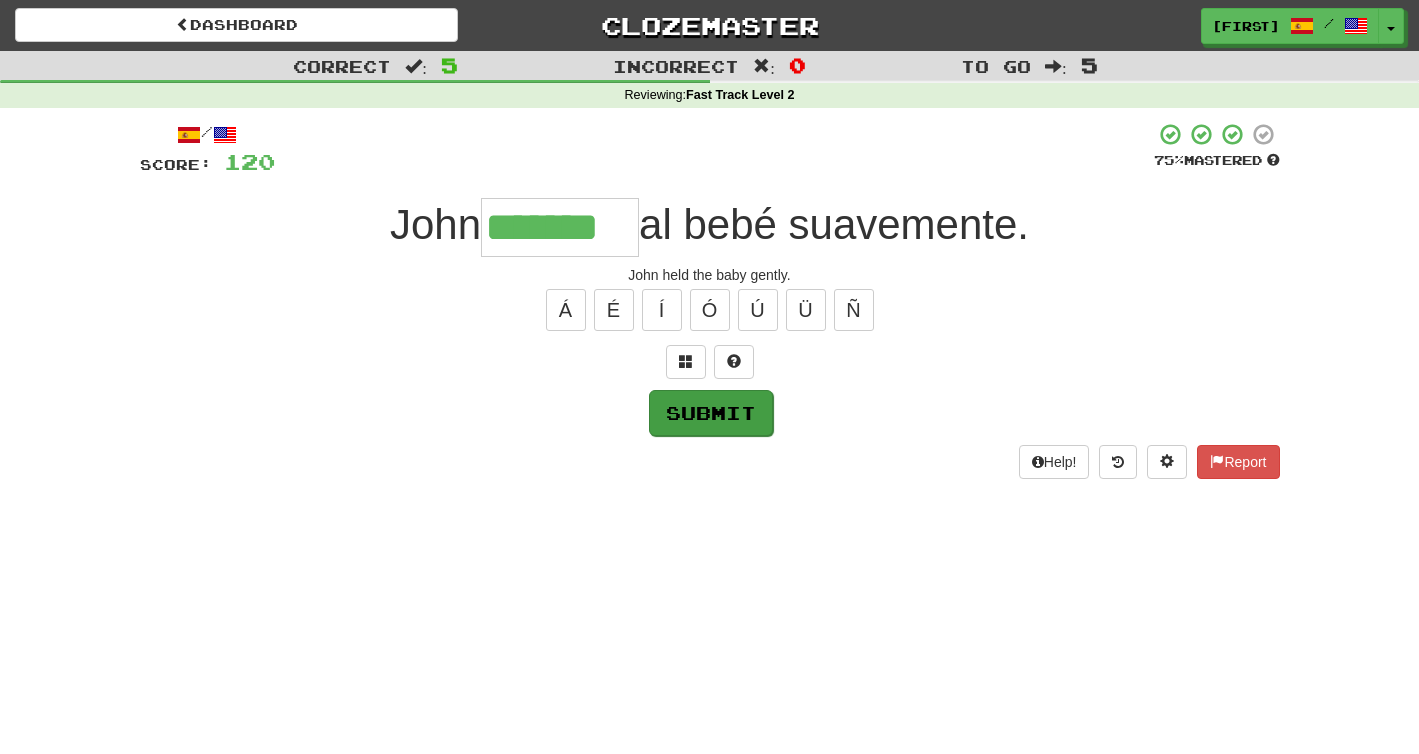 type on "*******" 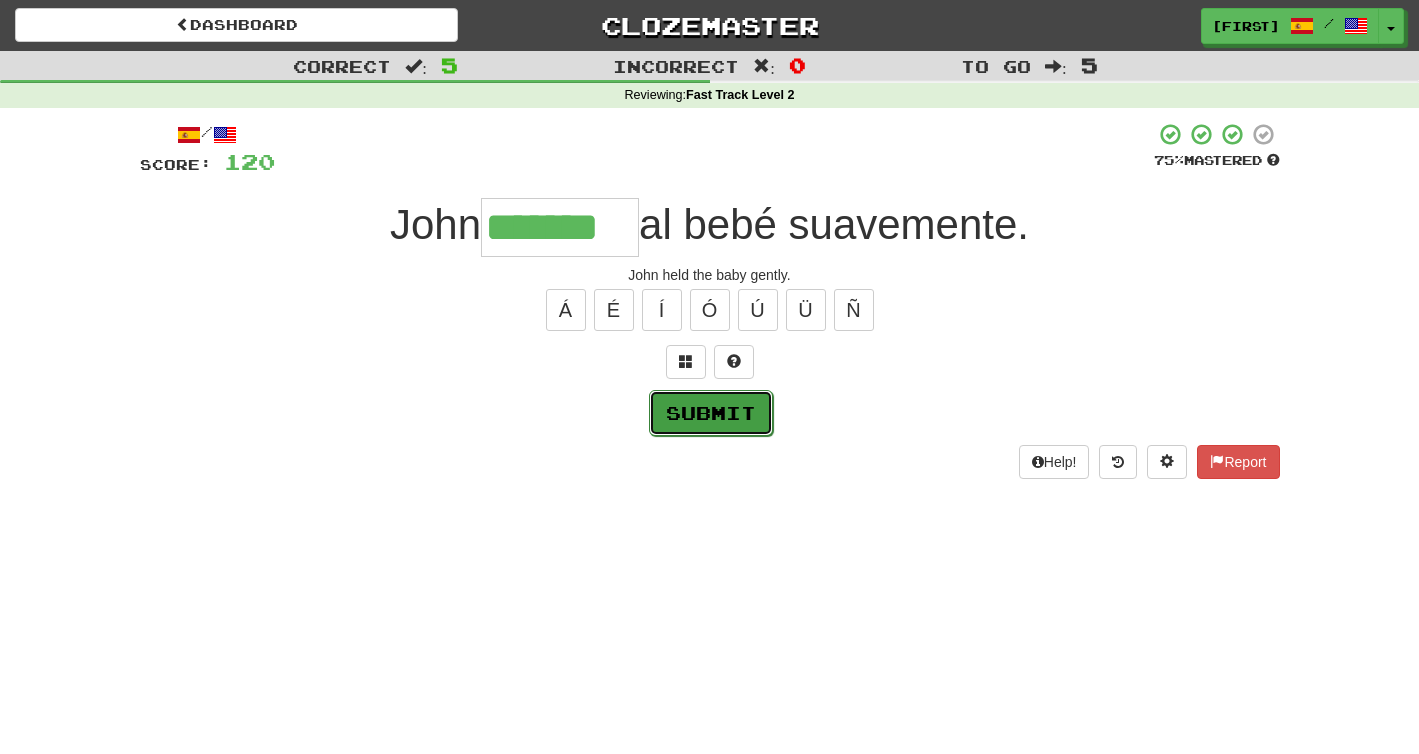 click on "Submit" at bounding box center [711, 413] 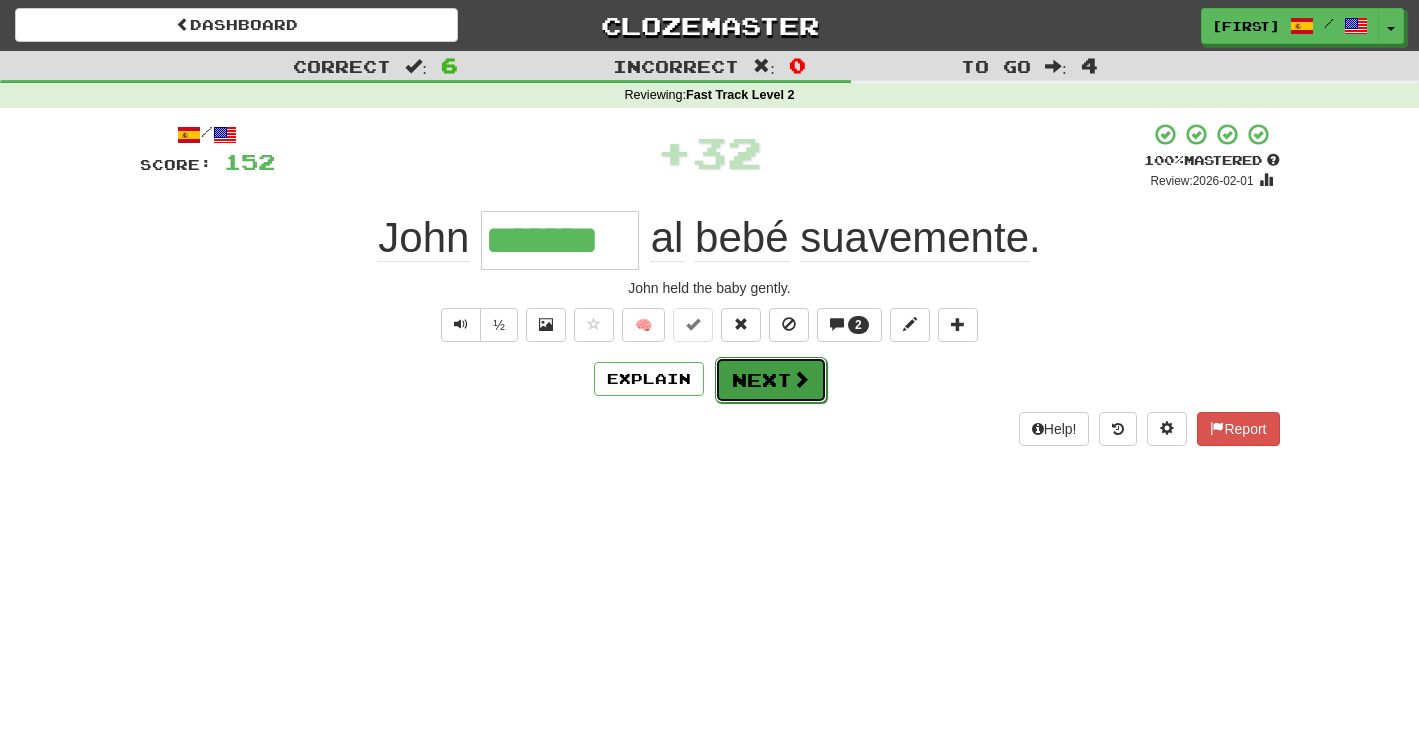 click on "Next" at bounding box center [771, 380] 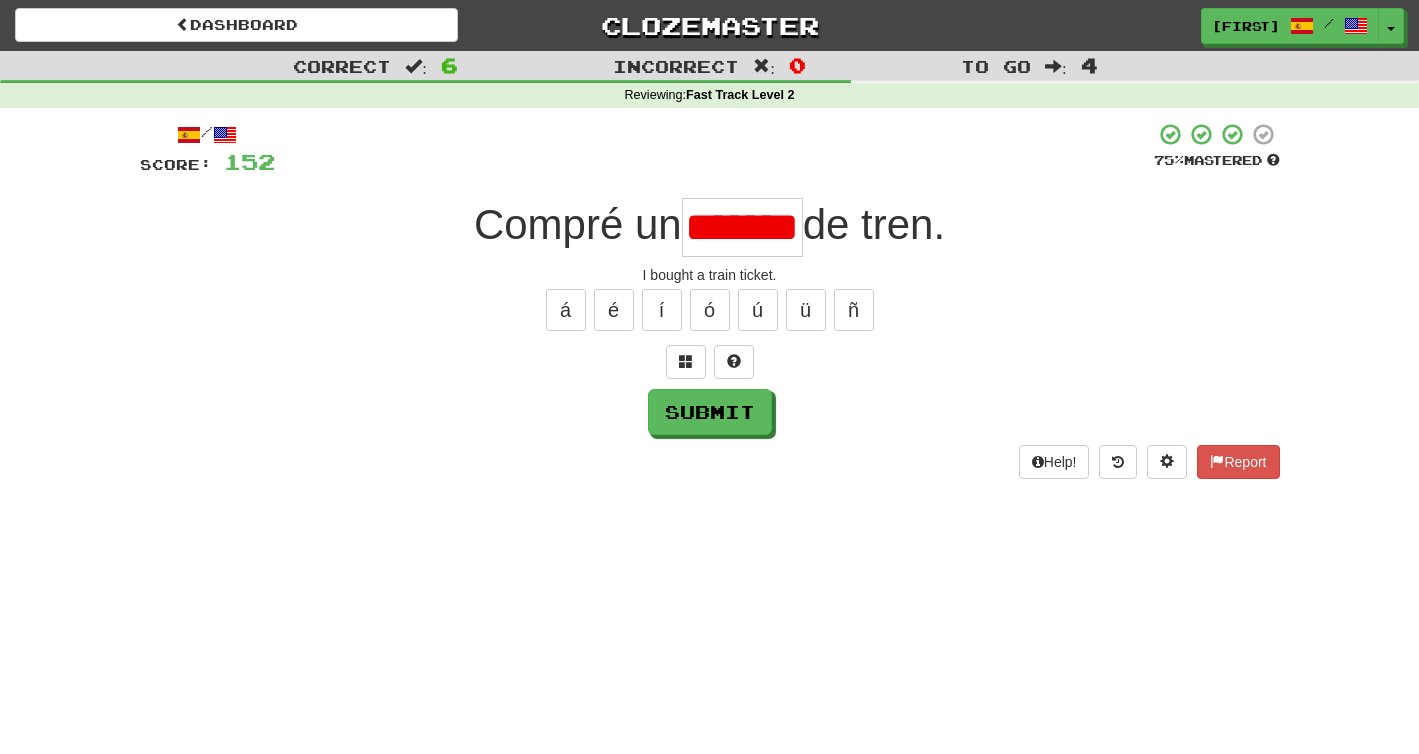 scroll, scrollTop: 0, scrollLeft: 0, axis: both 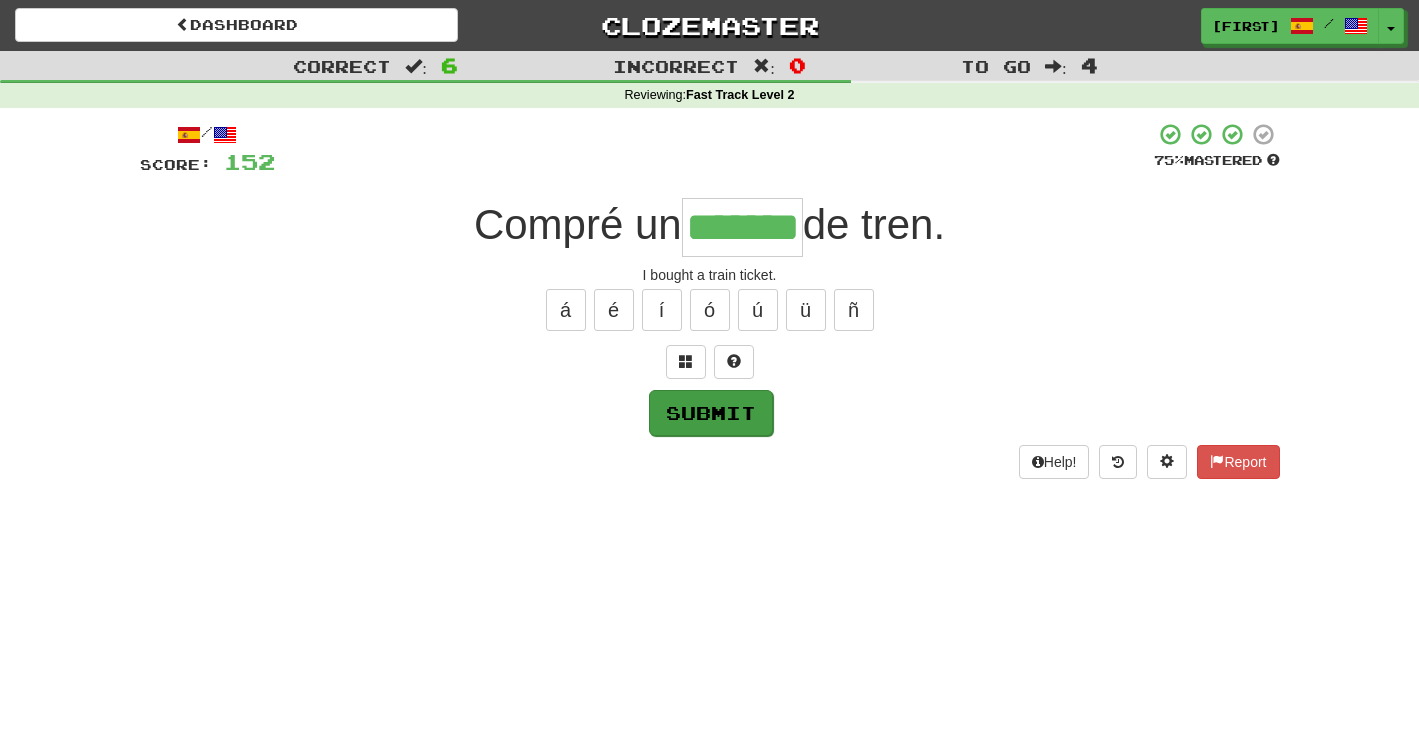 type on "*******" 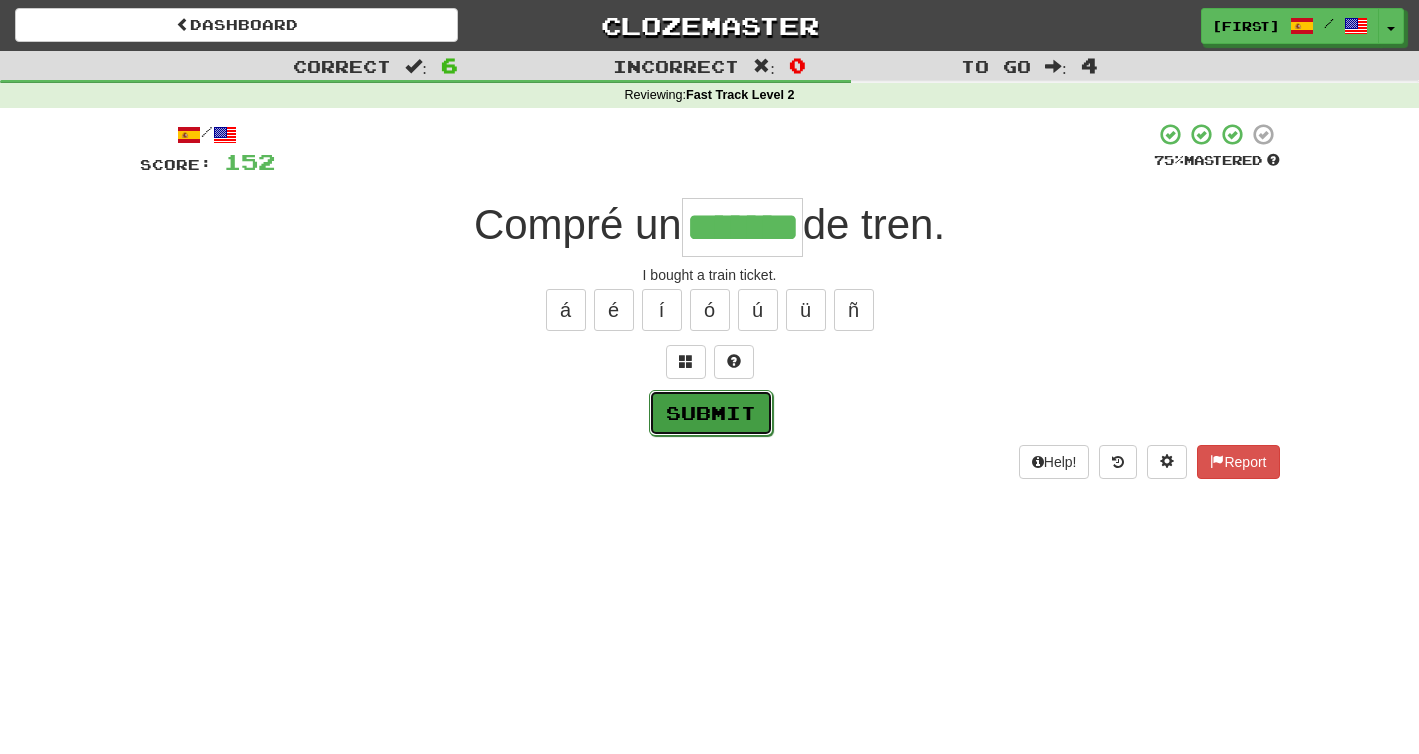 click on "Submit" at bounding box center [711, 413] 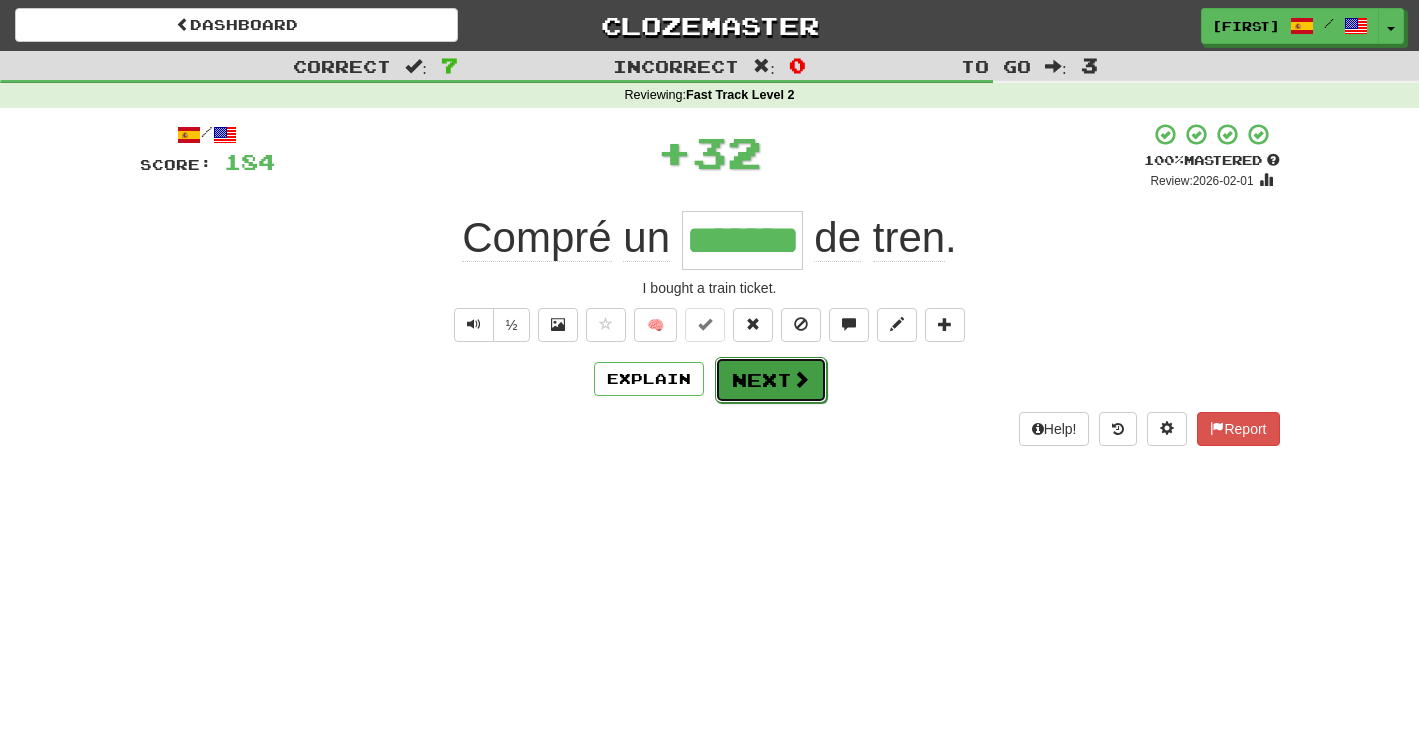 click at bounding box center (801, 379) 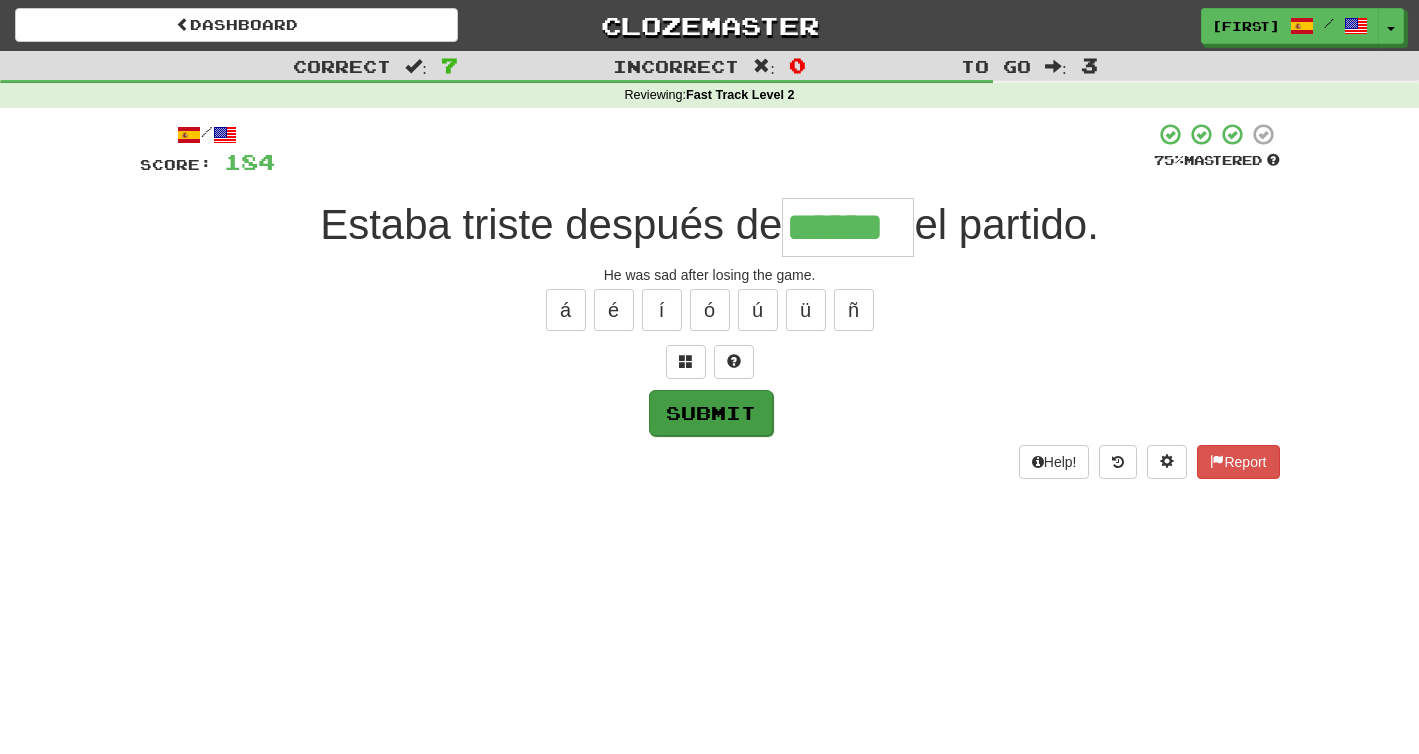 type on "******" 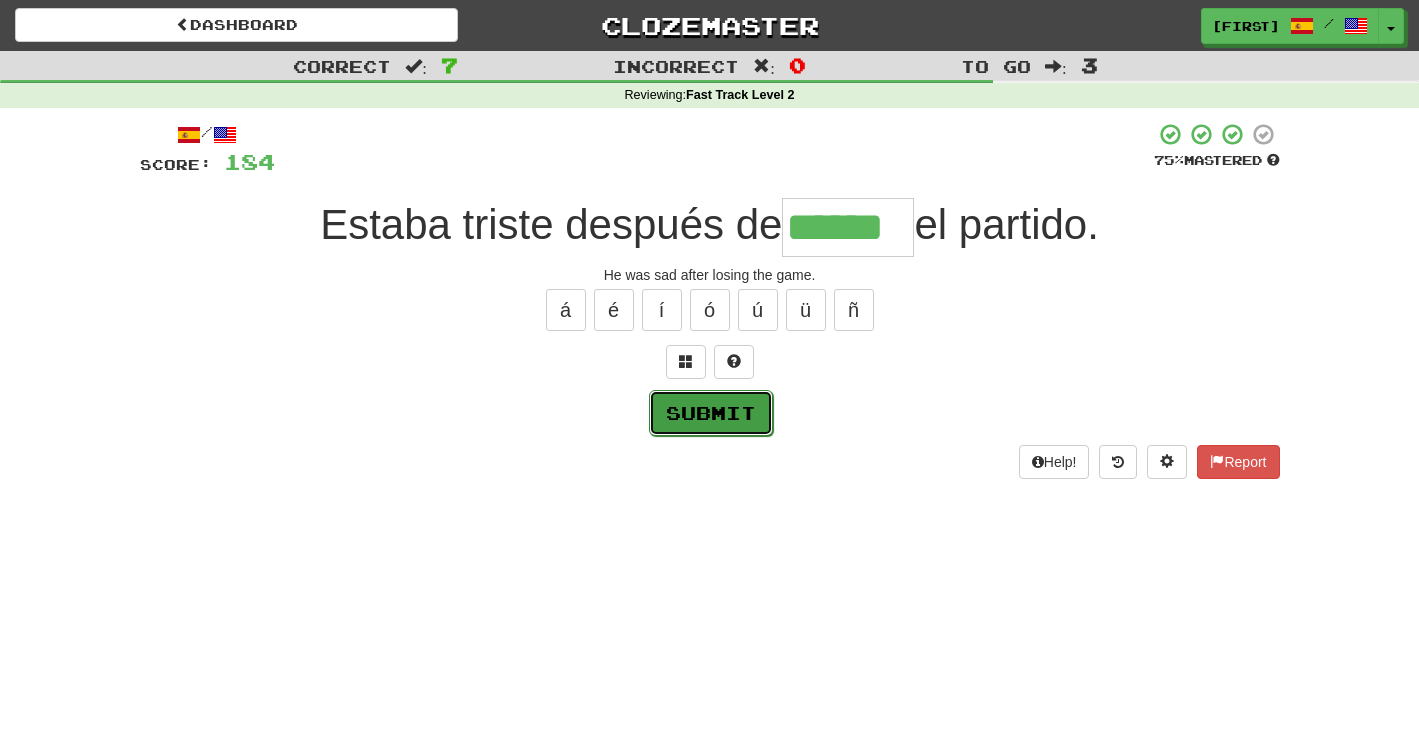 click on "Submit" at bounding box center [711, 413] 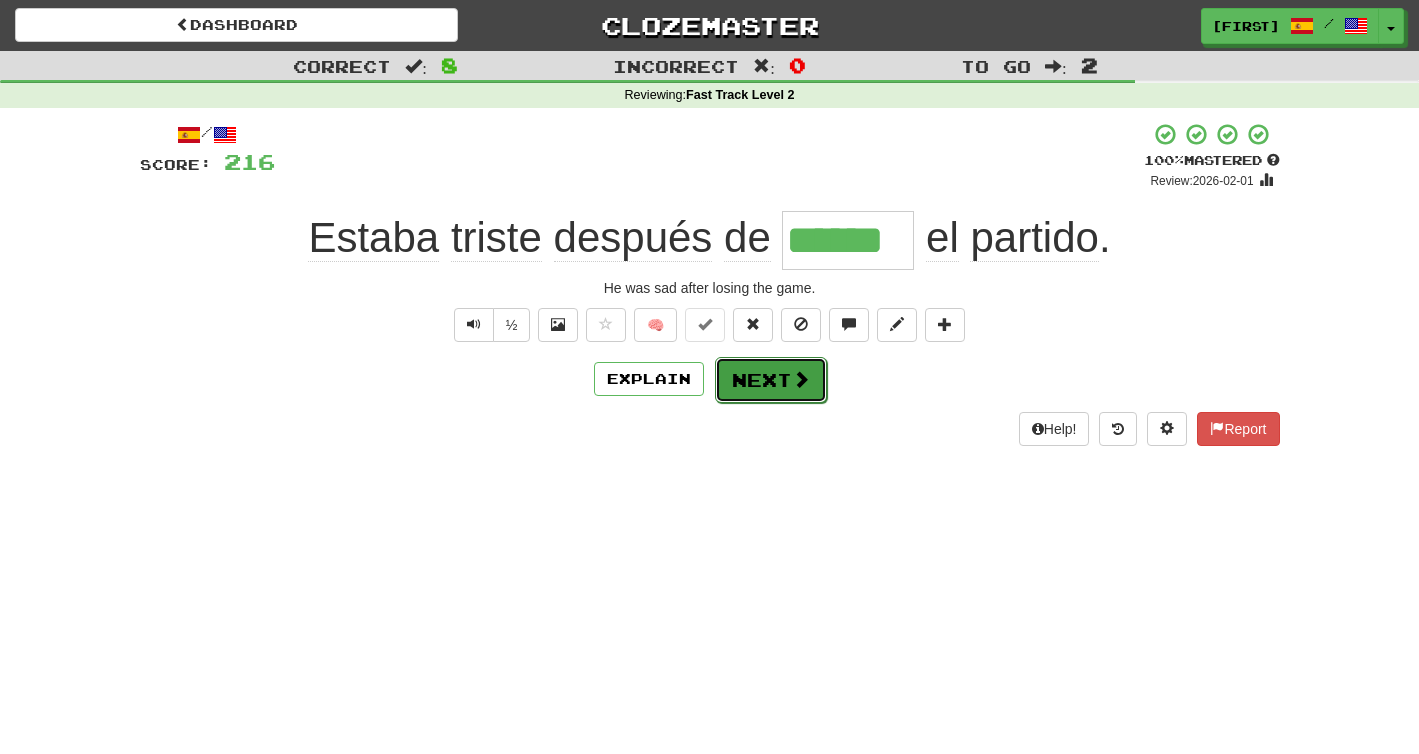 click on "Next" at bounding box center (771, 380) 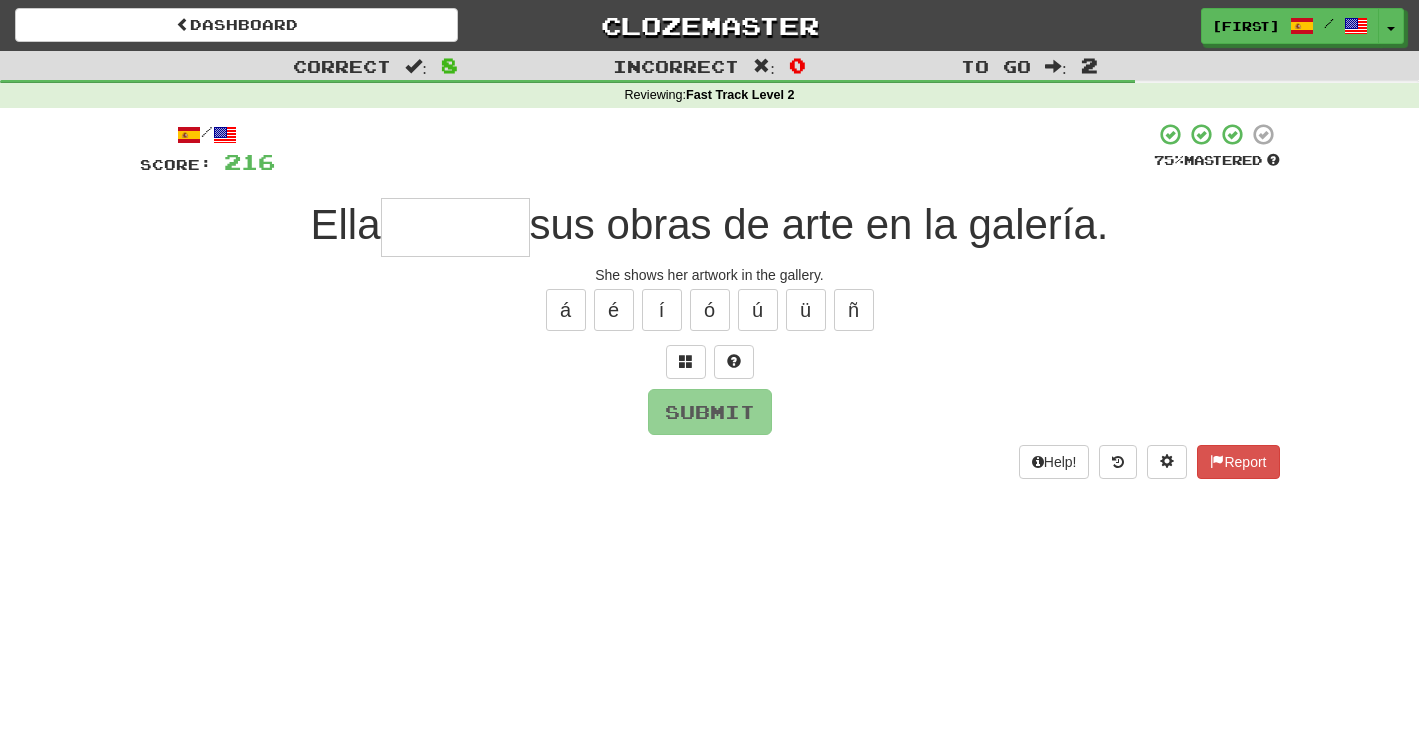 type on "*" 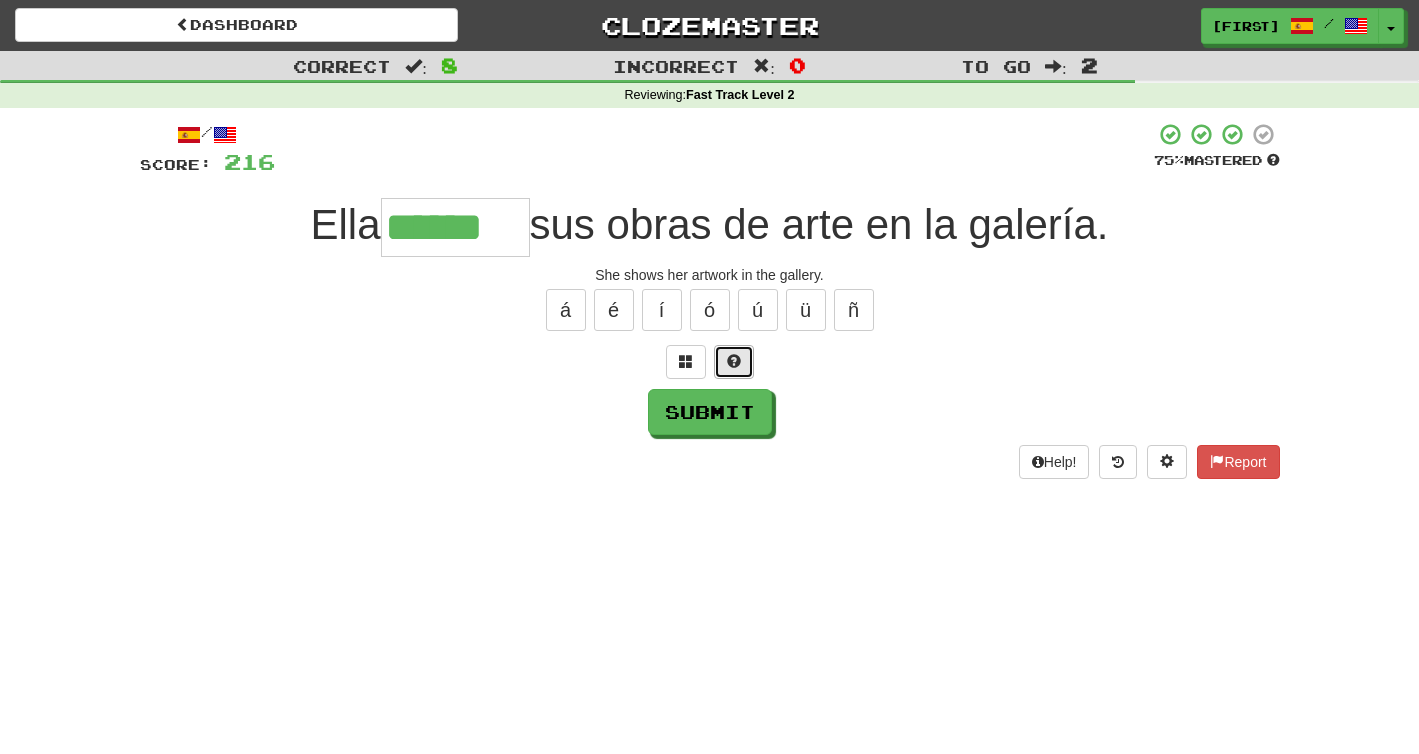 click at bounding box center [734, 361] 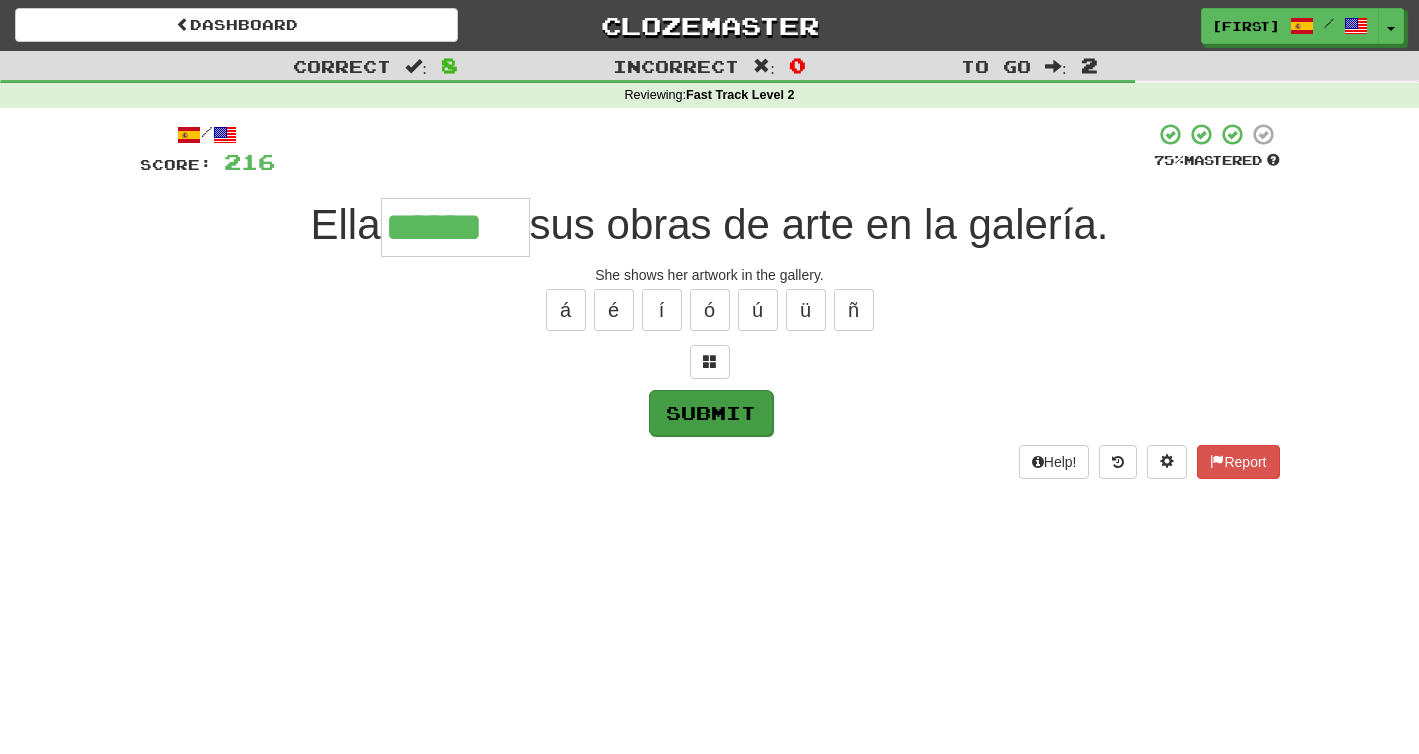type on "******" 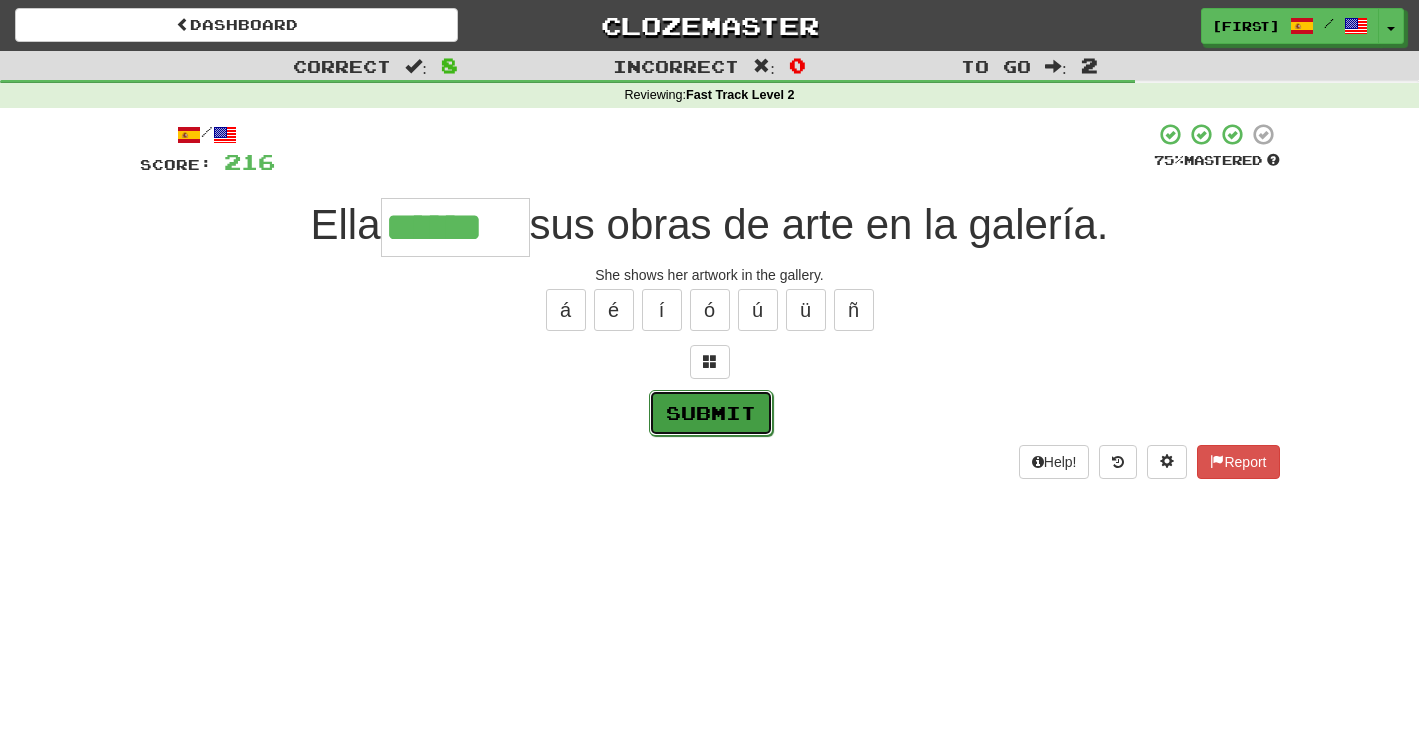 click on "Submit" at bounding box center [711, 413] 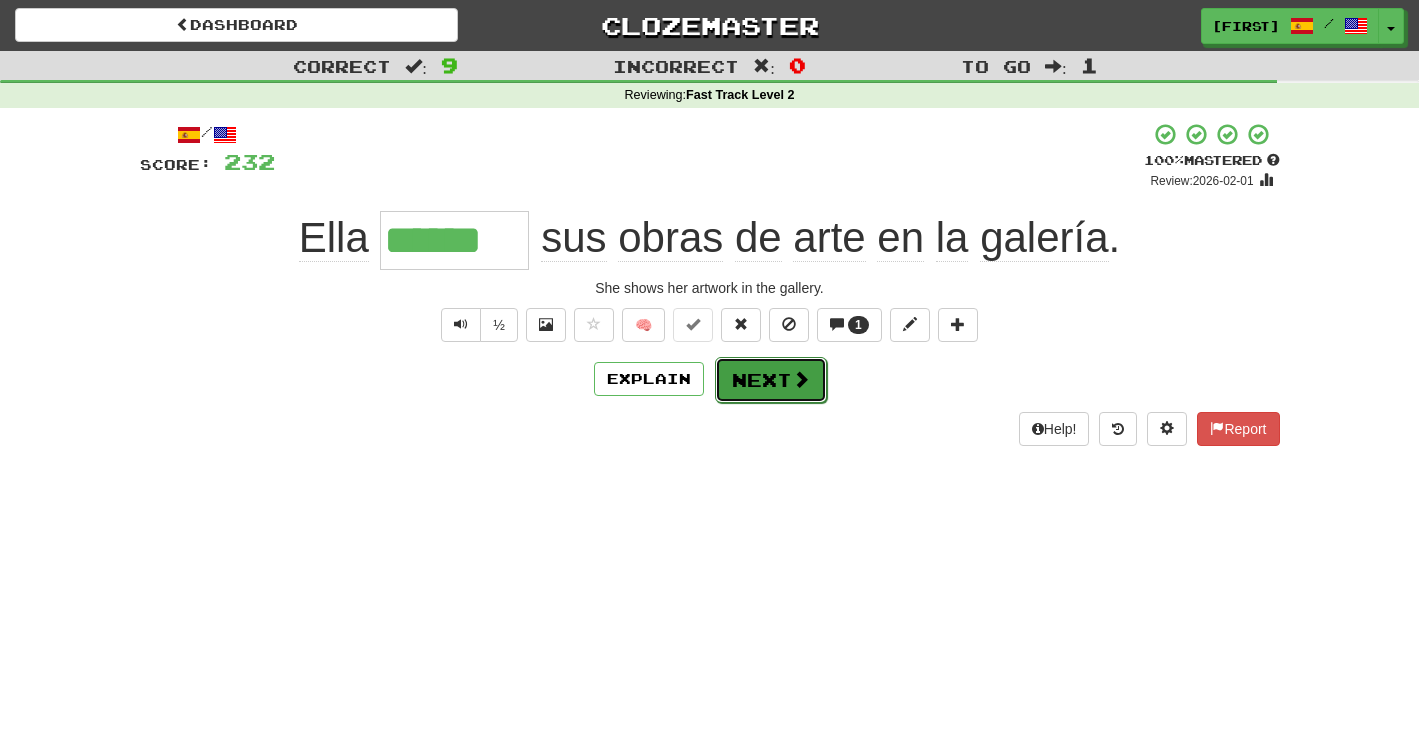 click on "Next" at bounding box center [771, 380] 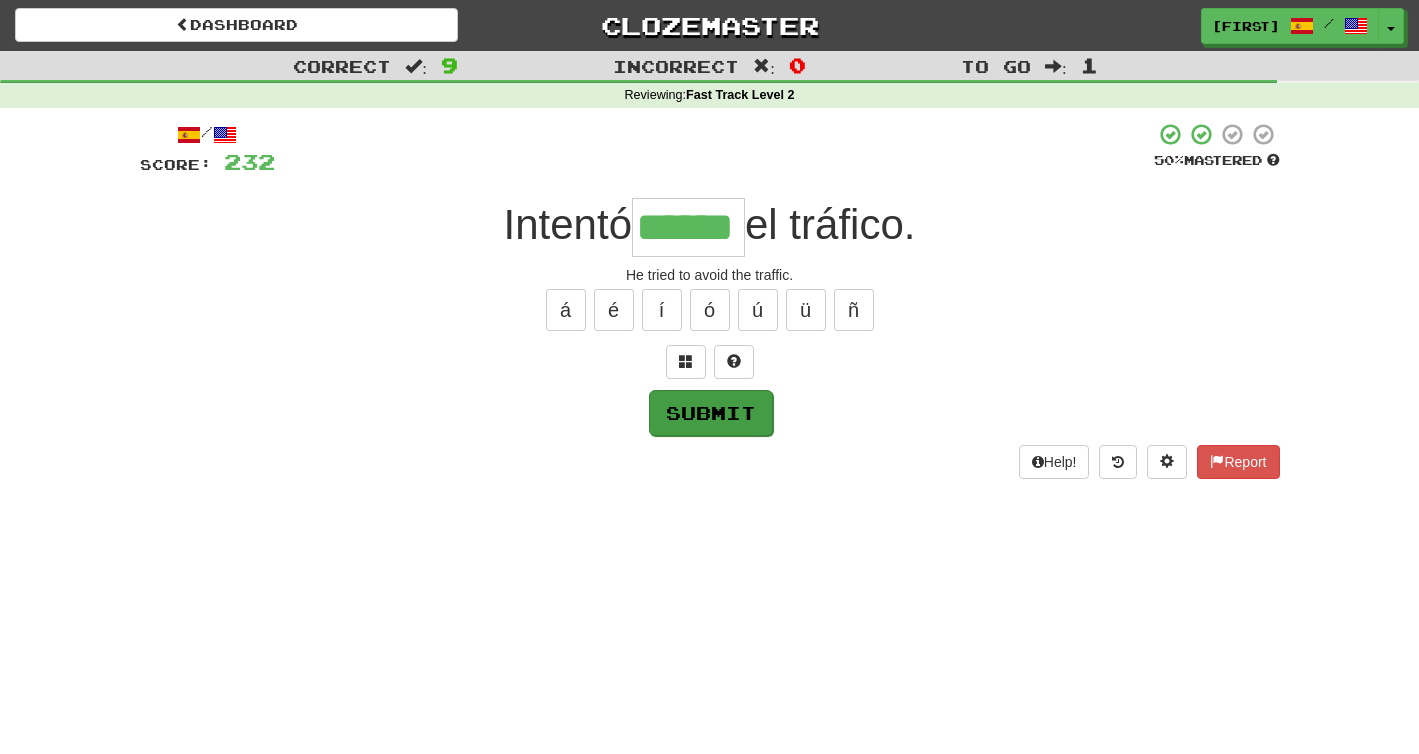 type on "******" 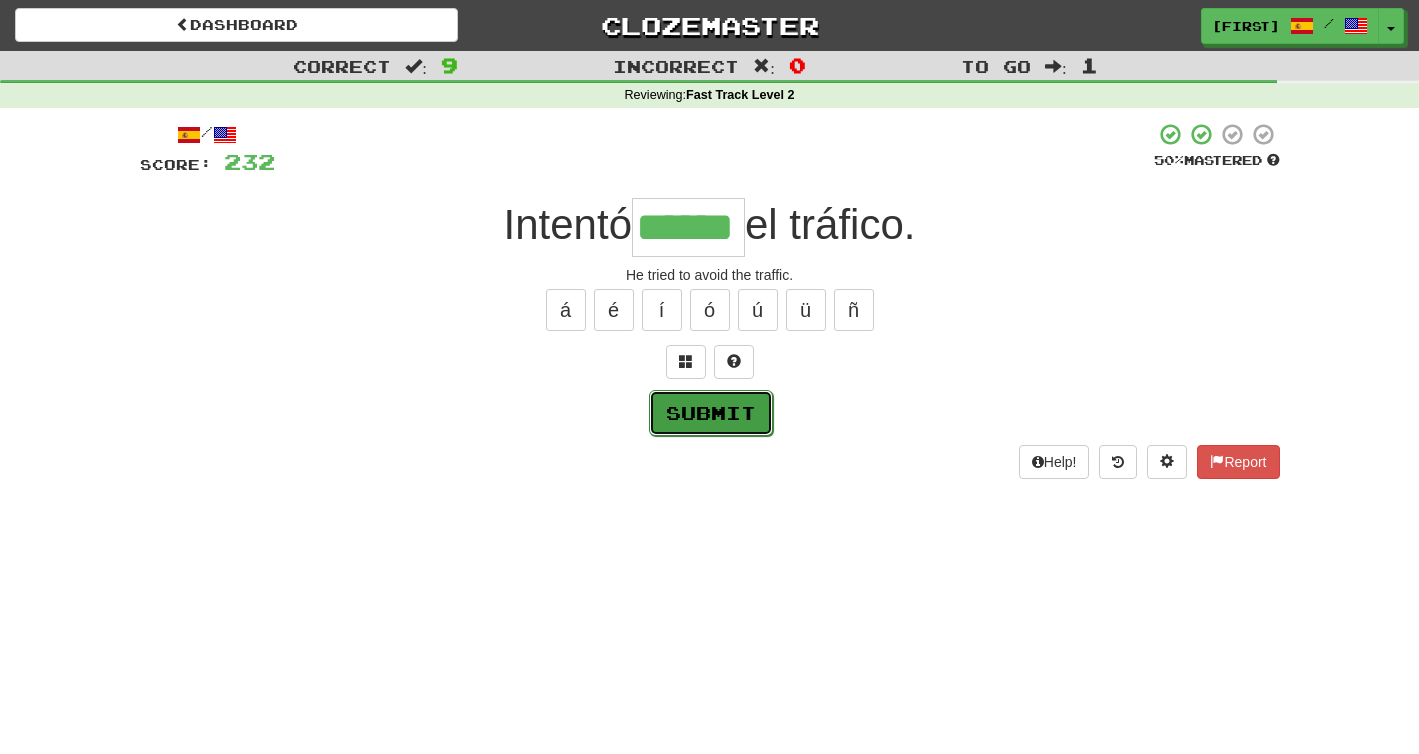 click on "Submit" at bounding box center (711, 413) 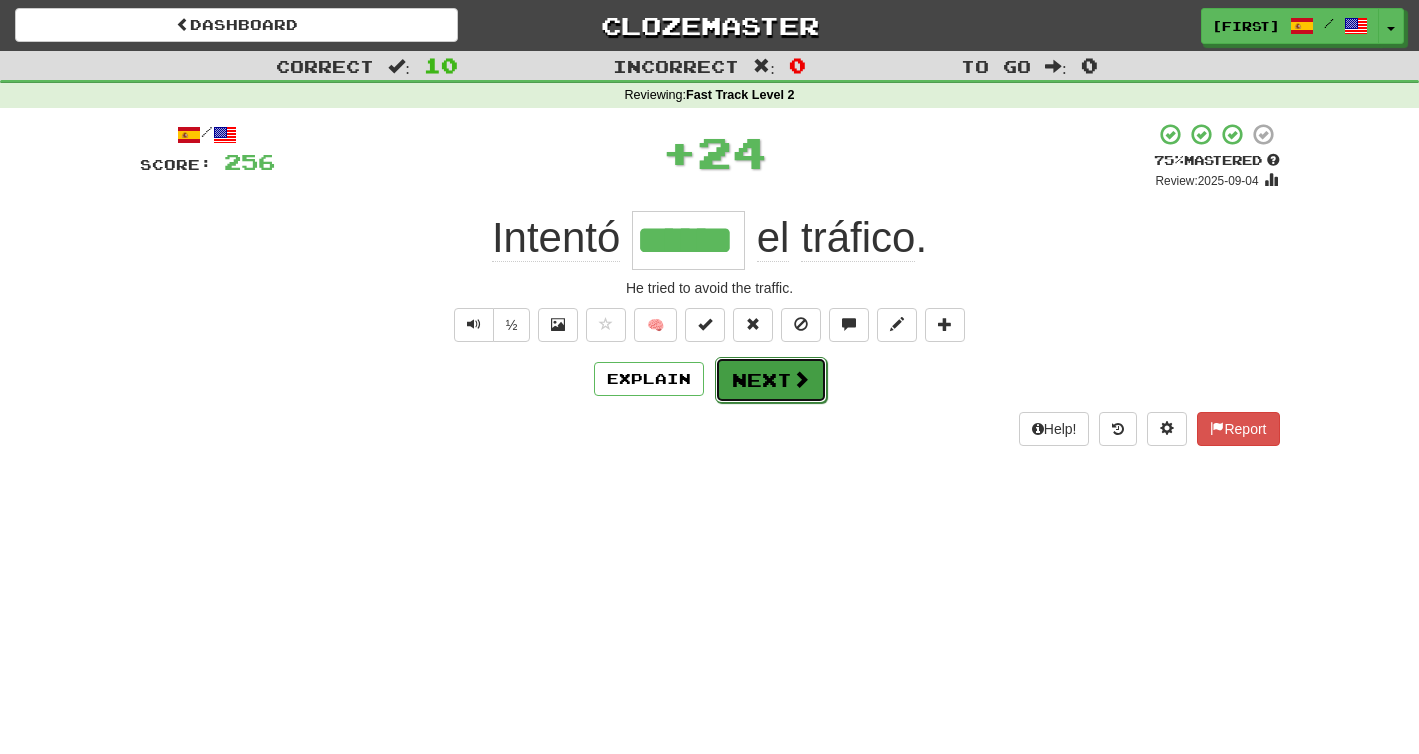 click at bounding box center (801, 379) 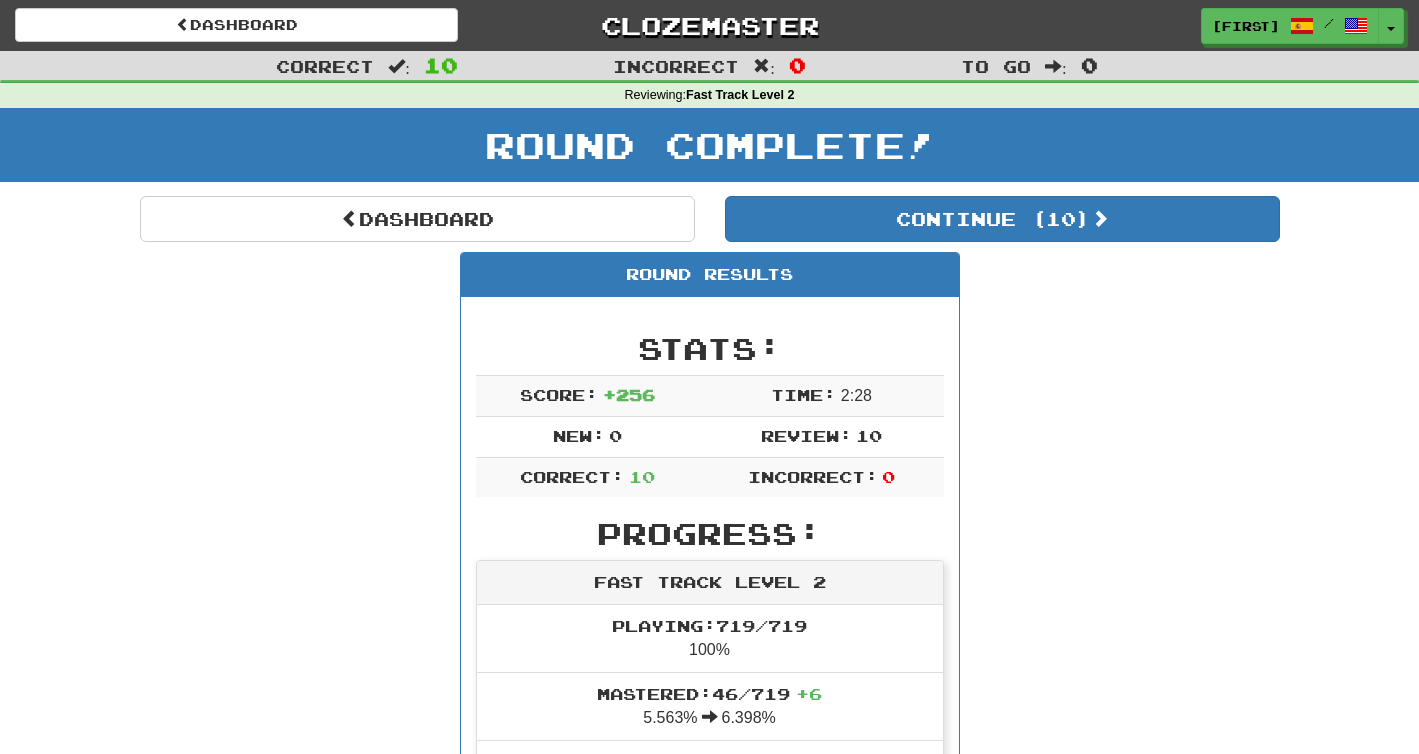 click on "Round Results Stats: Score:   + 256 Time:   2 : 28 New:   0 Review:   10 Correct:   10 Incorrect:   0 Progress: Fast Track Level 2 Playing:  719  /  719 100% Mastered:  46  /  719 + 6 5.563% 6.398% Ready for Review:  10  /  Level:  74  1,433  points to level  75  - keep going! Ranked:  949 th  this week Sentences:  Report La noticia fue un gran  choque  para todos. The news was a big shock to everyone.  Report Se  sentó  junto a su mejor amigo. He sat next to his best friend.  Report El general dio una  orden  a sus tropas. The general gave a command to his troops.  Report Todos los  miembros  deben asistir a la reunión. All members must attend the meeting.  Report Su  fuerza  era realmente impresionante. His strength was truly impressive. 2  Report [FIRST]  sostuvo  al bebé suavemente. [FIRST] held the baby gently.  Report Compré un  billete  de tren. I bought a train ticket.  Report Estaba triste después de  perder  el partido. He was sad after losing the game. 1  Report Ella  expone  Report Intentó  evitar" at bounding box center (710, 1137) 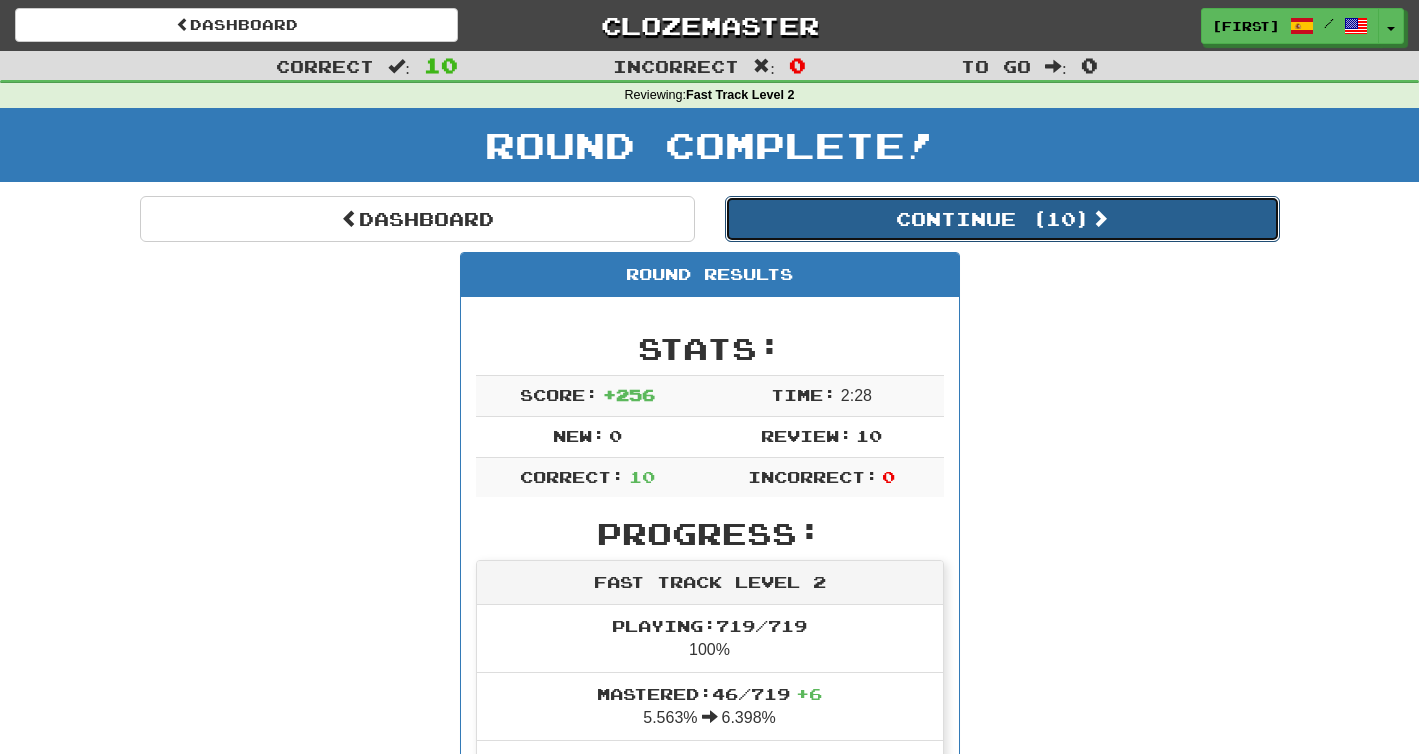 click on "Continue ( 10 )" at bounding box center [1002, 219] 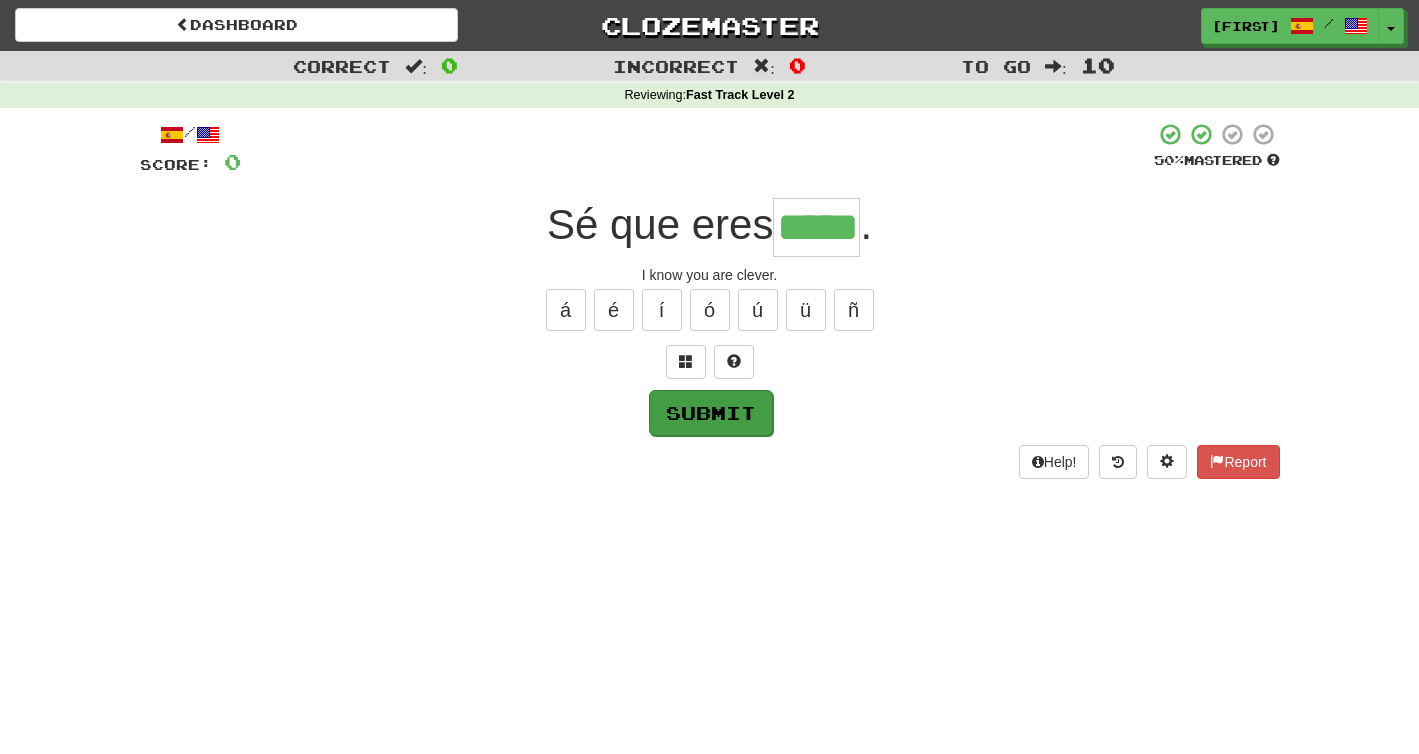 type on "*****" 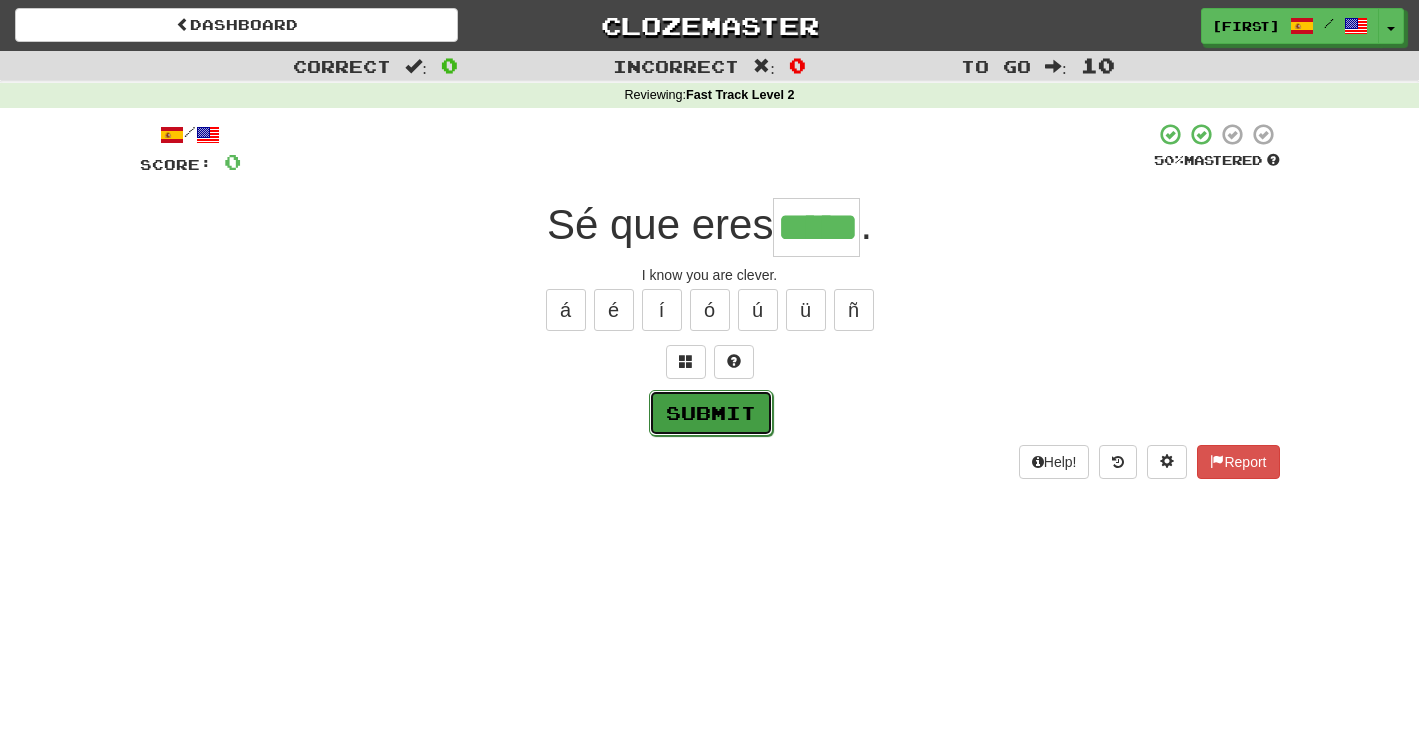 click on "Submit" at bounding box center (711, 413) 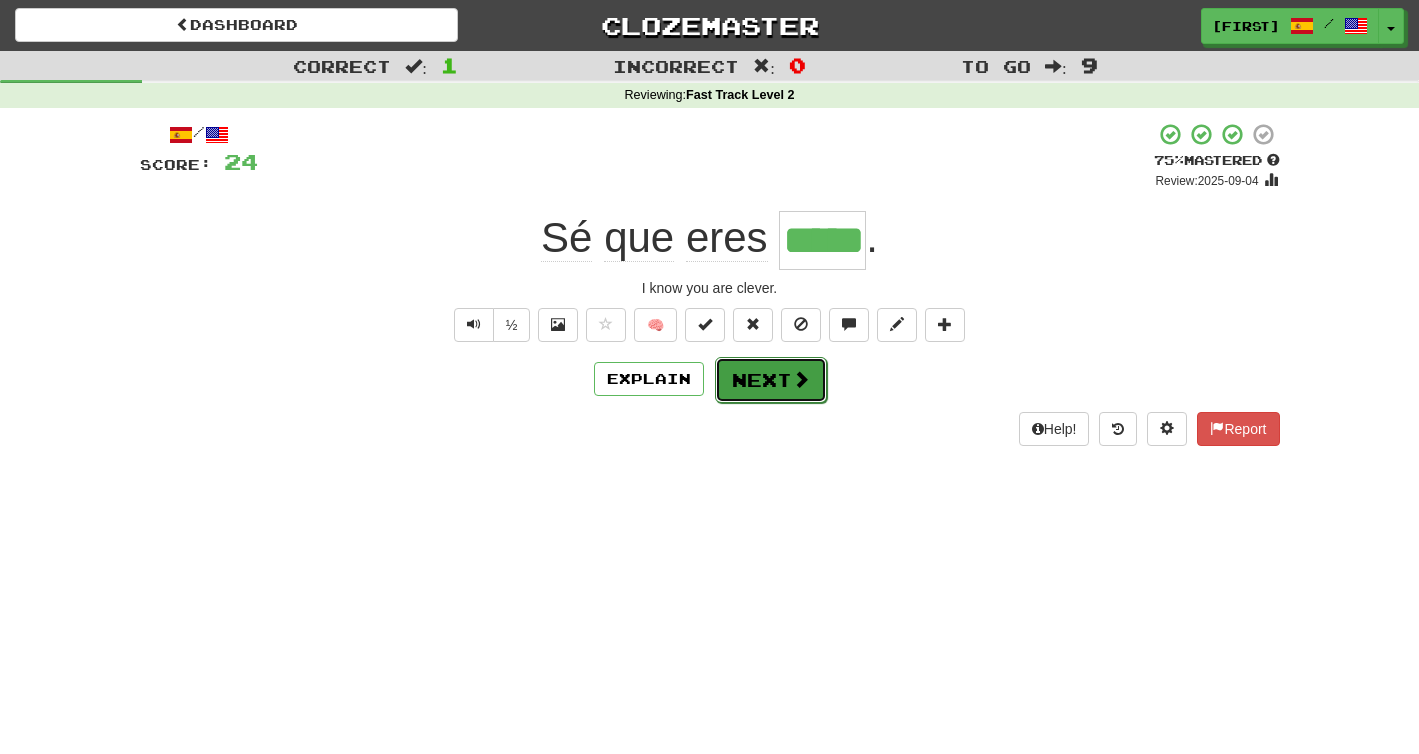 click on "Next" at bounding box center (771, 380) 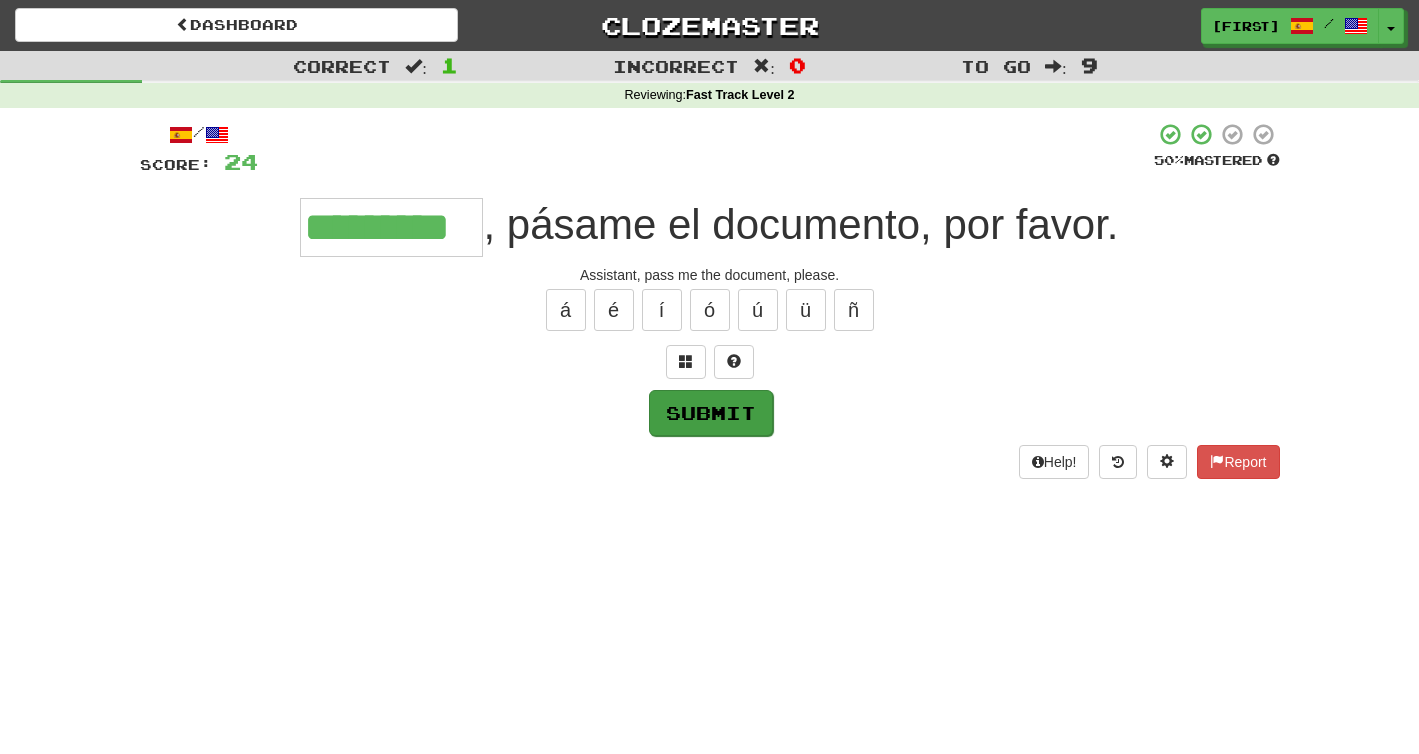 type on "*********" 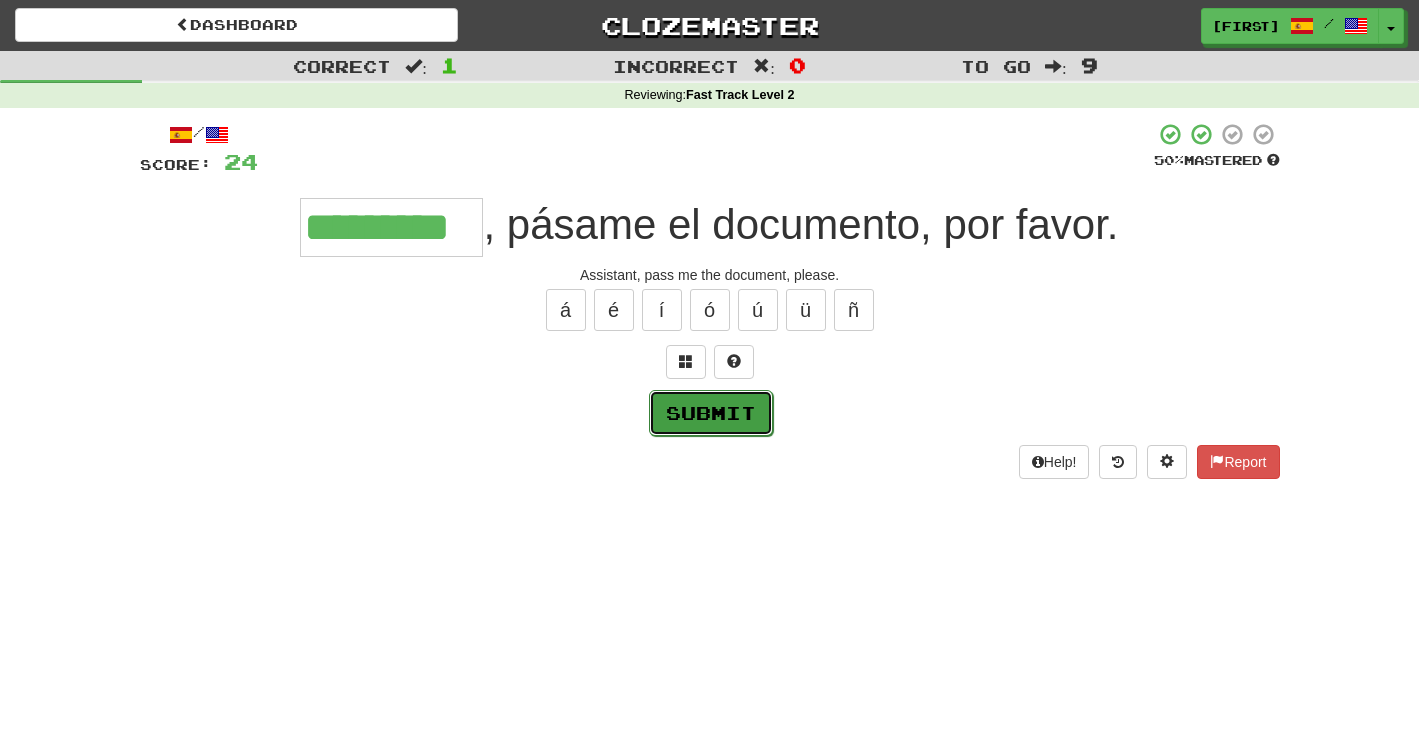 click on "Submit" at bounding box center [711, 413] 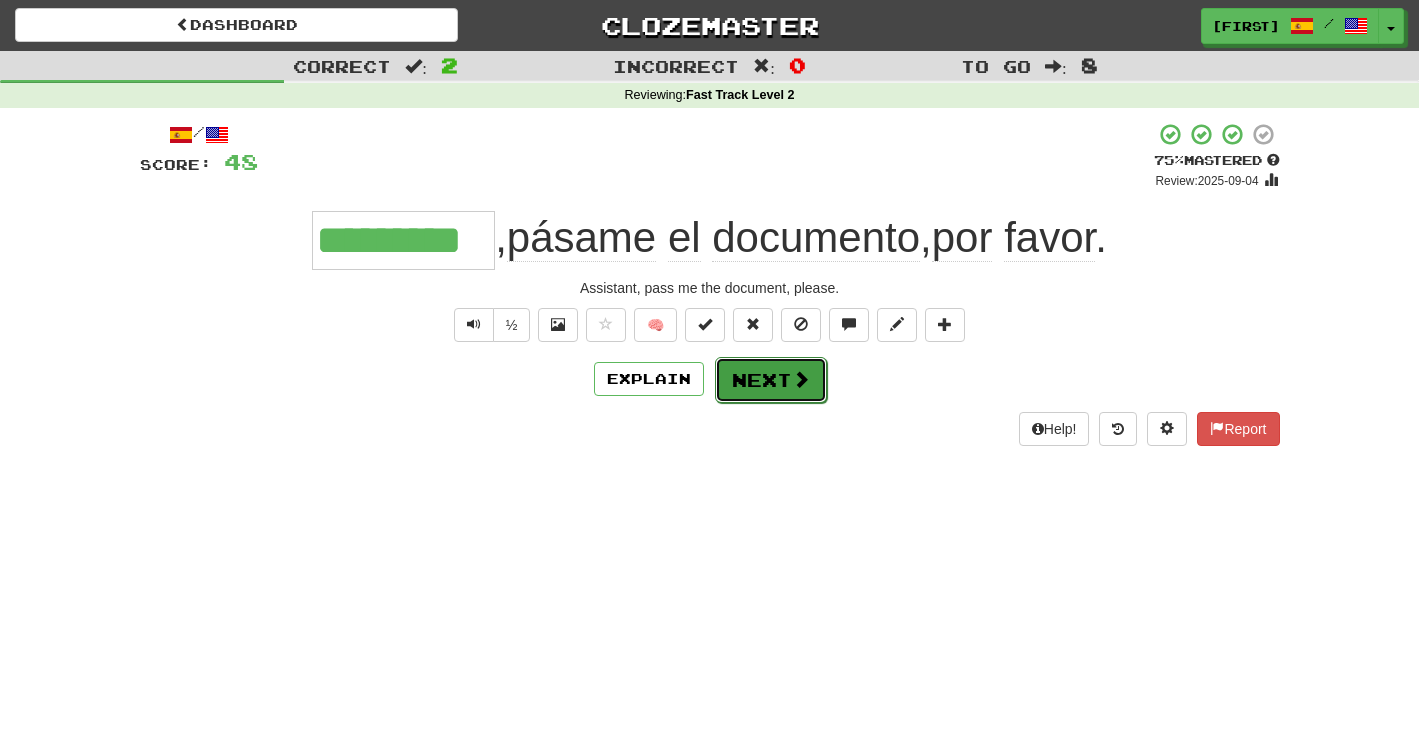click on "Next" at bounding box center (771, 380) 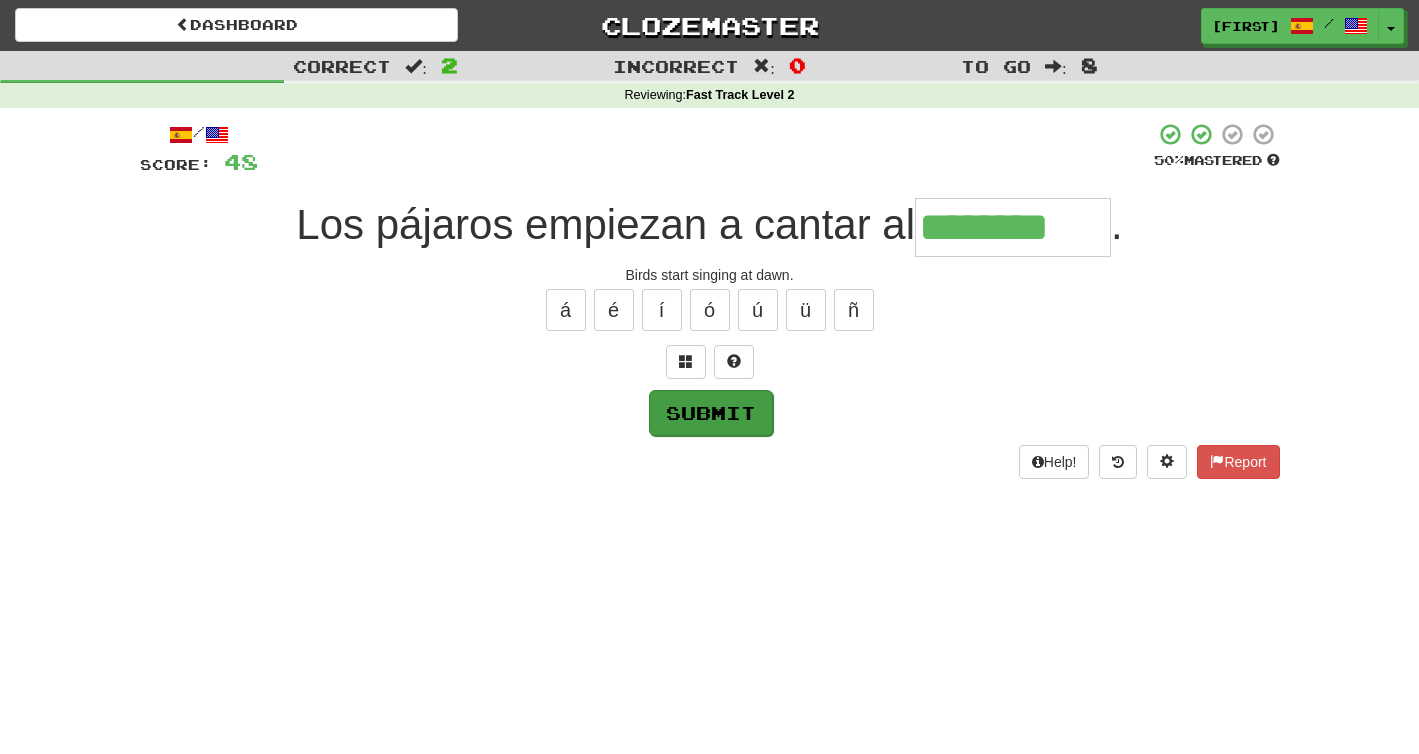 type on "********" 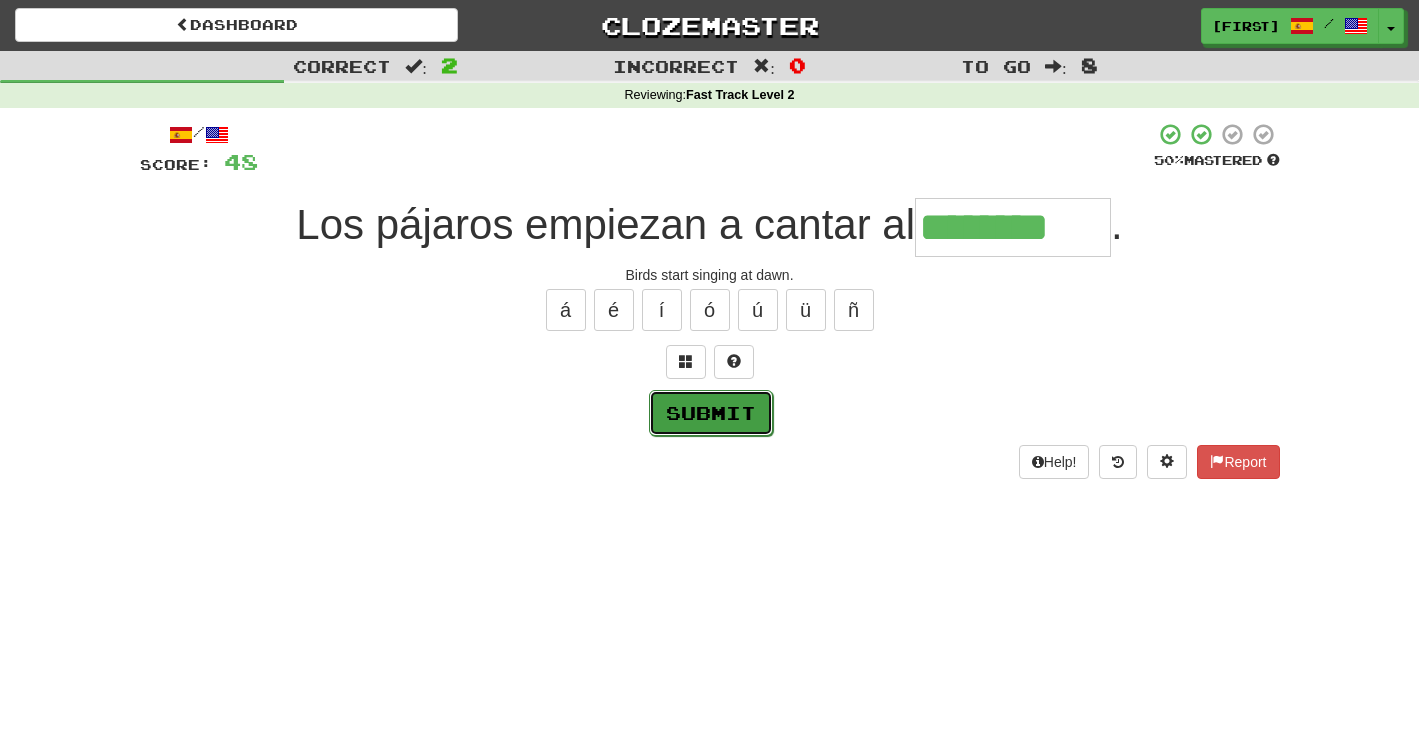 click on "Submit" at bounding box center (711, 413) 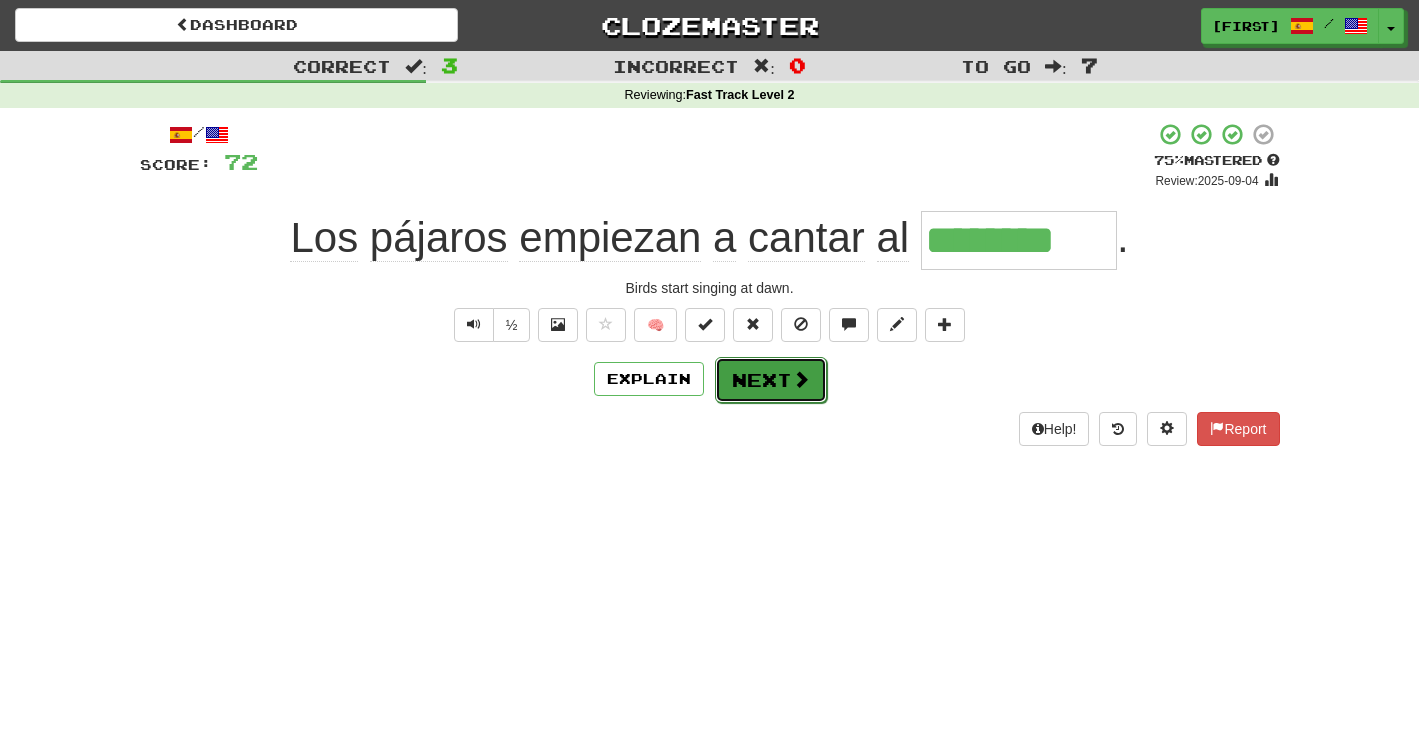 click on "Next" at bounding box center (771, 380) 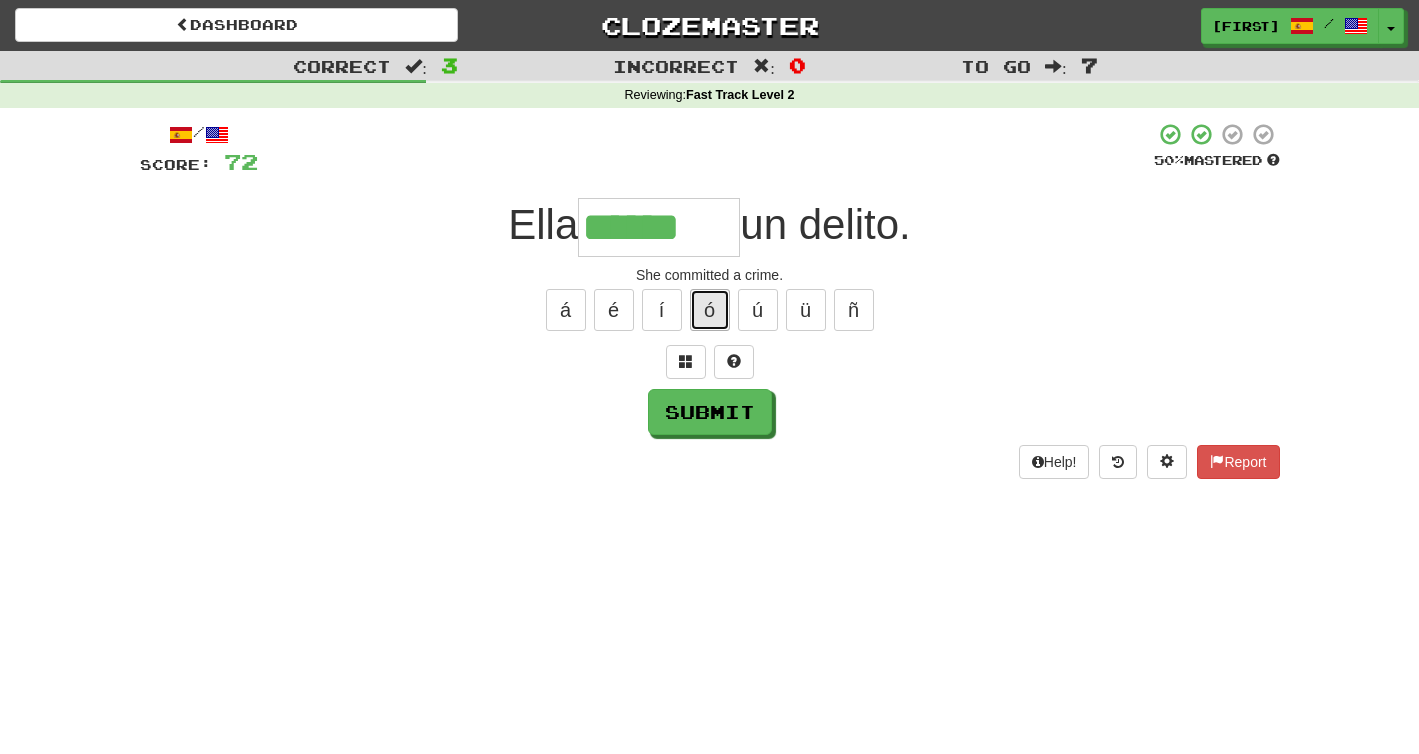 click on "ó" at bounding box center (710, 310) 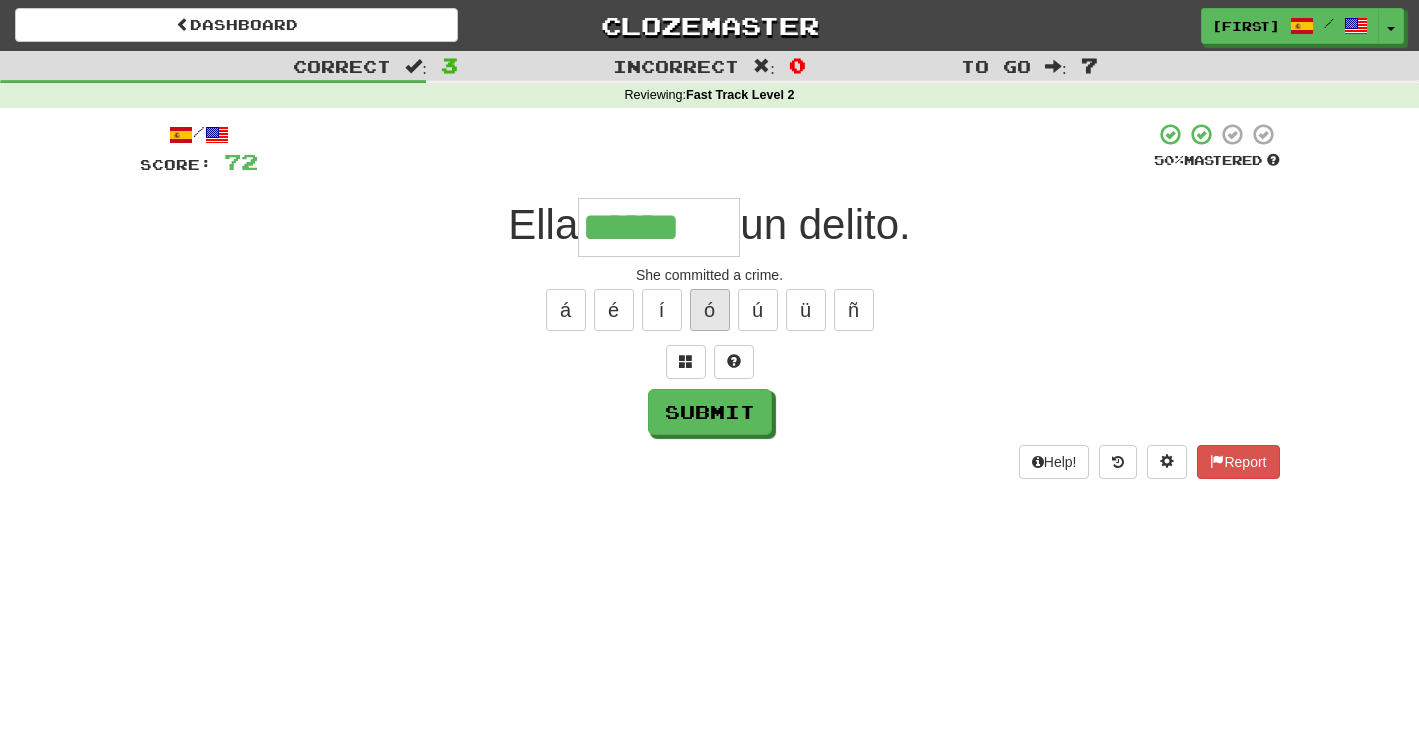 type on "*******" 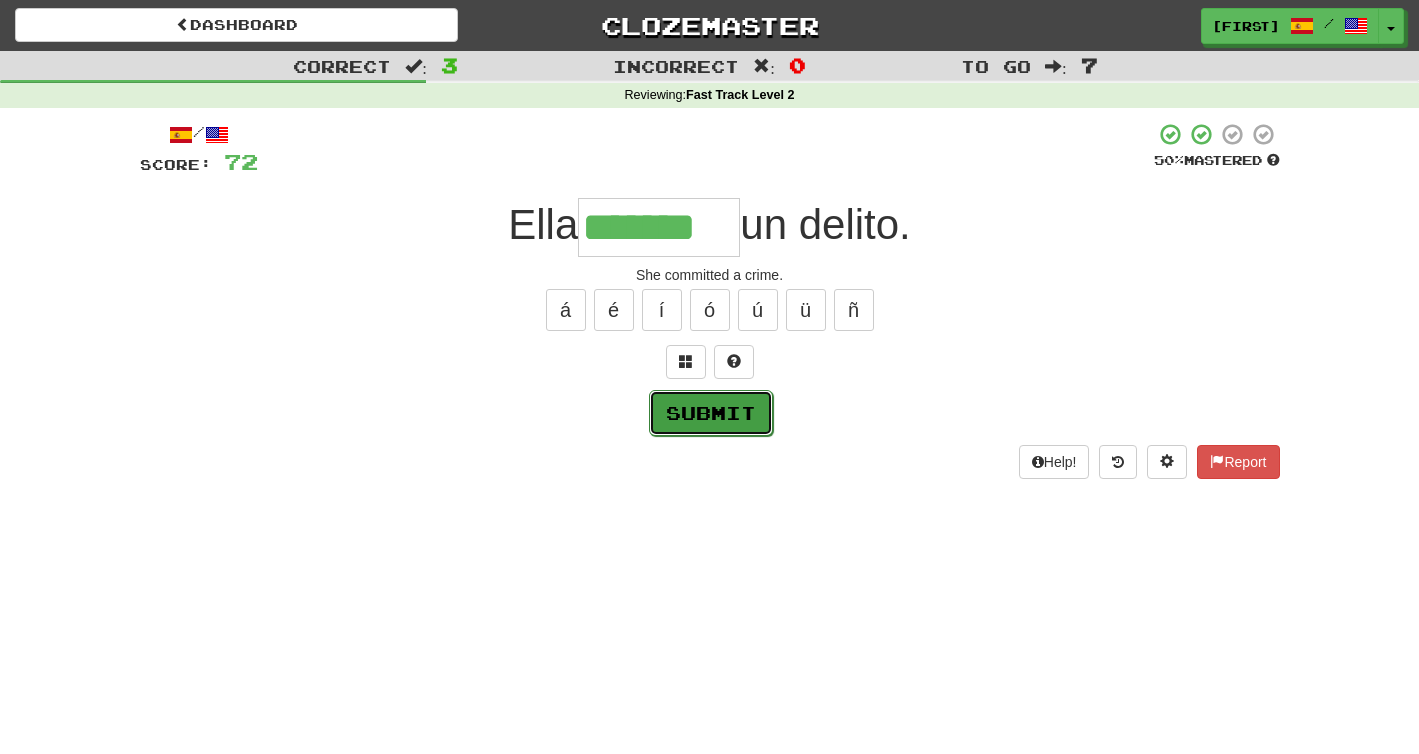 click on "Submit" at bounding box center [711, 413] 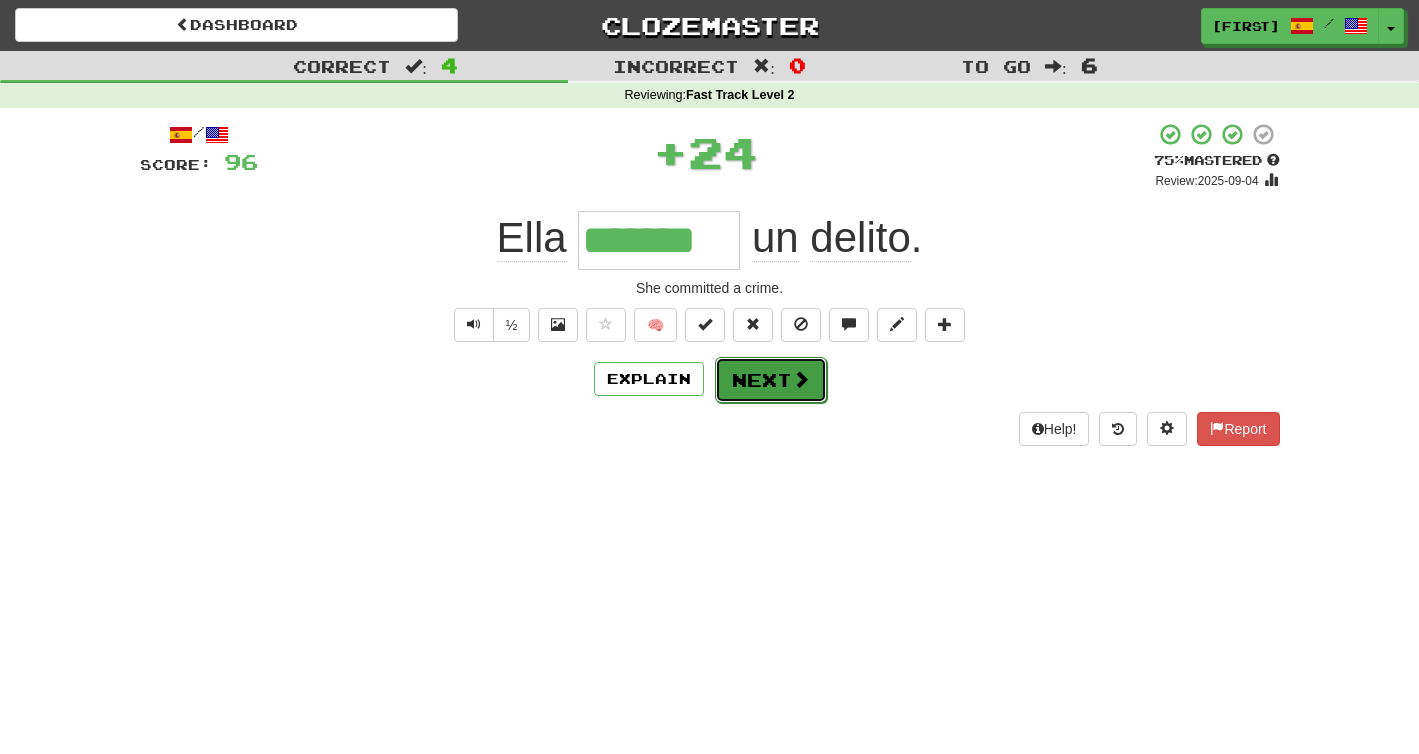 click at bounding box center (801, 379) 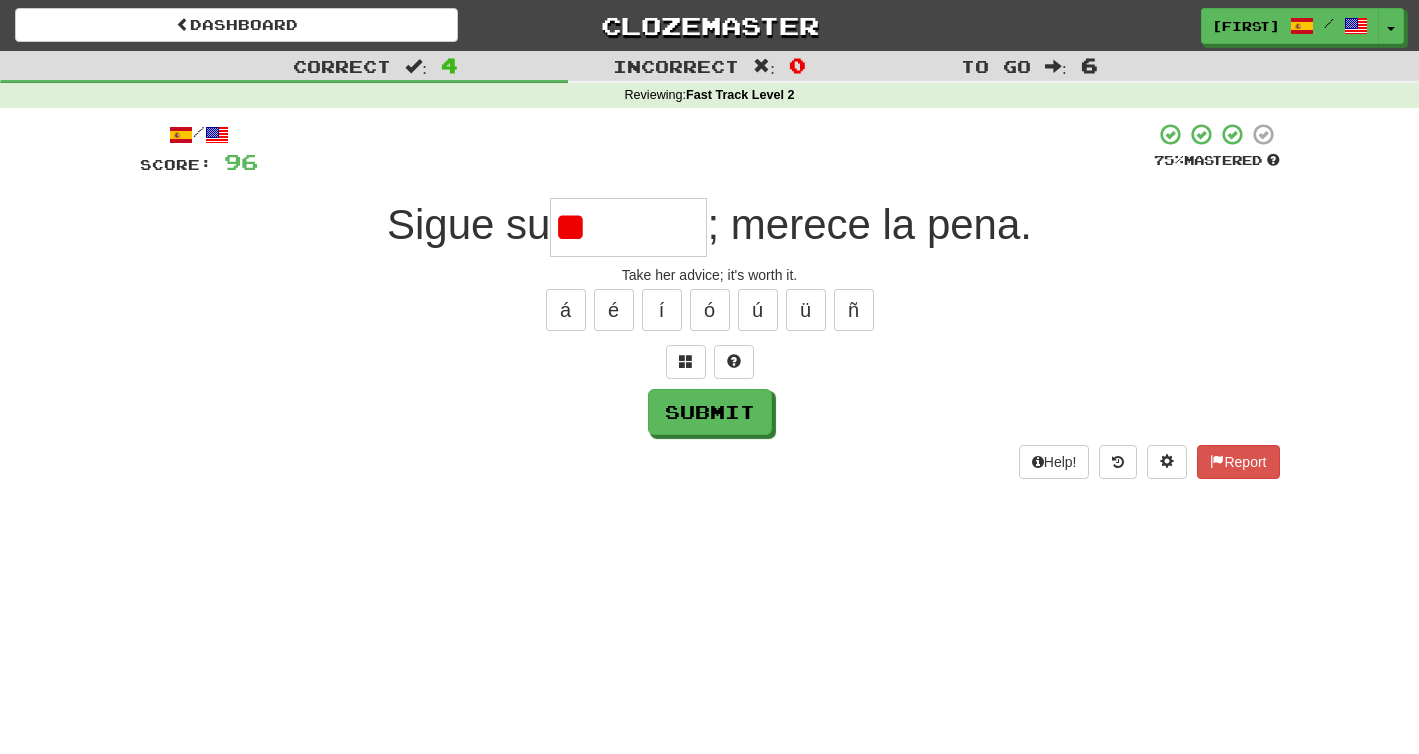 type on "*" 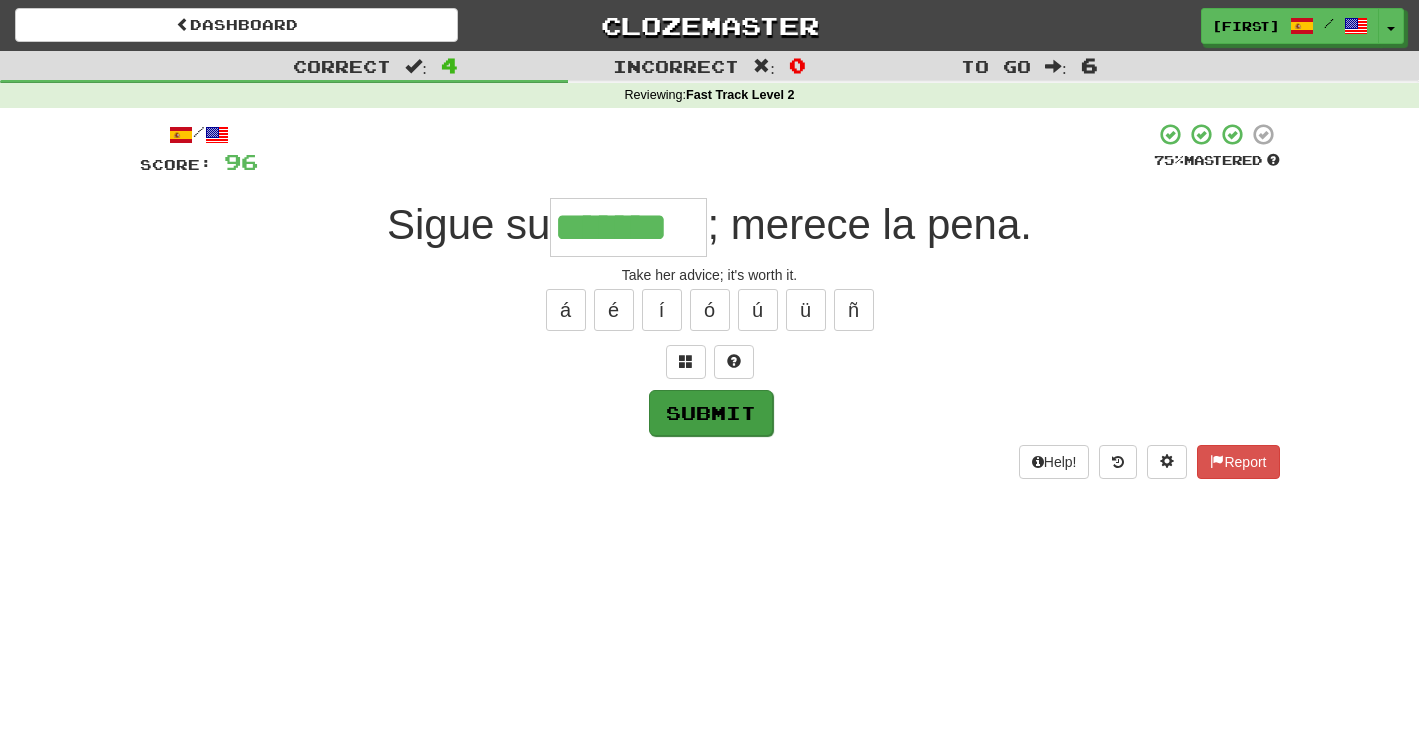 type on "*******" 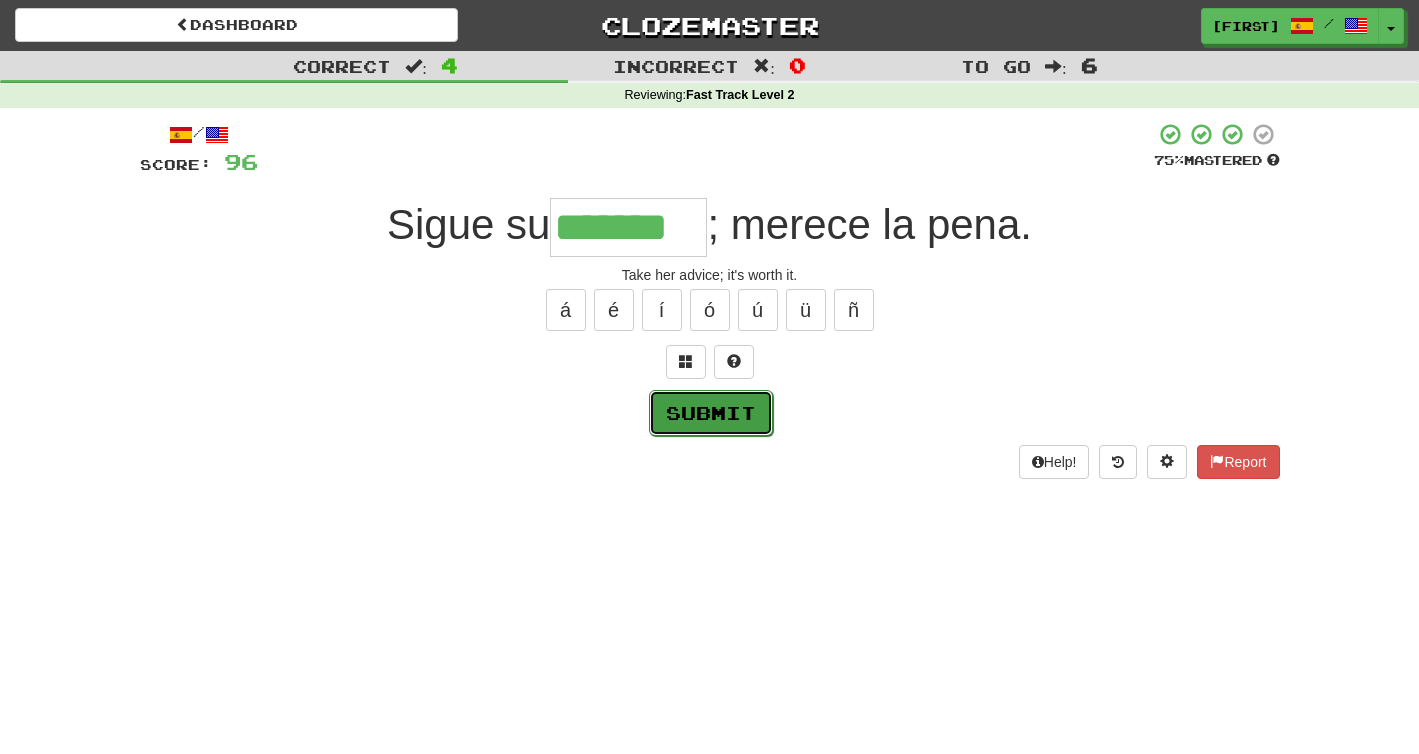 click on "Submit" at bounding box center [711, 413] 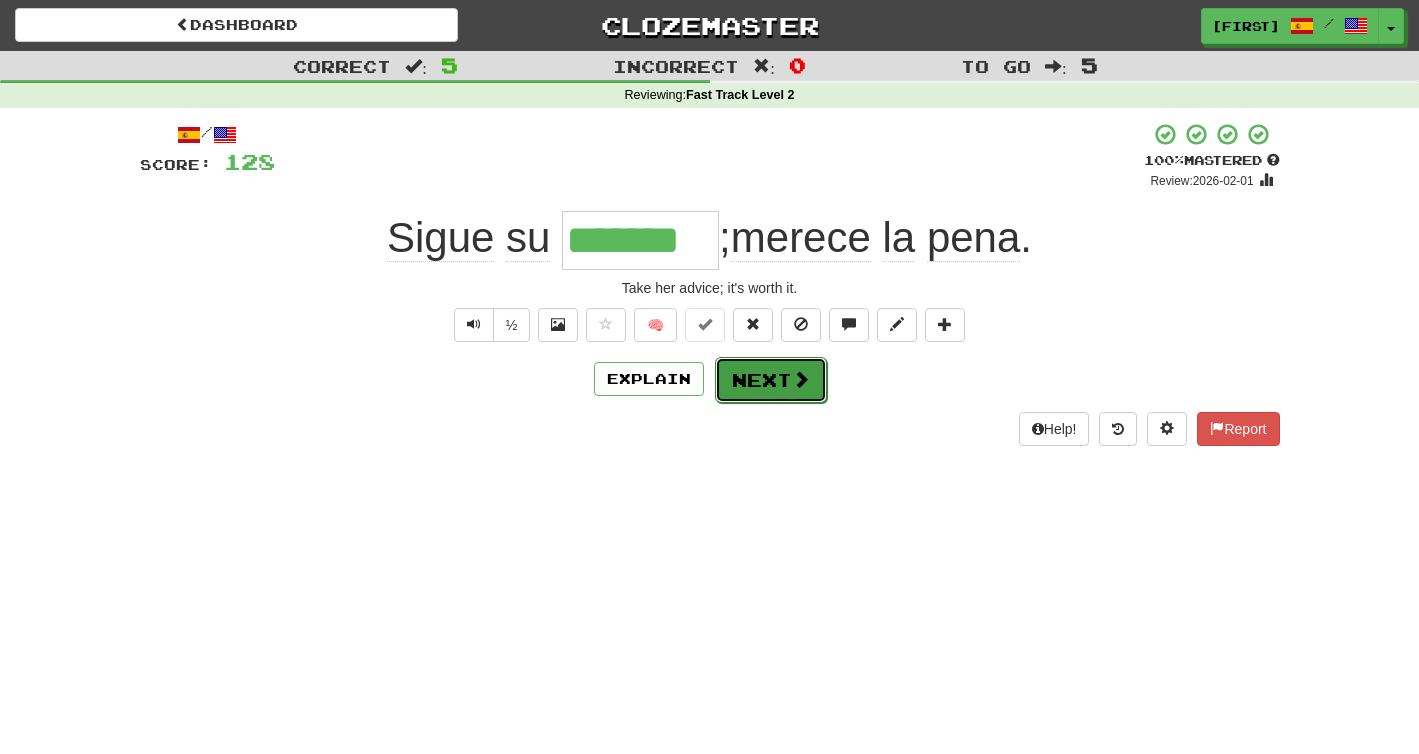 click on "Next" at bounding box center [771, 380] 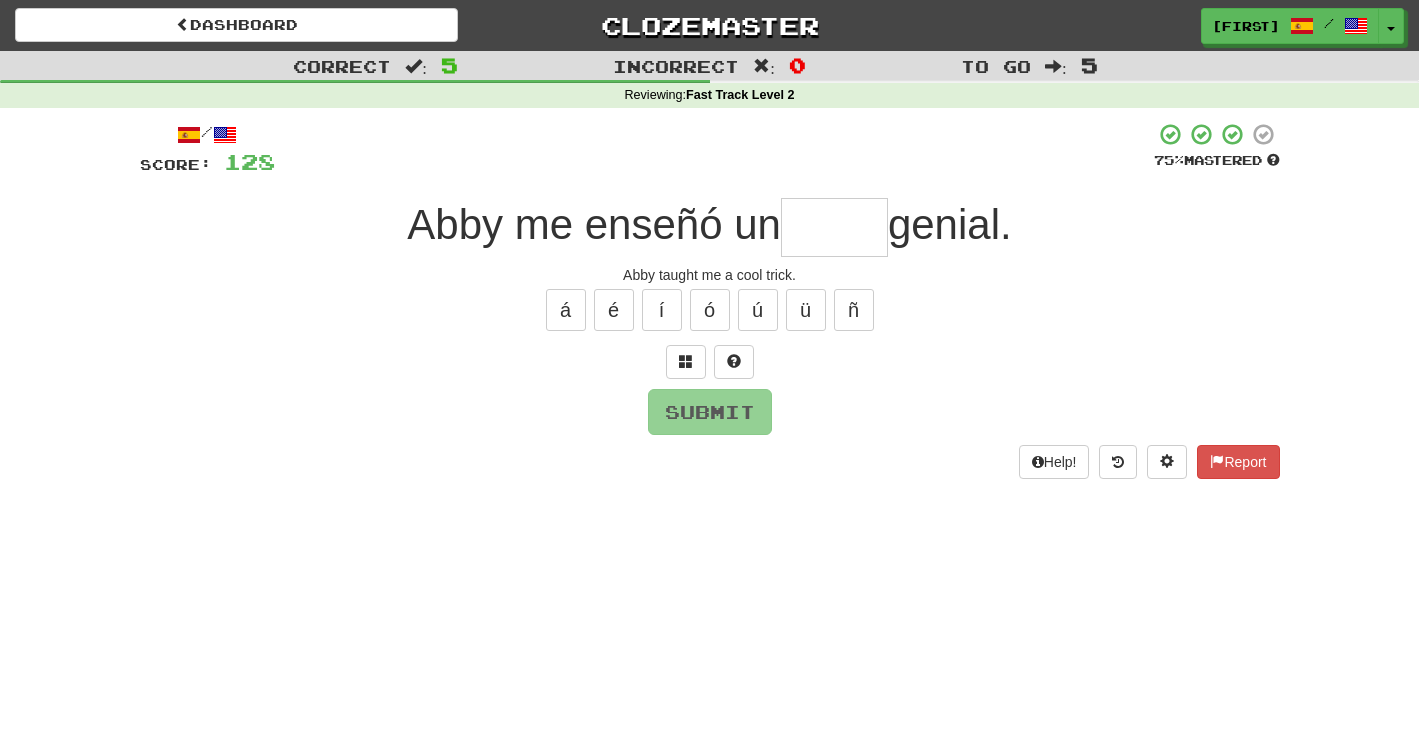type on "*" 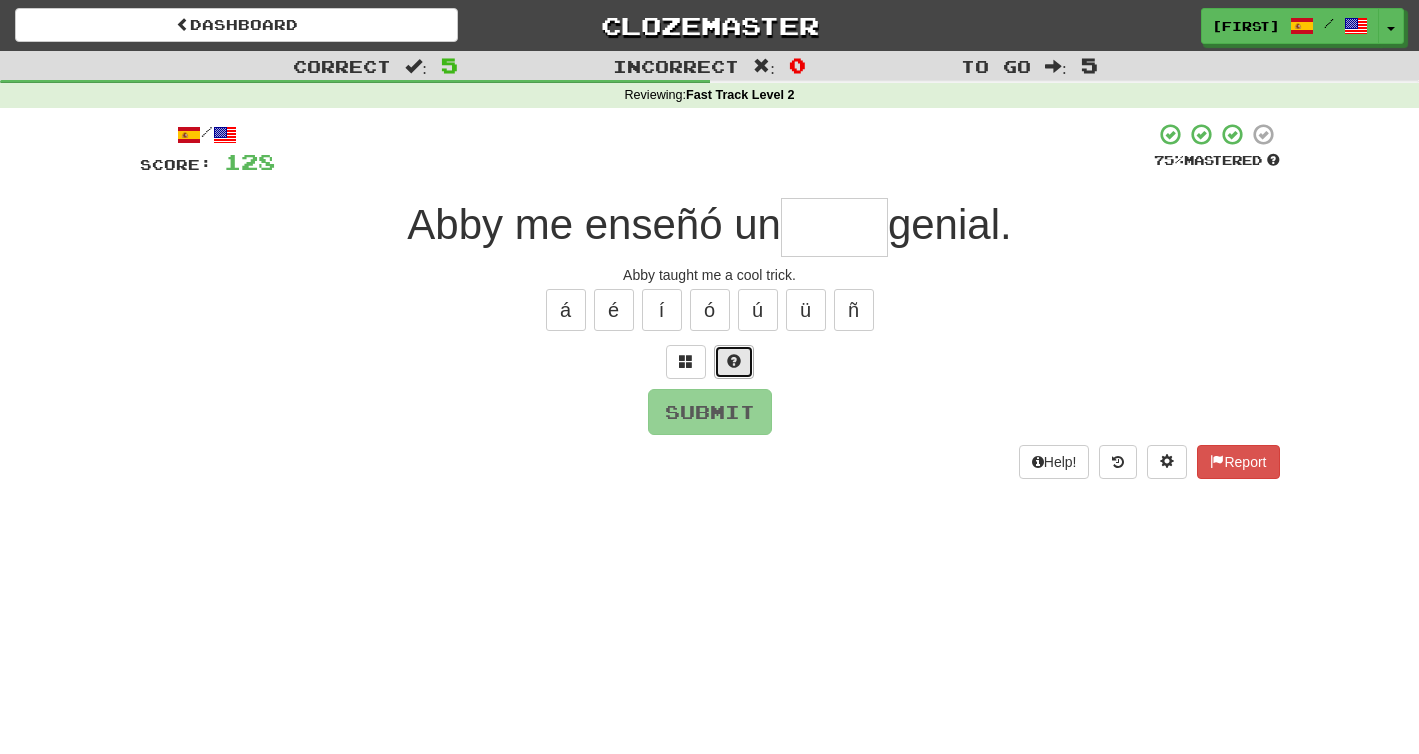 click at bounding box center [734, 362] 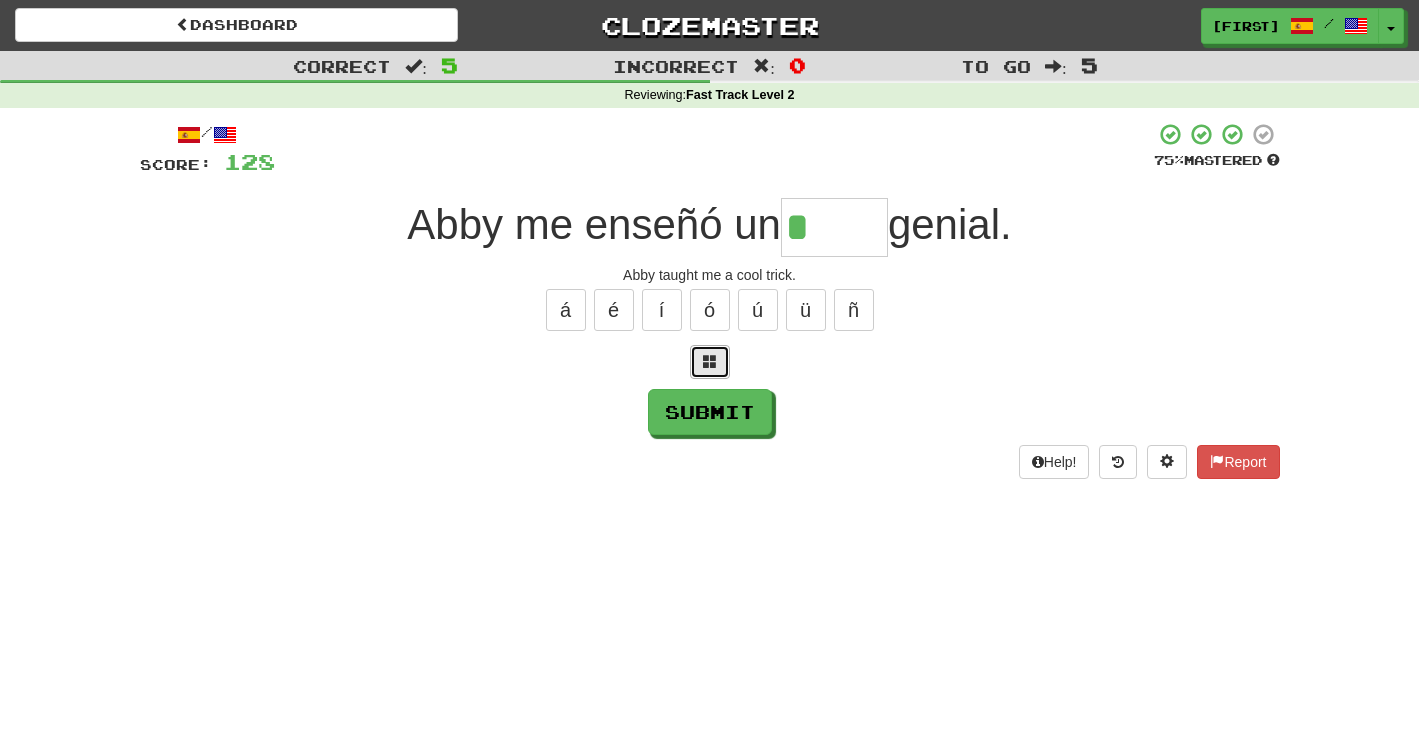 click at bounding box center (710, 362) 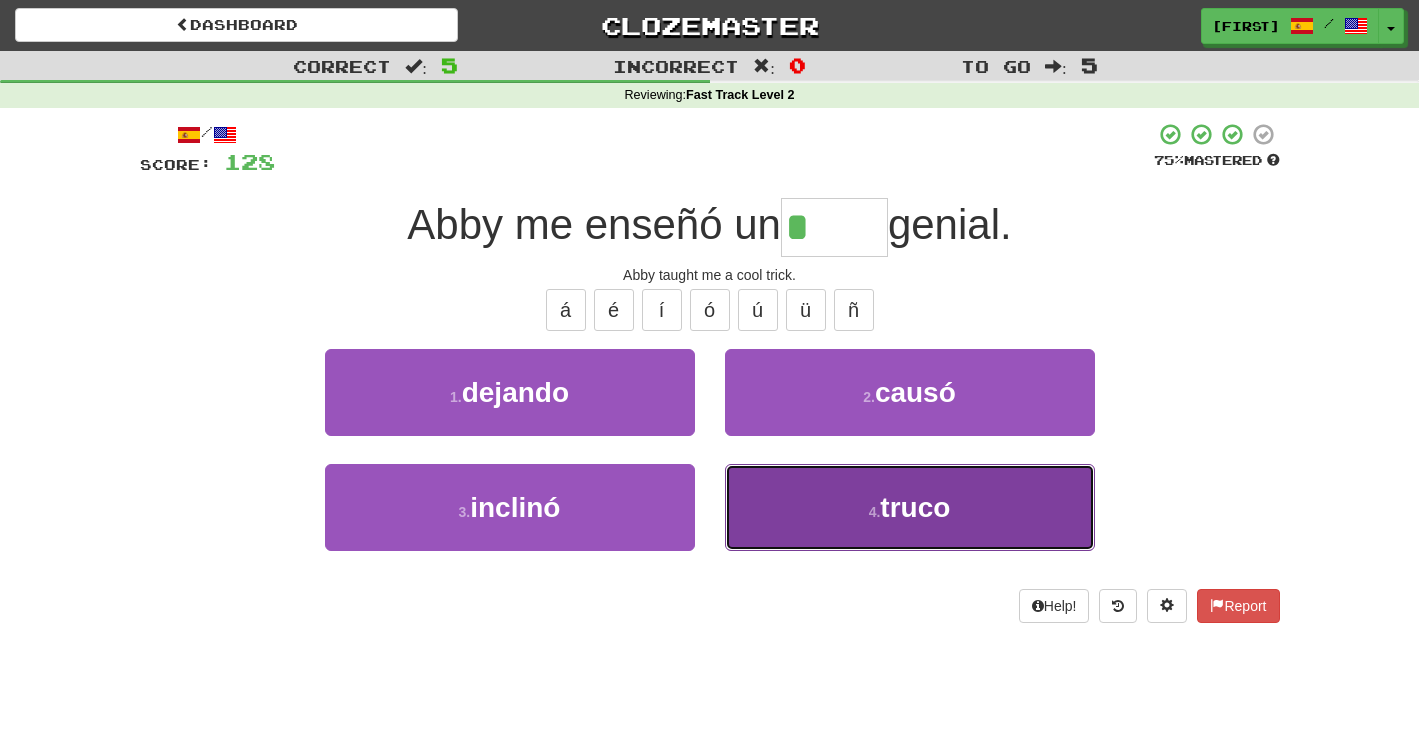 click on "4 .  truco" at bounding box center [910, 507] 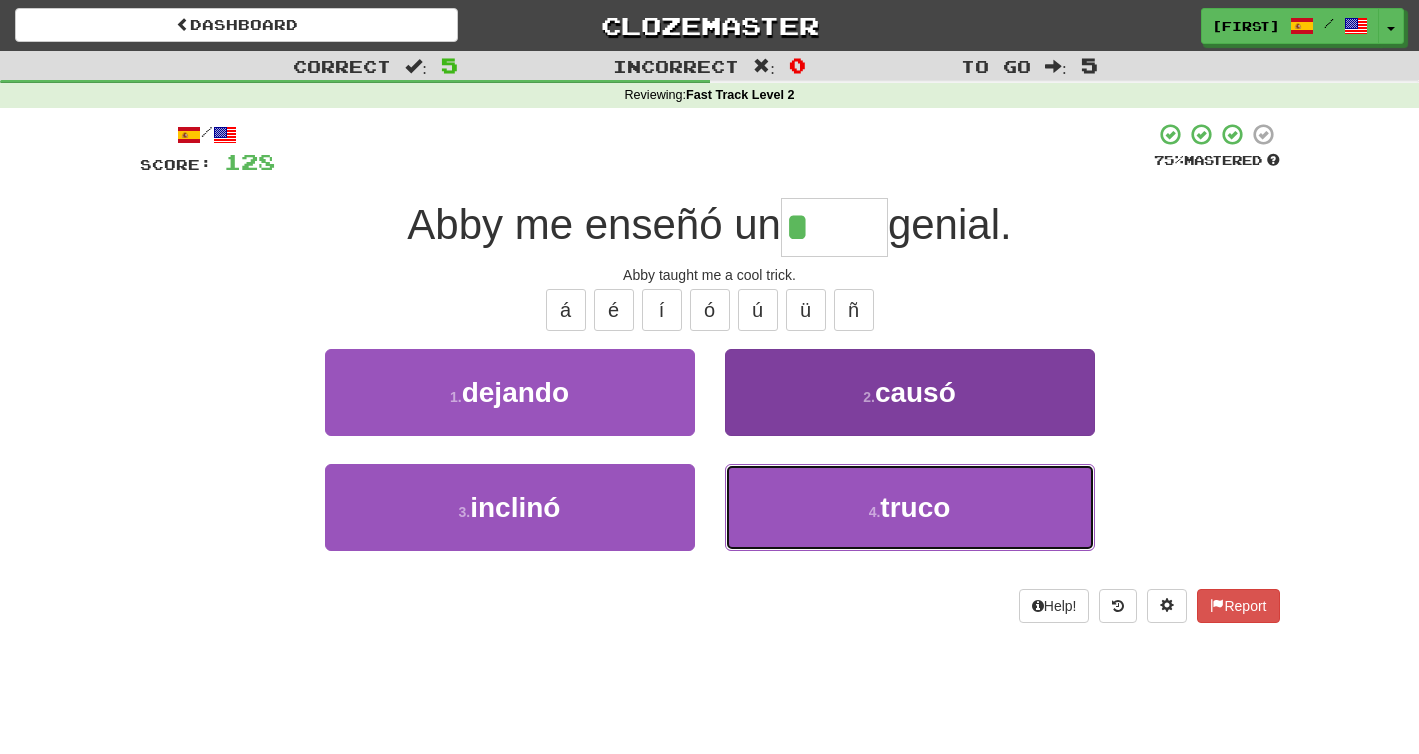 type on "*****" 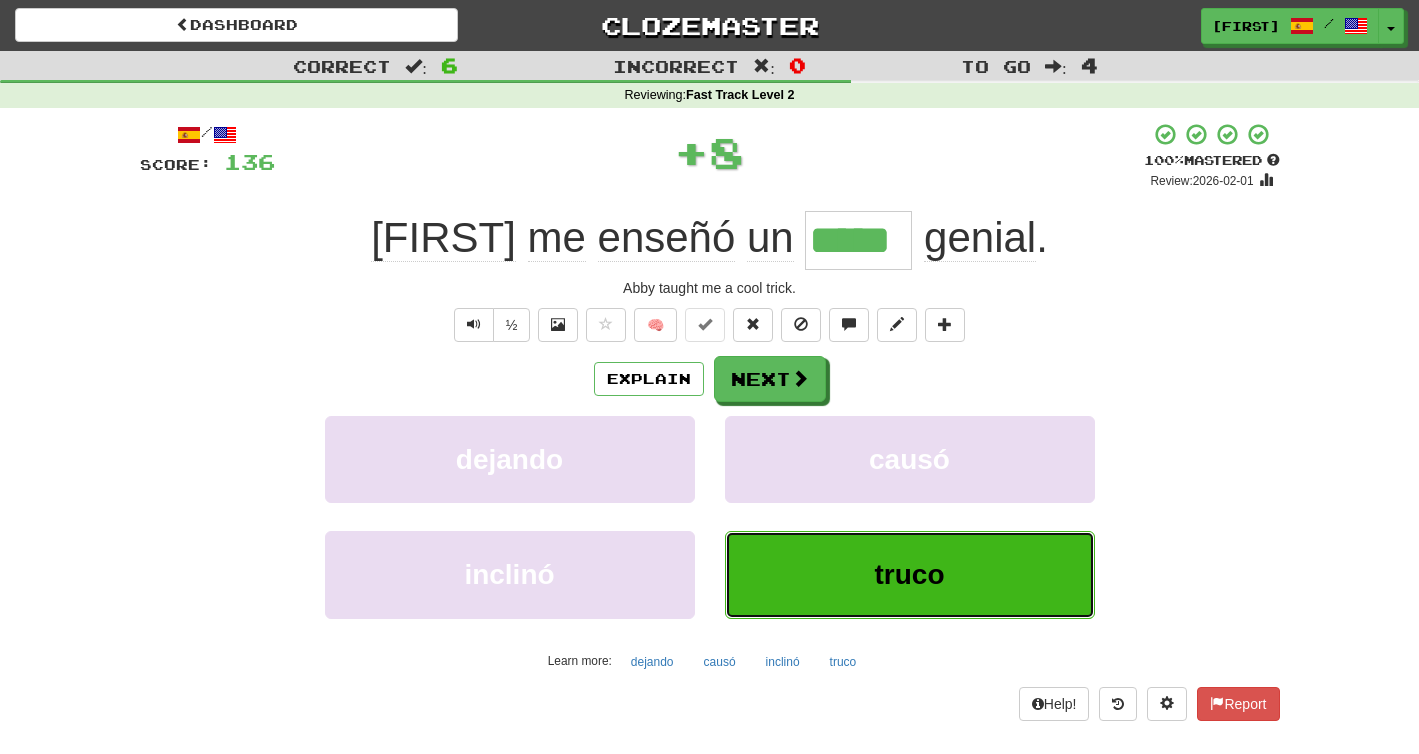 type 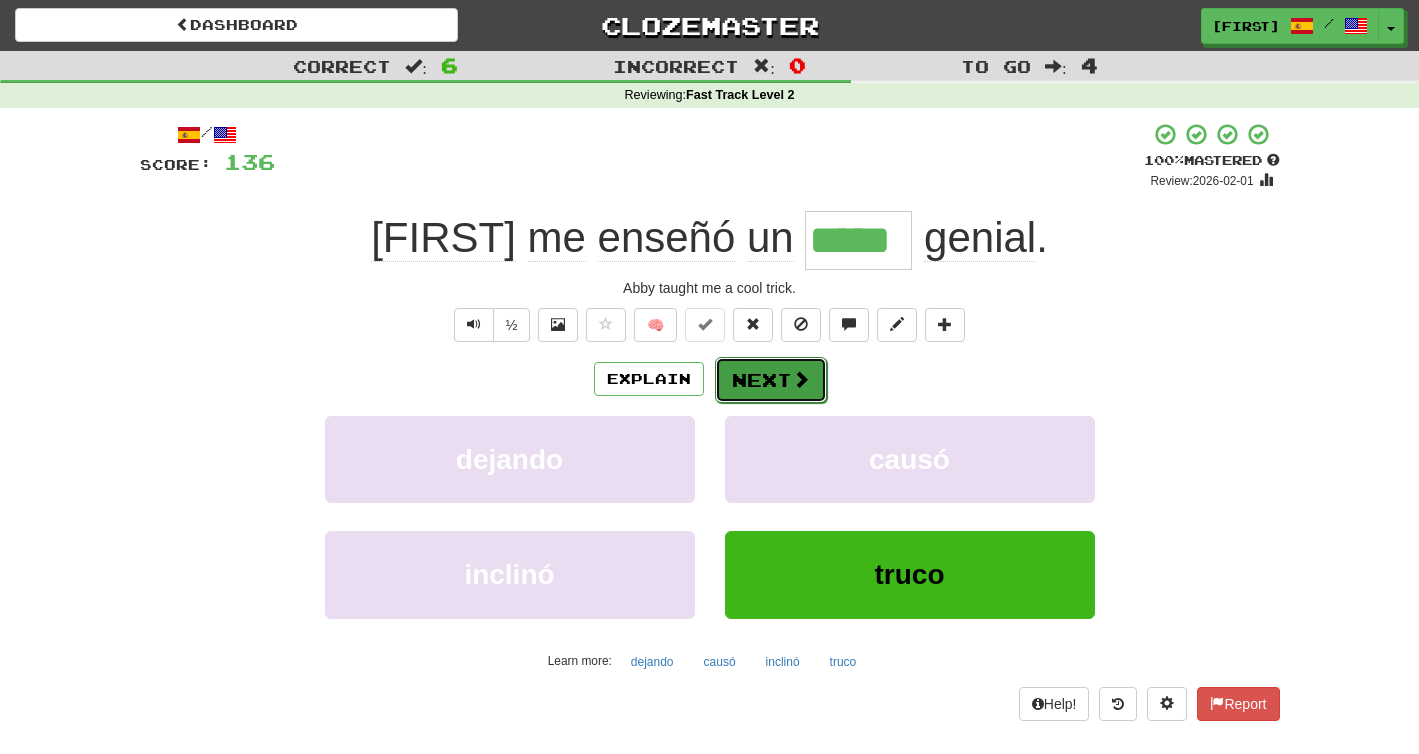 click on "Next" at bounding box center (771, 380) 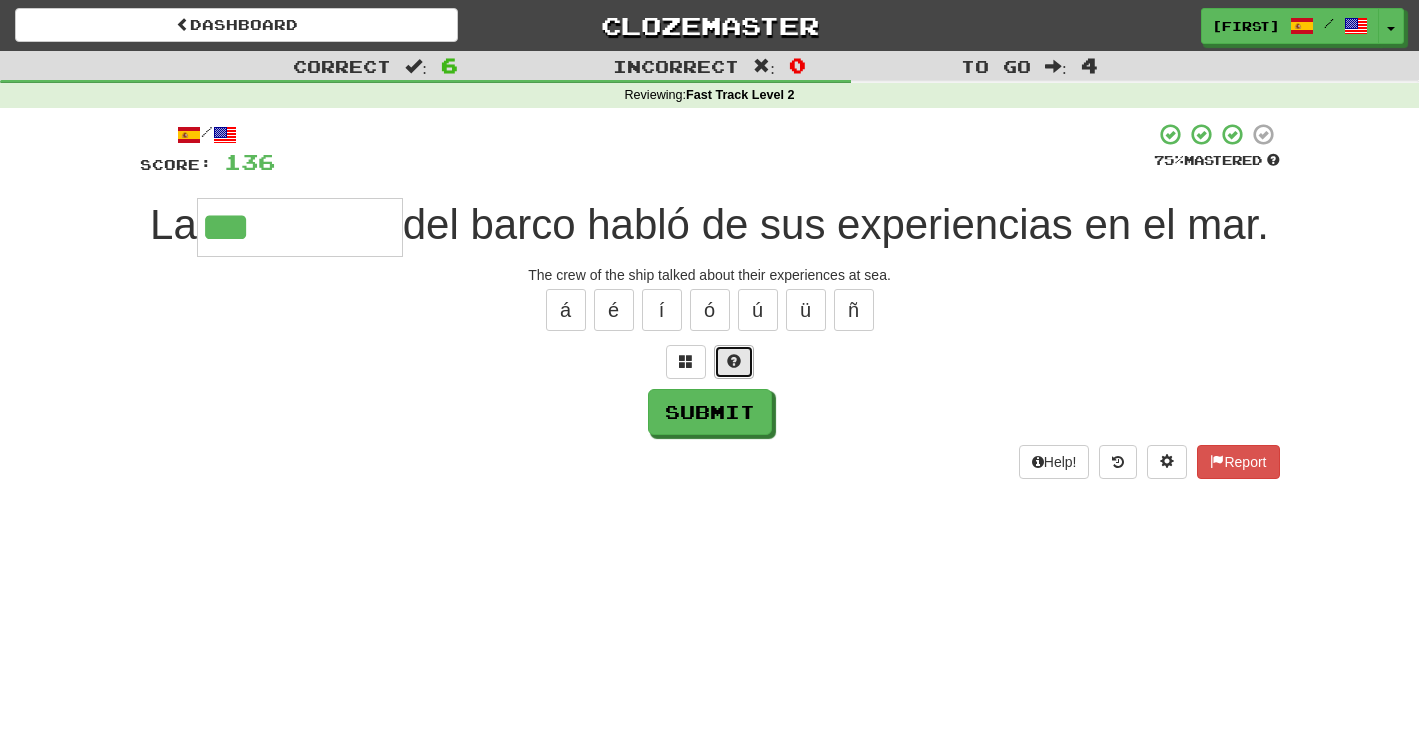 click at bounding box center [734, 361] 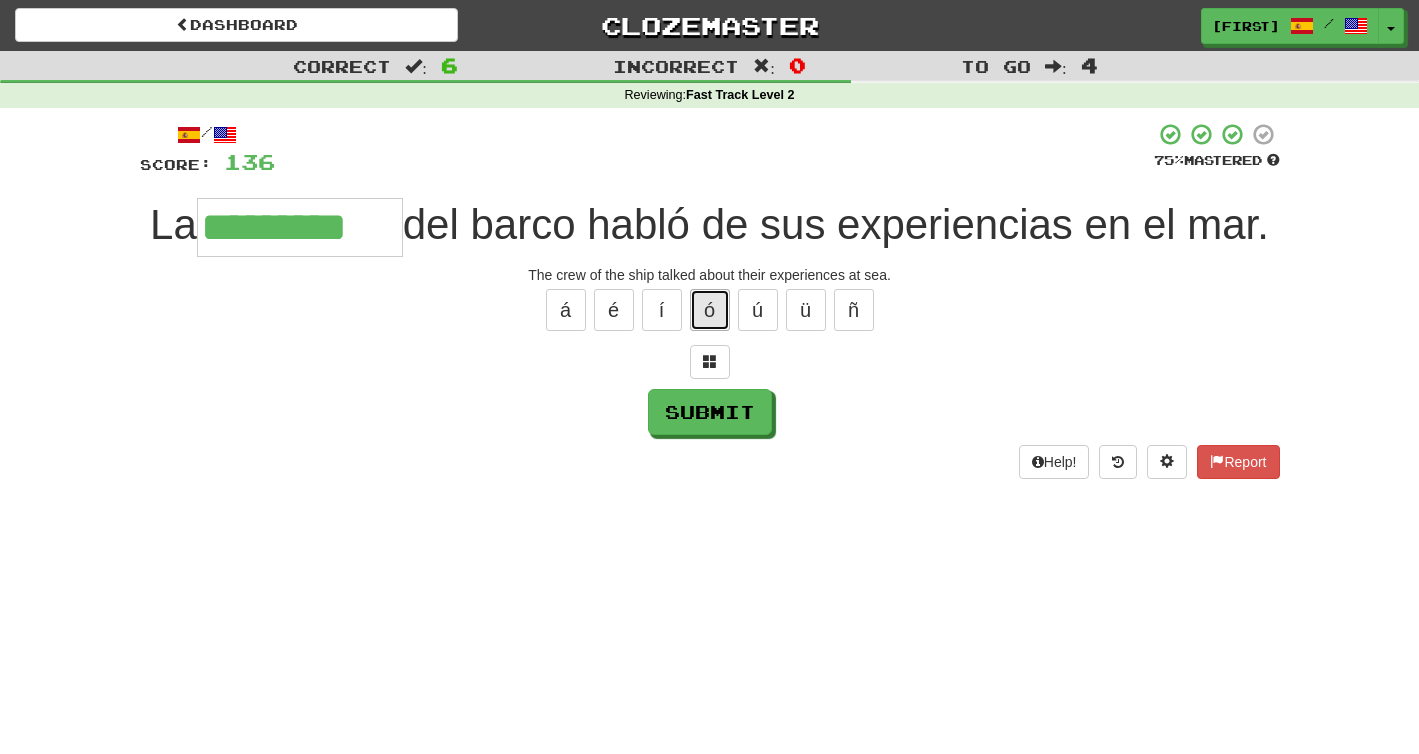 click on "ó" at bounding box center [710, 310] 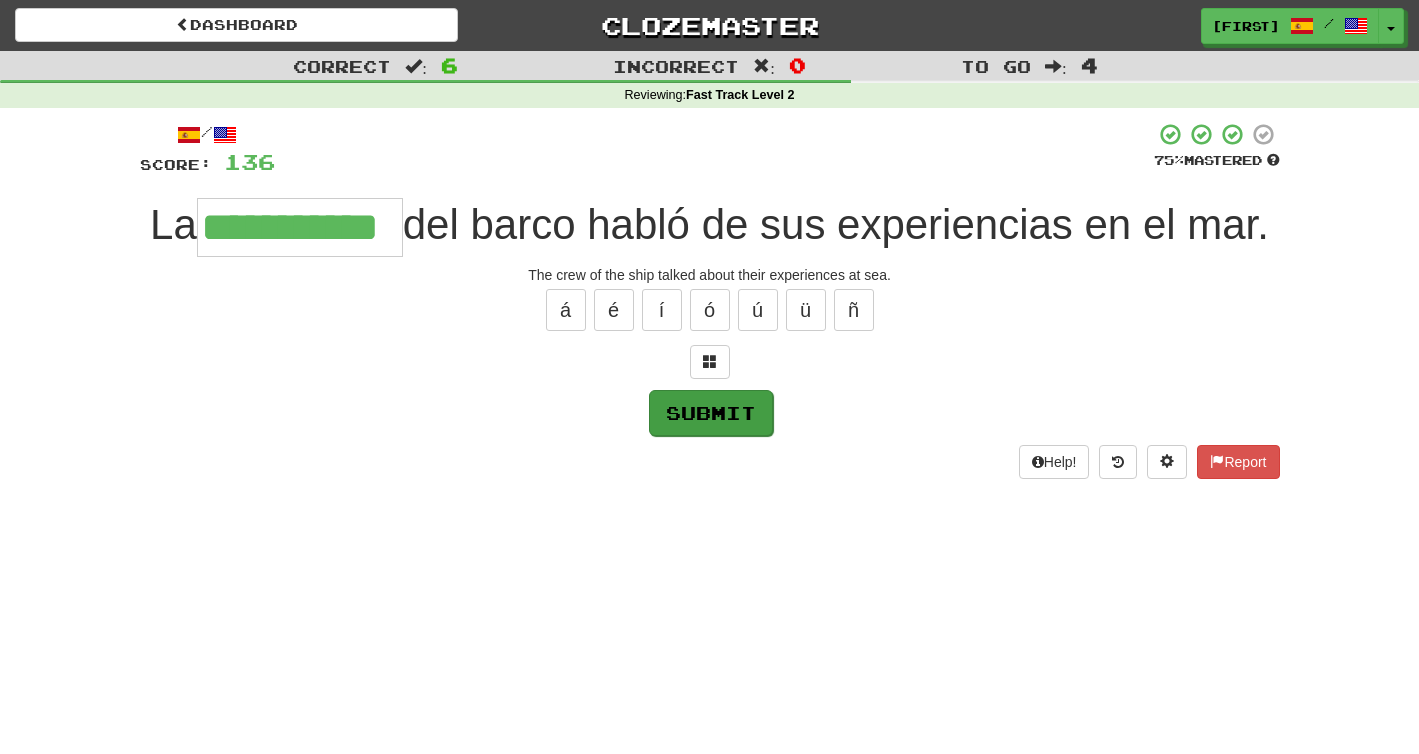 type on "**********" 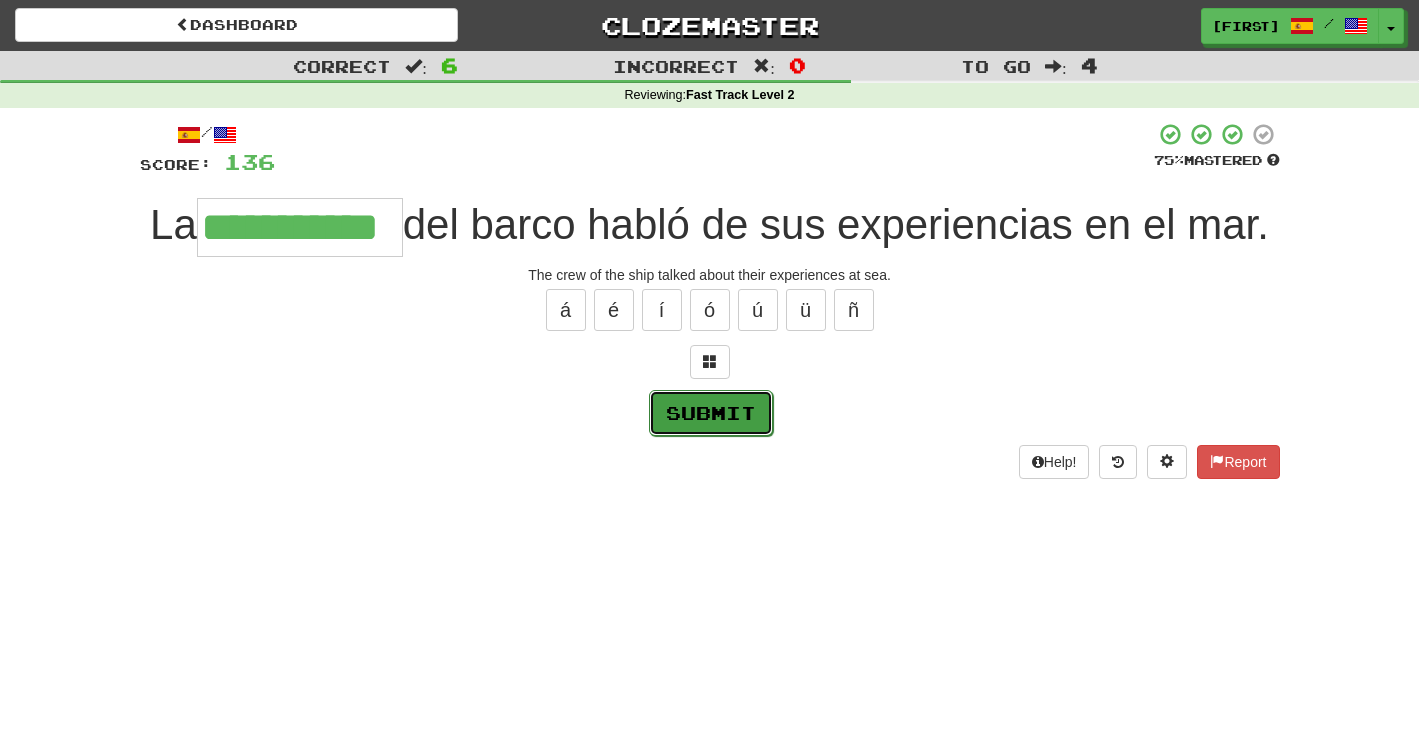 click on "Submit" at bounding box center (711, 413) 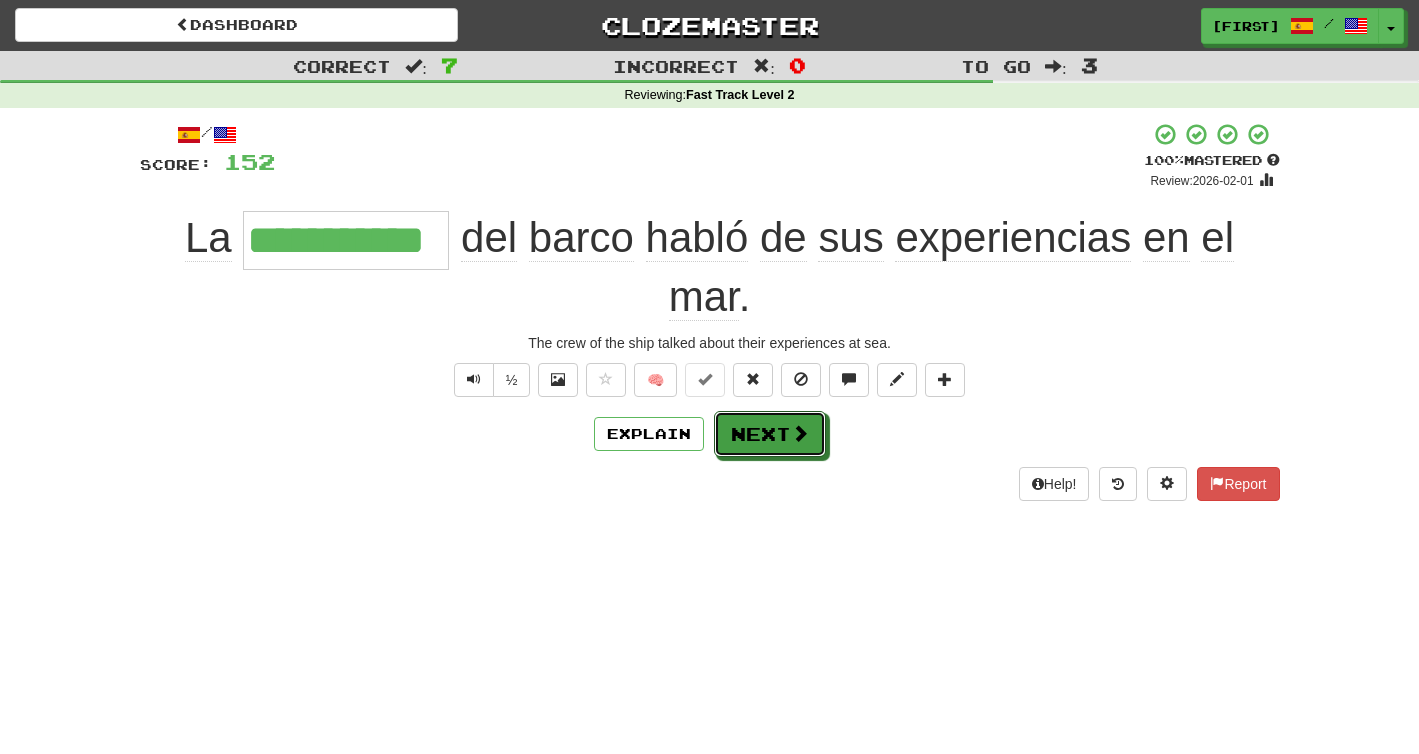 click on "Next" at bounding box center [770, 434] 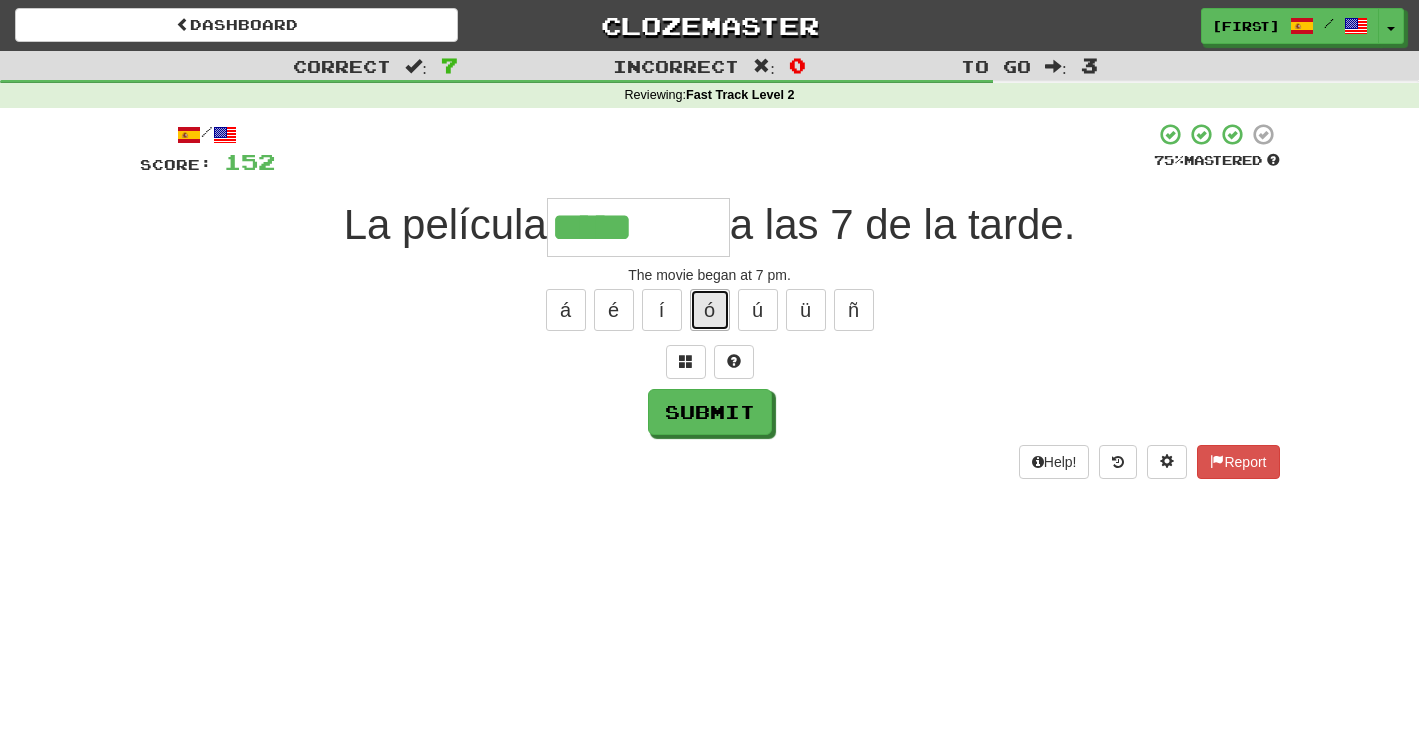 click on "ó" at bounding box center (710, 310) 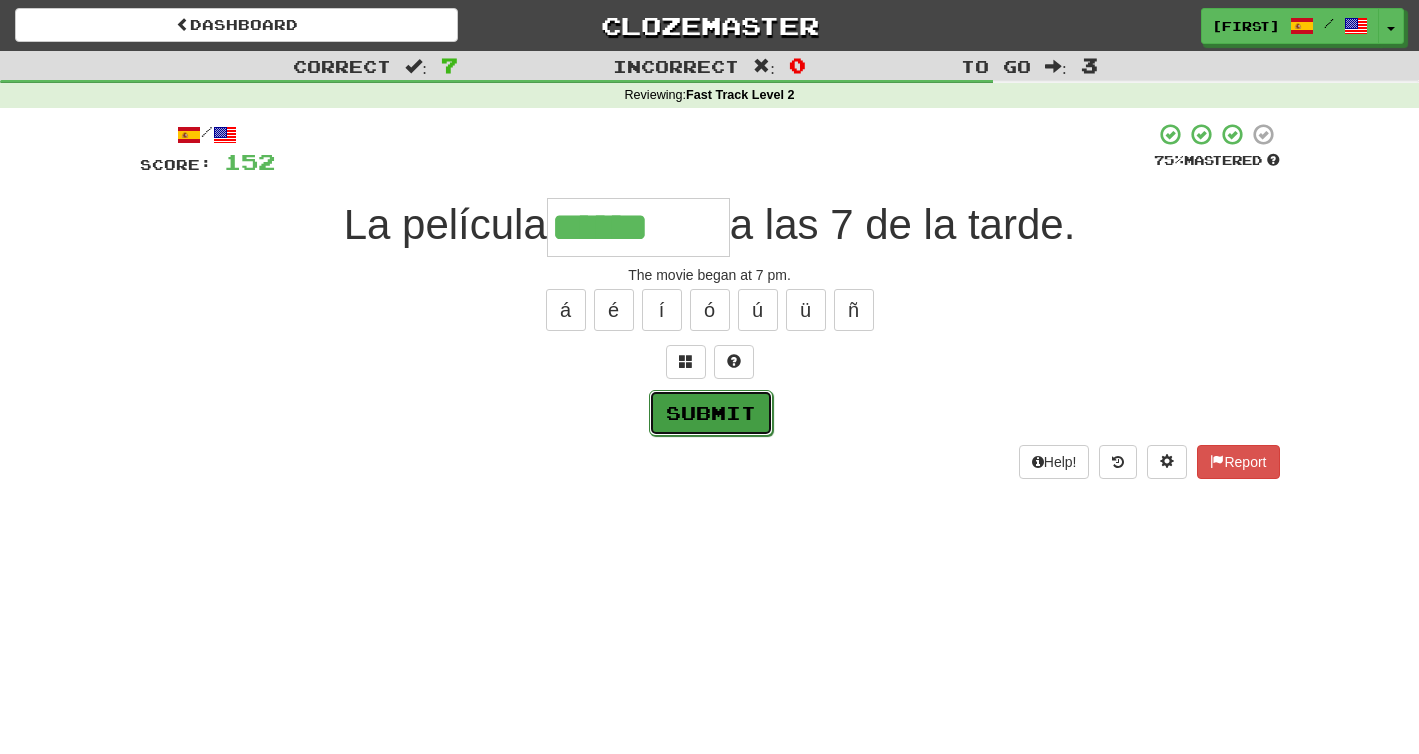 click on "Submit" at bounding box center [711, 413] 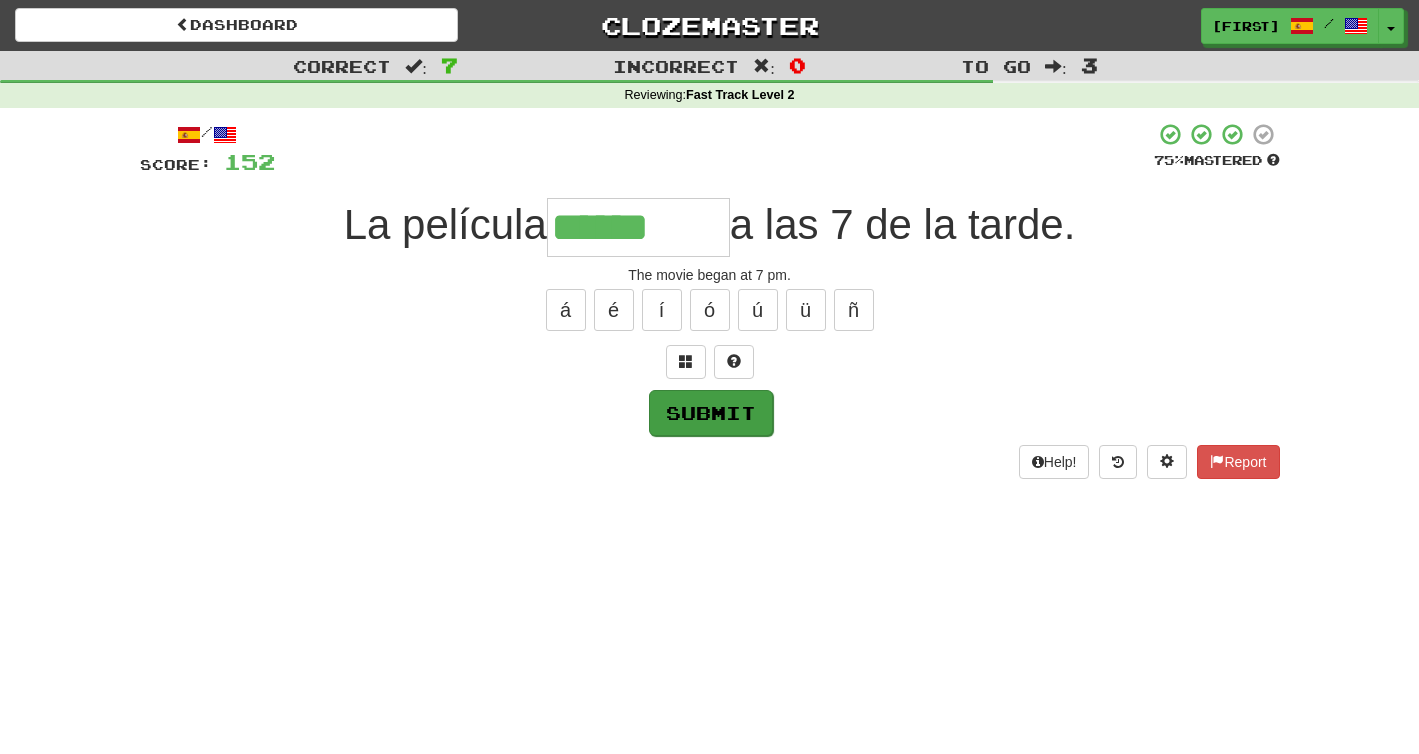type on "*******" 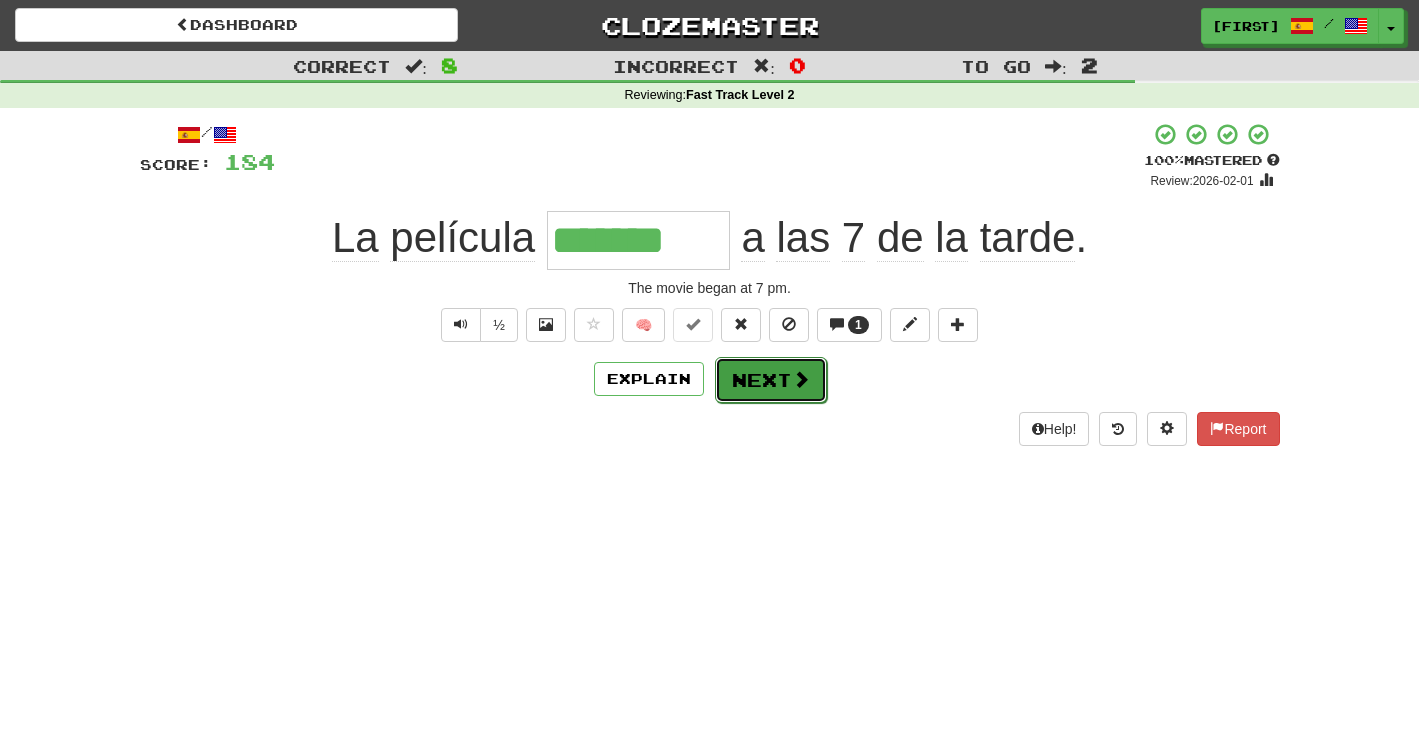 click on "Next" at bounding box center (771, 380) 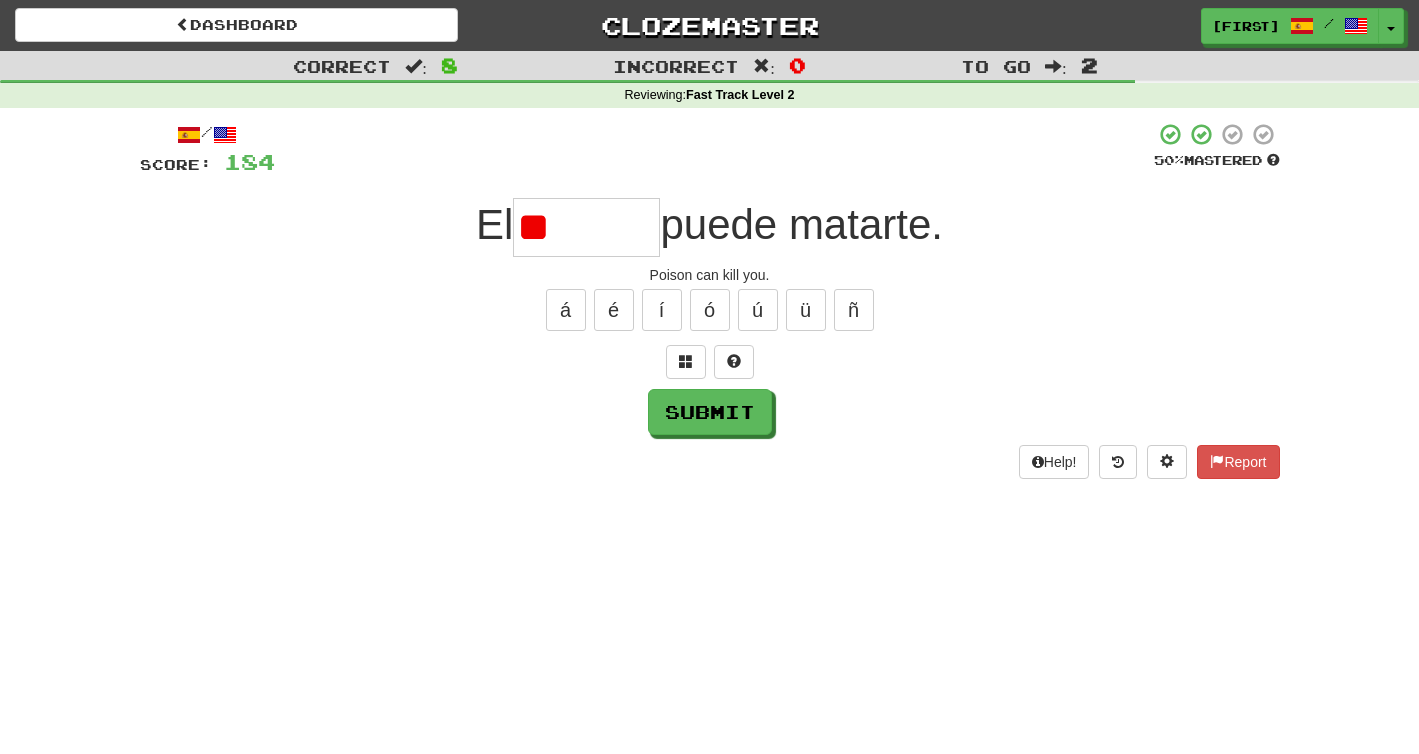 type on "*" 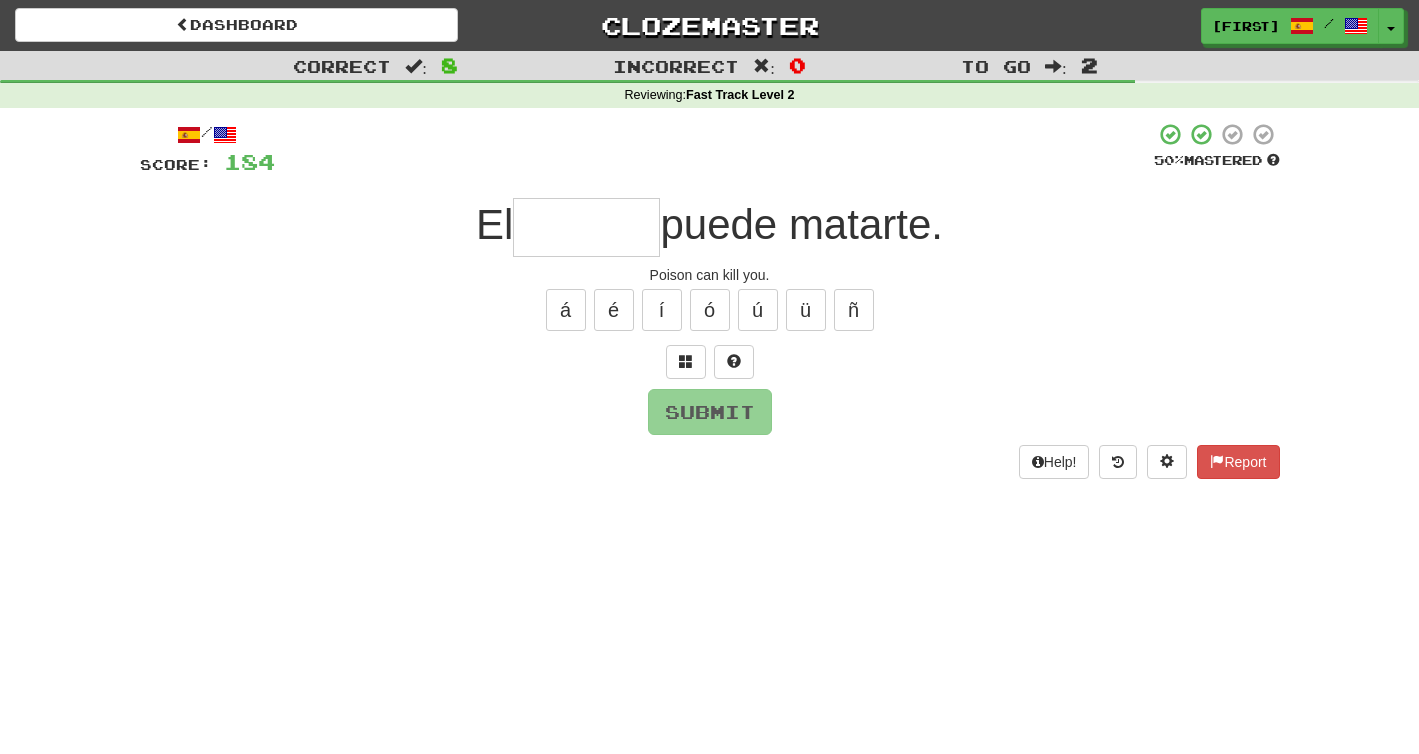 type on "*" 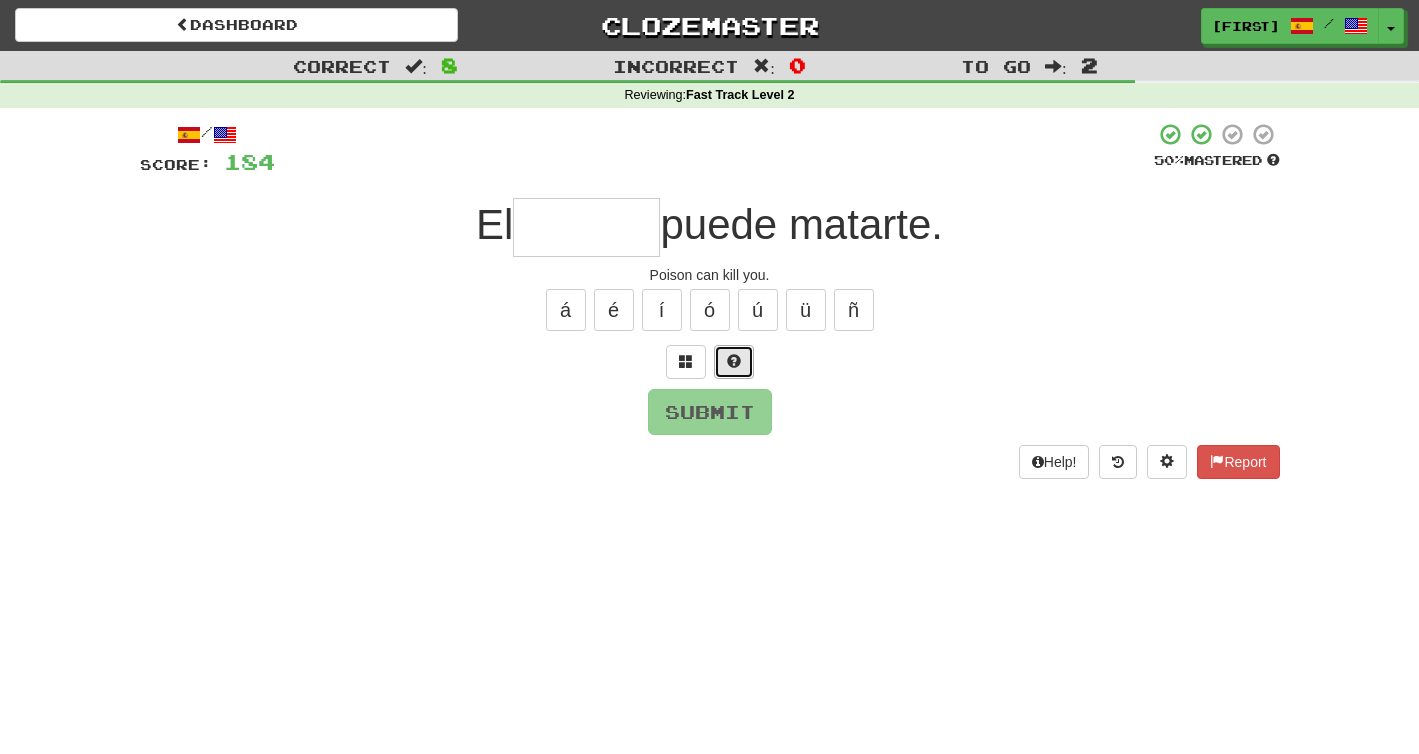 click at bounding box center (734, 361) 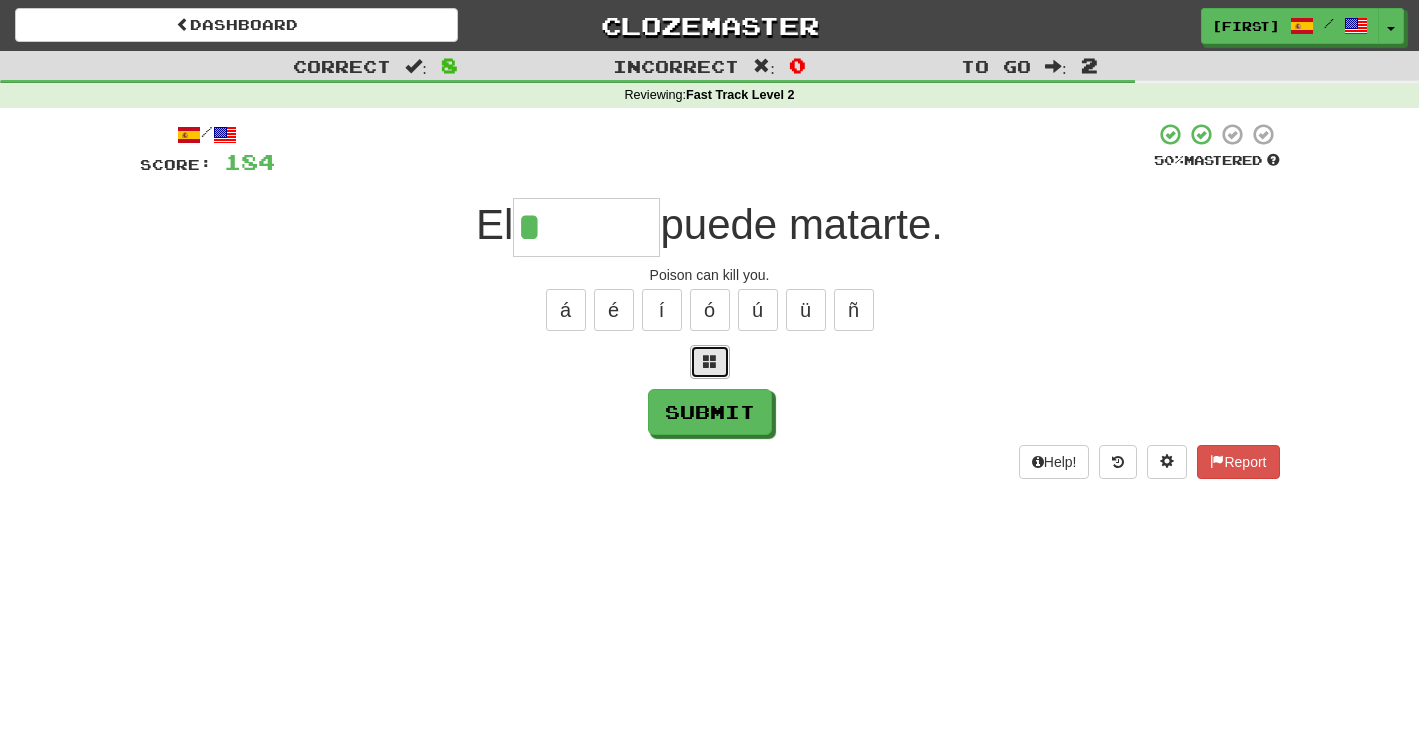 click at bounding box center (710, 361) 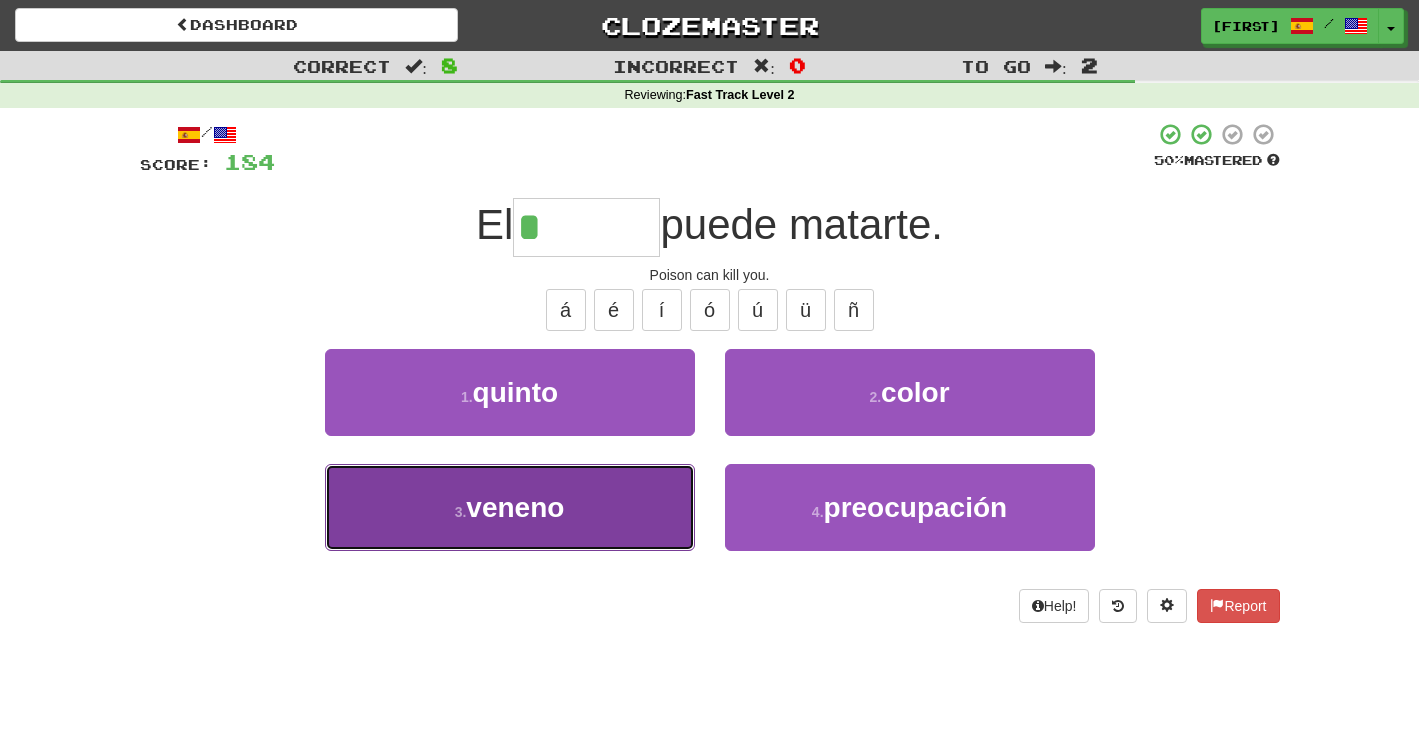 click on "3 .  veneno" at bounding box center (510, 507) 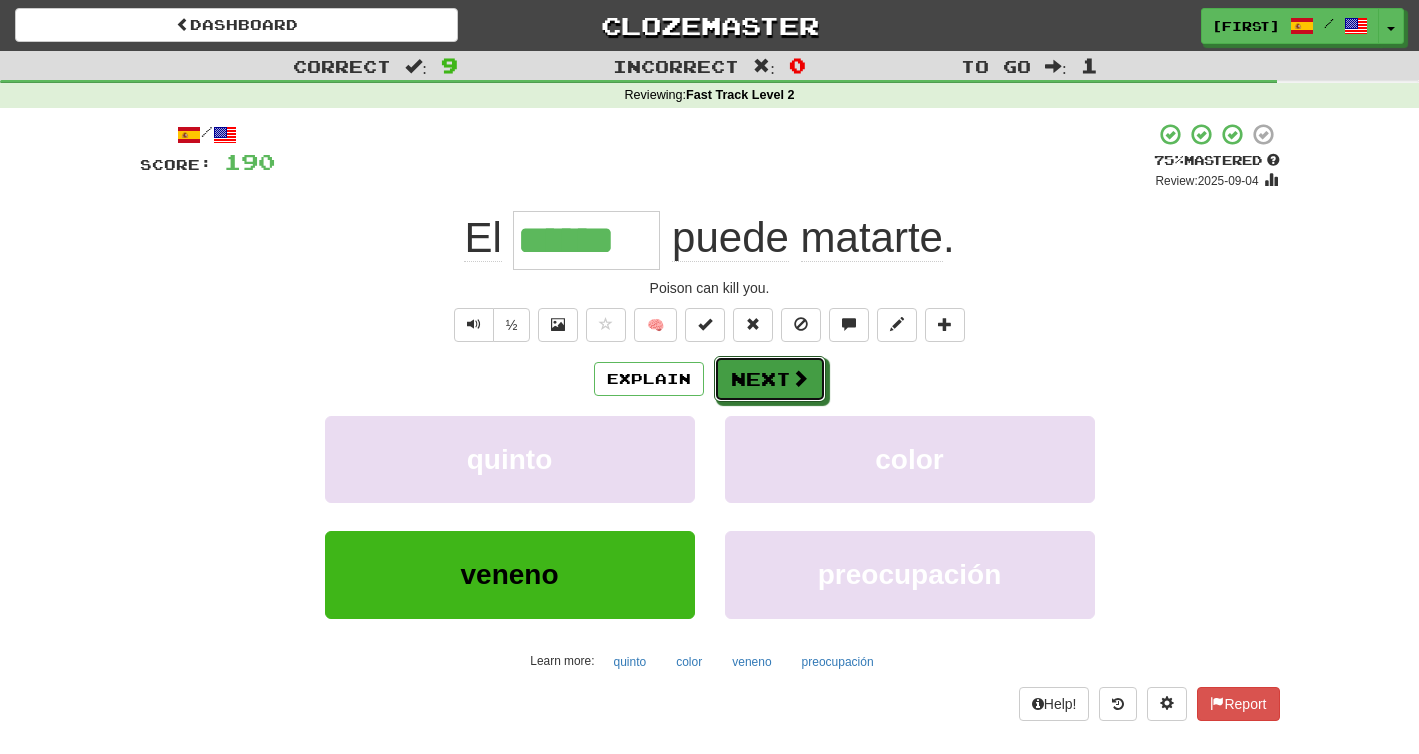 click on "Next" at bounding box center (770, 379) 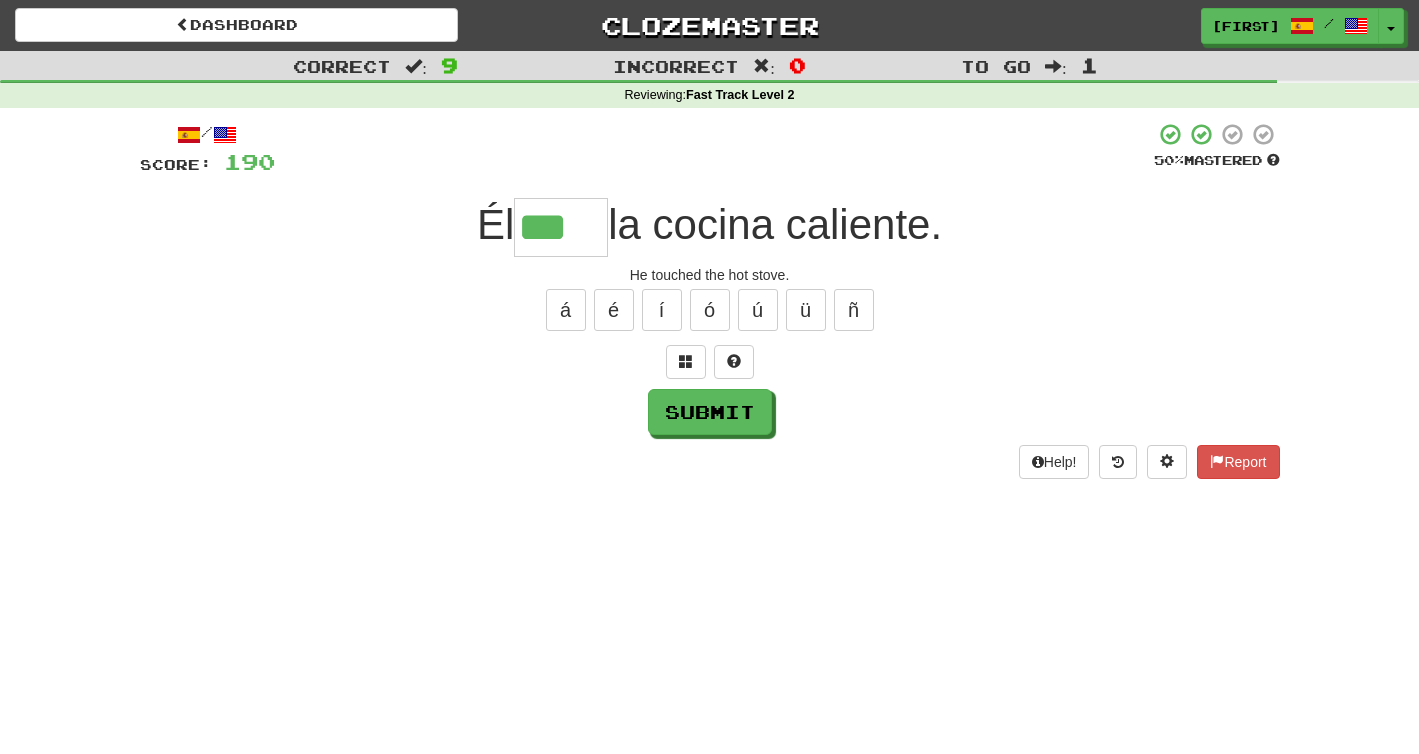 click on "He touched the hot stove." at bounding box center (710, 275) 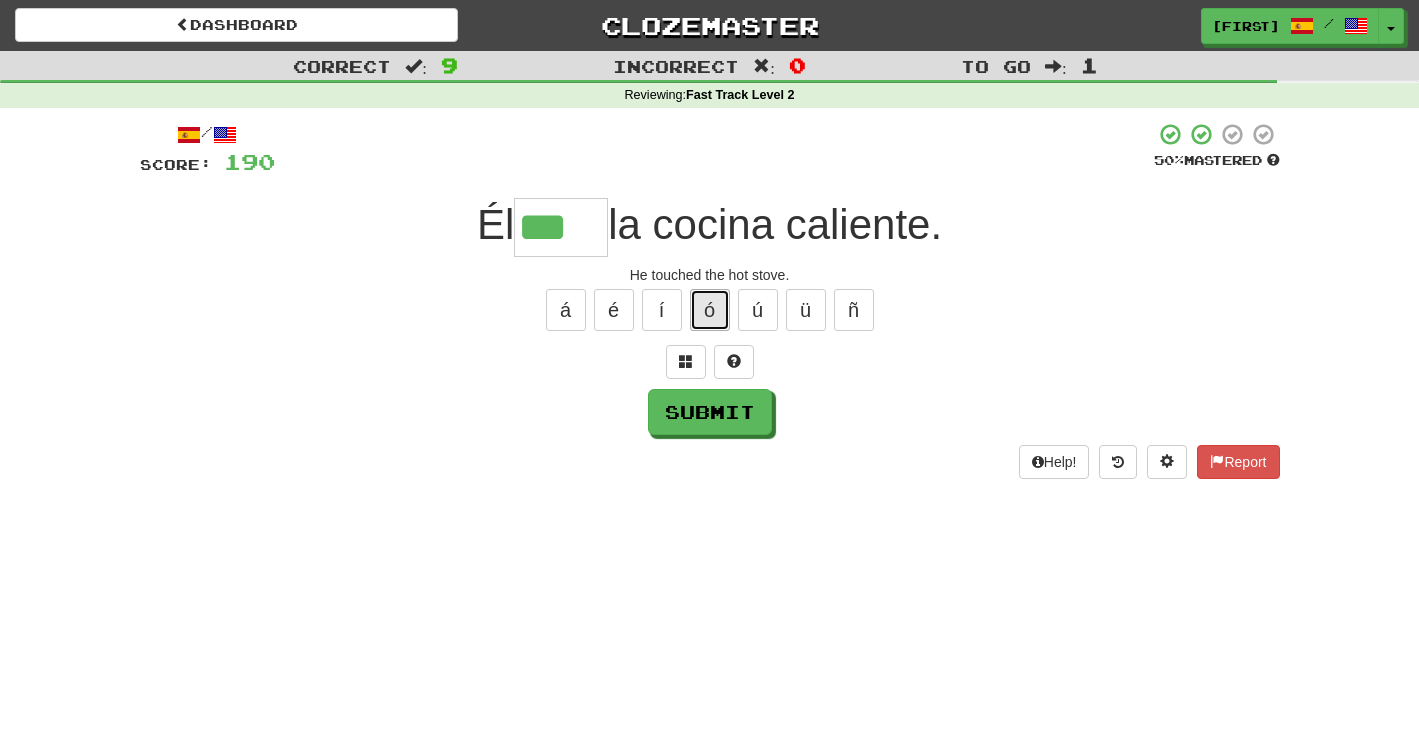 click on "ó" at bounding box center [710, 310] 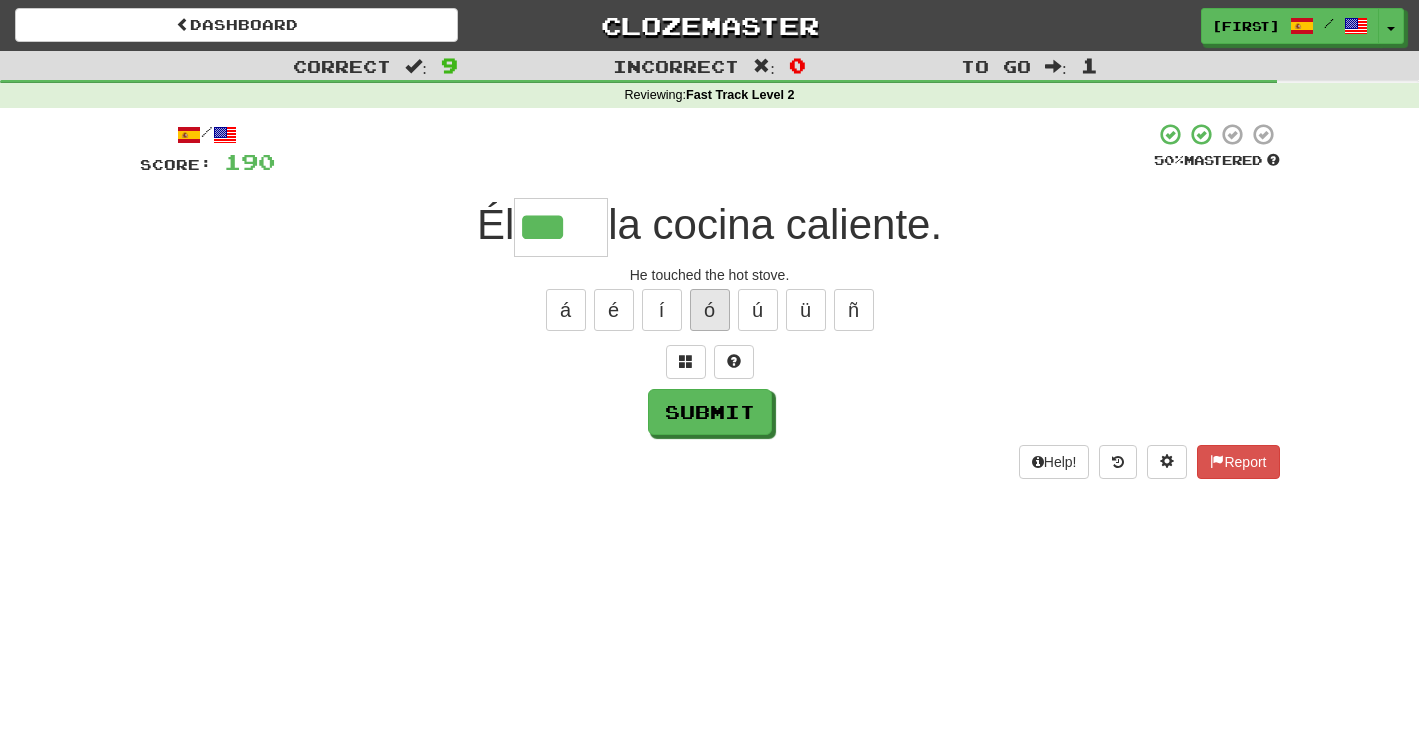 type on "****" 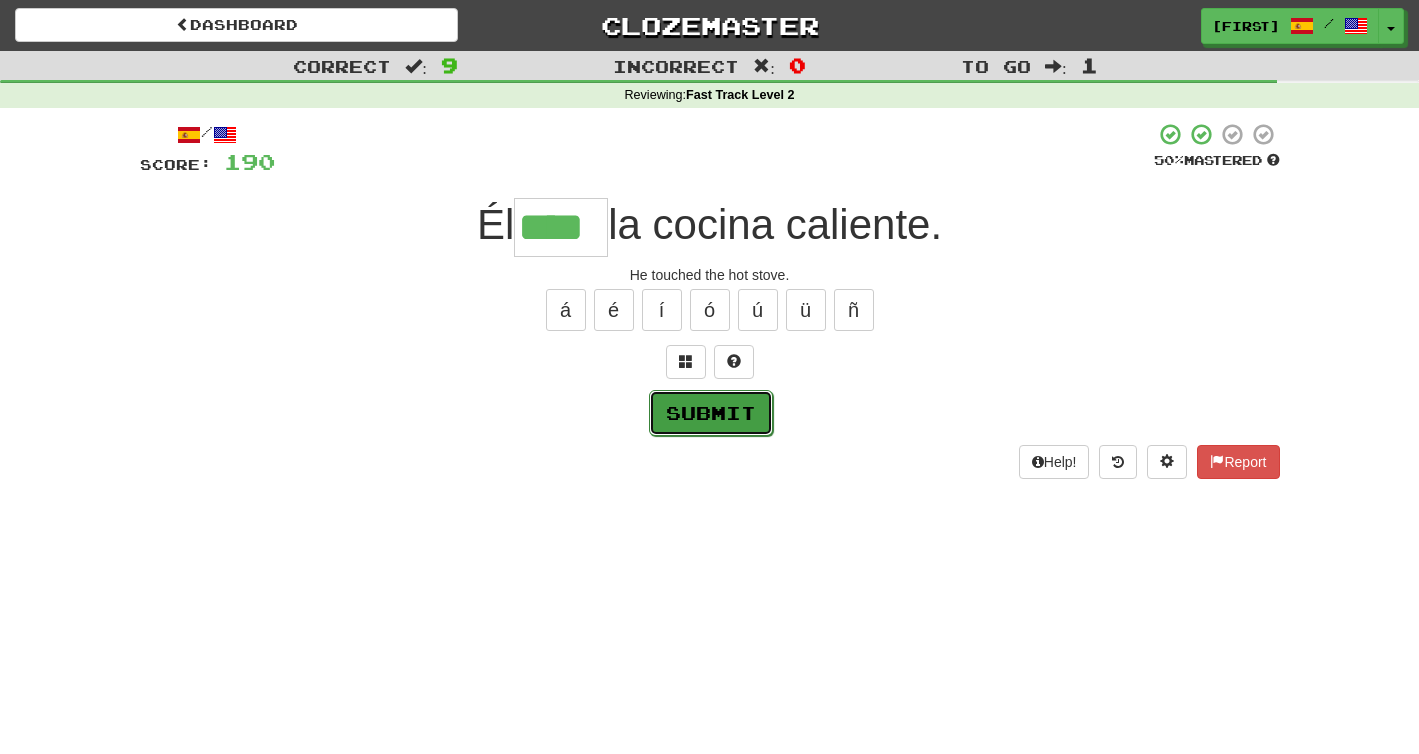 click on "Submit" at bounding box center (711, 413) 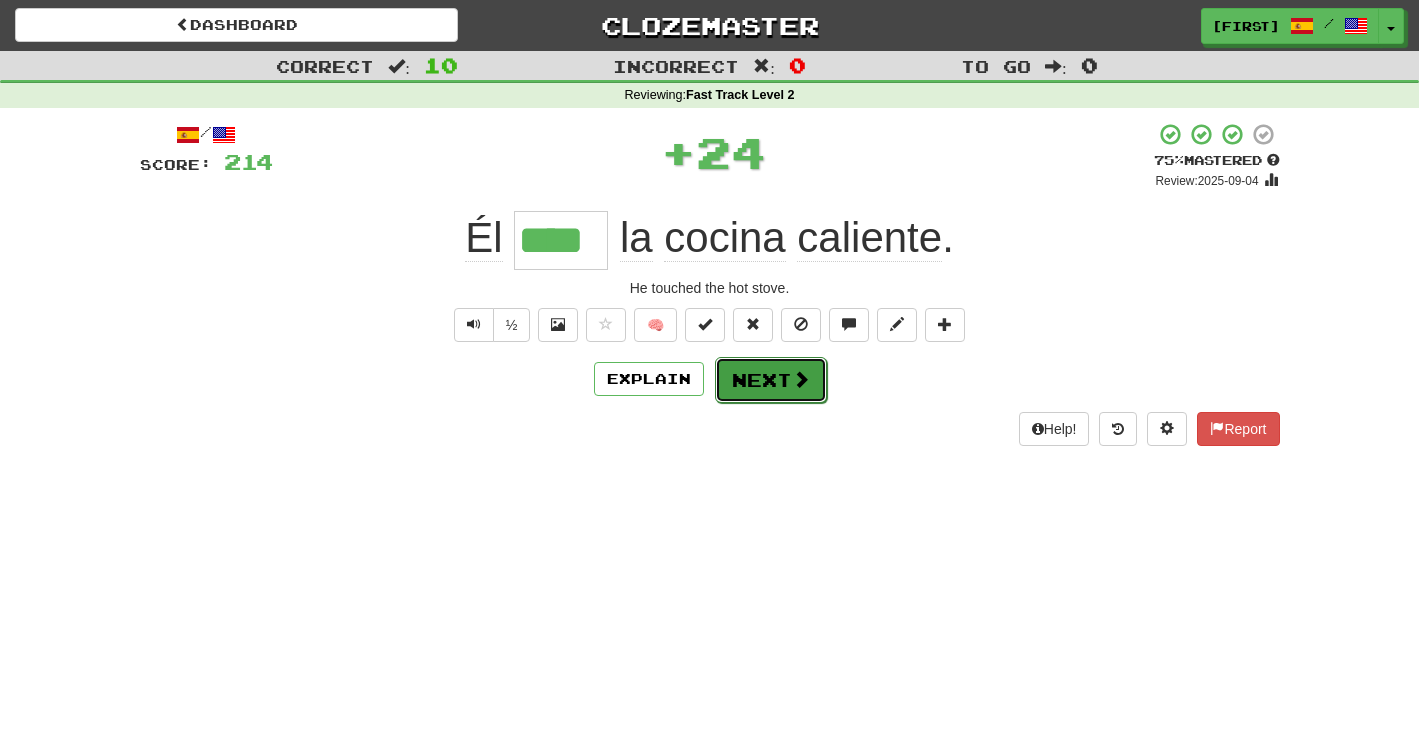 click on "Next" at bounding box center (771, 380) 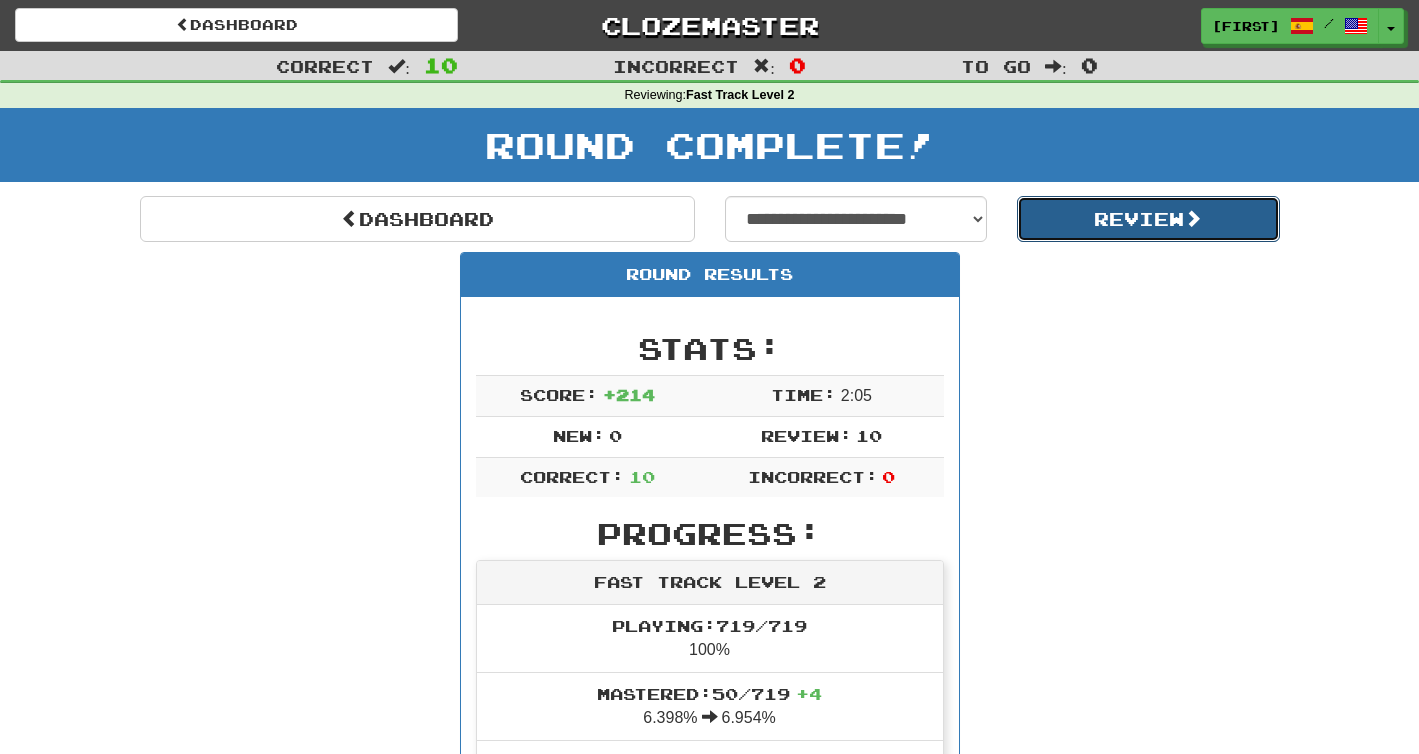 click on "Review" at bounding box center [1148, 219] 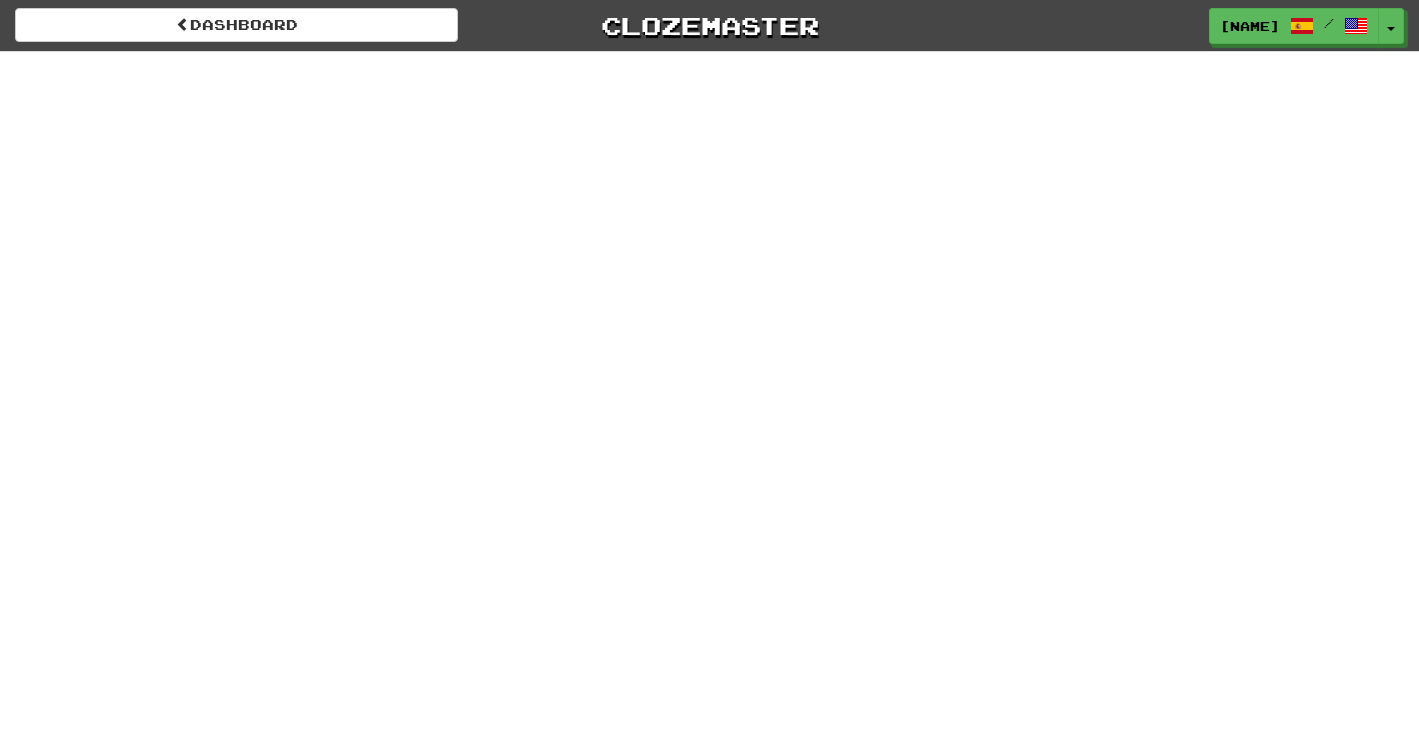 scroll, scrollTop: 0, scrollLeft: 0, axis: both 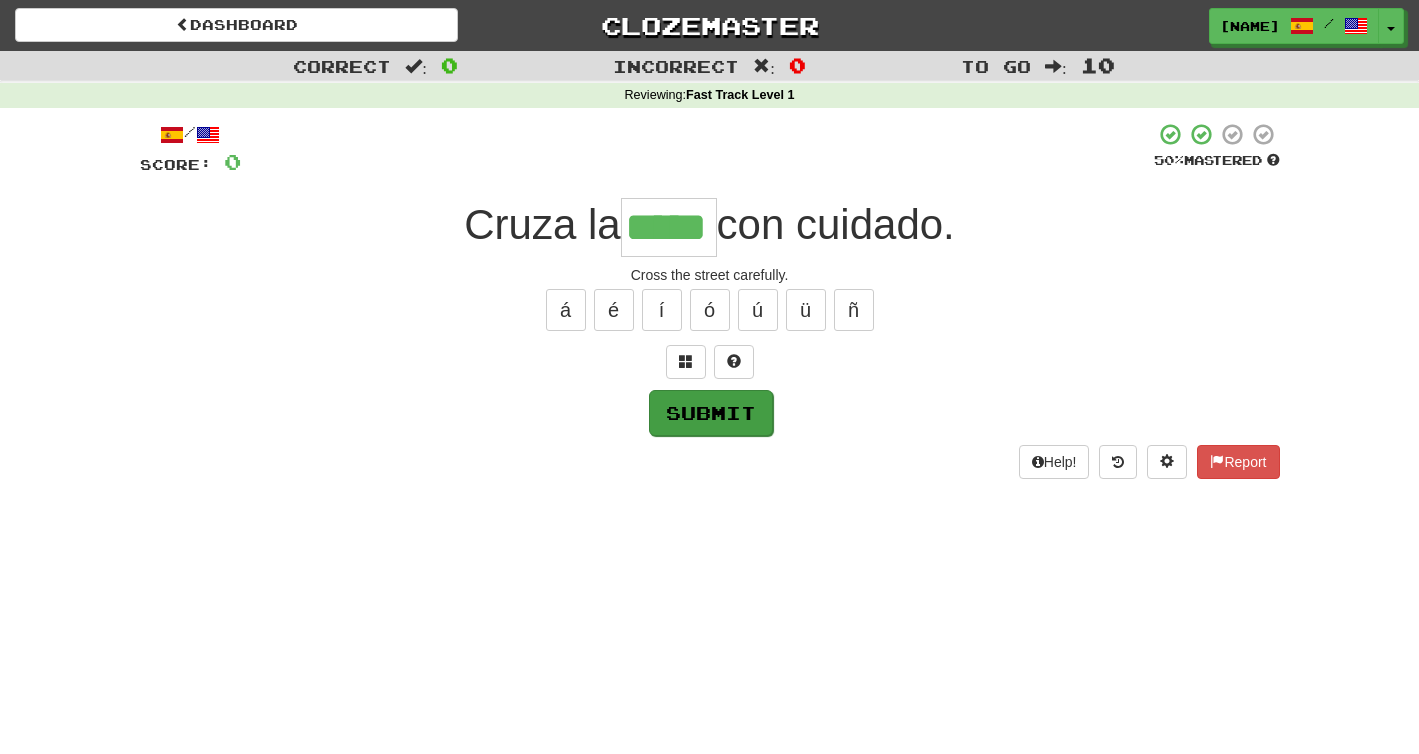 type on "*****" 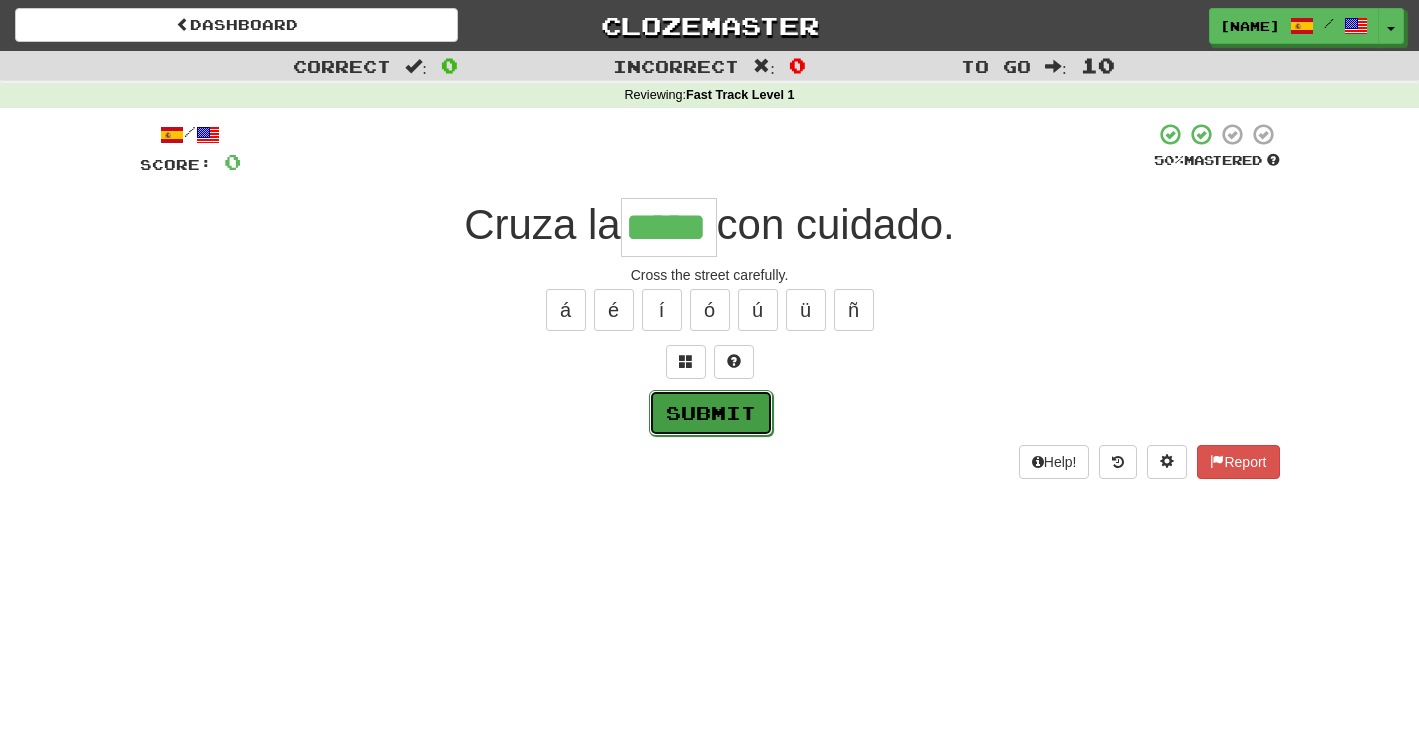 click on "Submit" at bounding box center [711, 413] 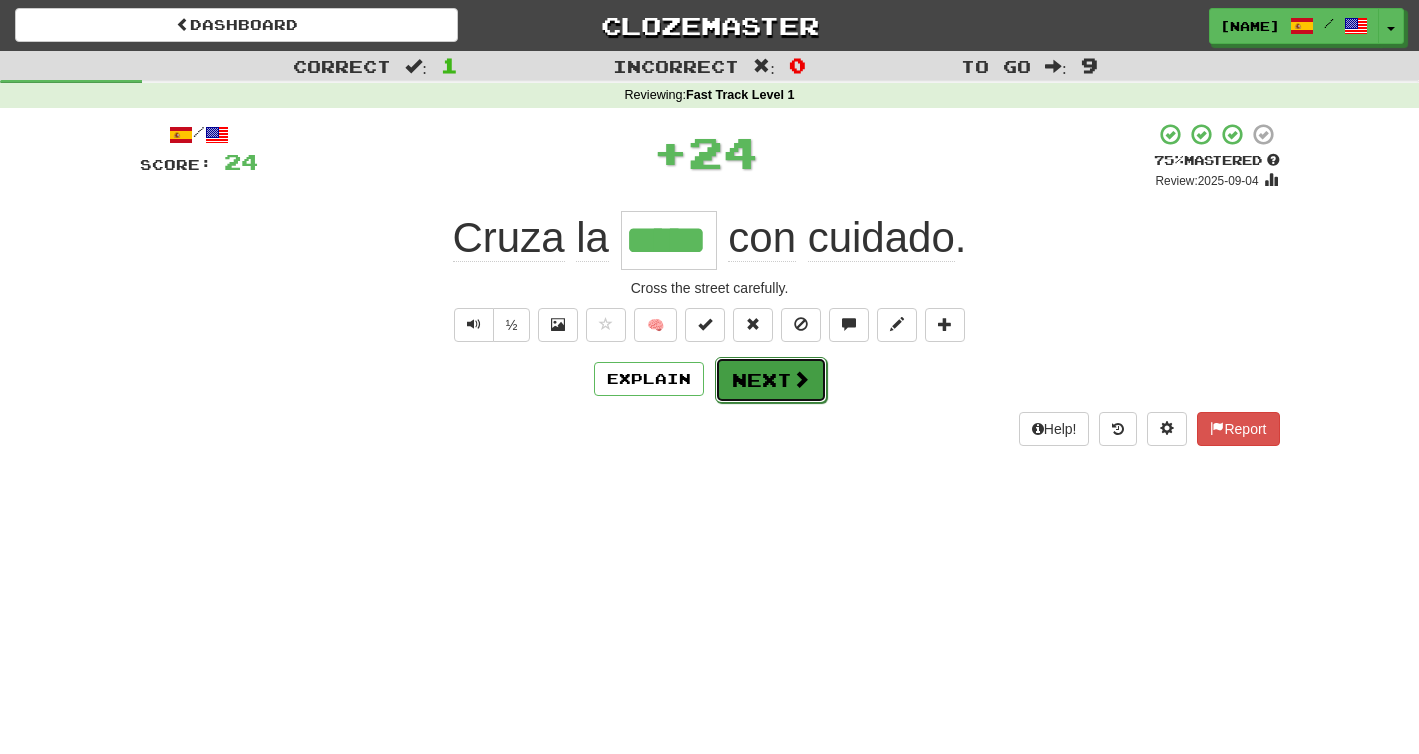 click on "Next" at bounding box center (771, 380) 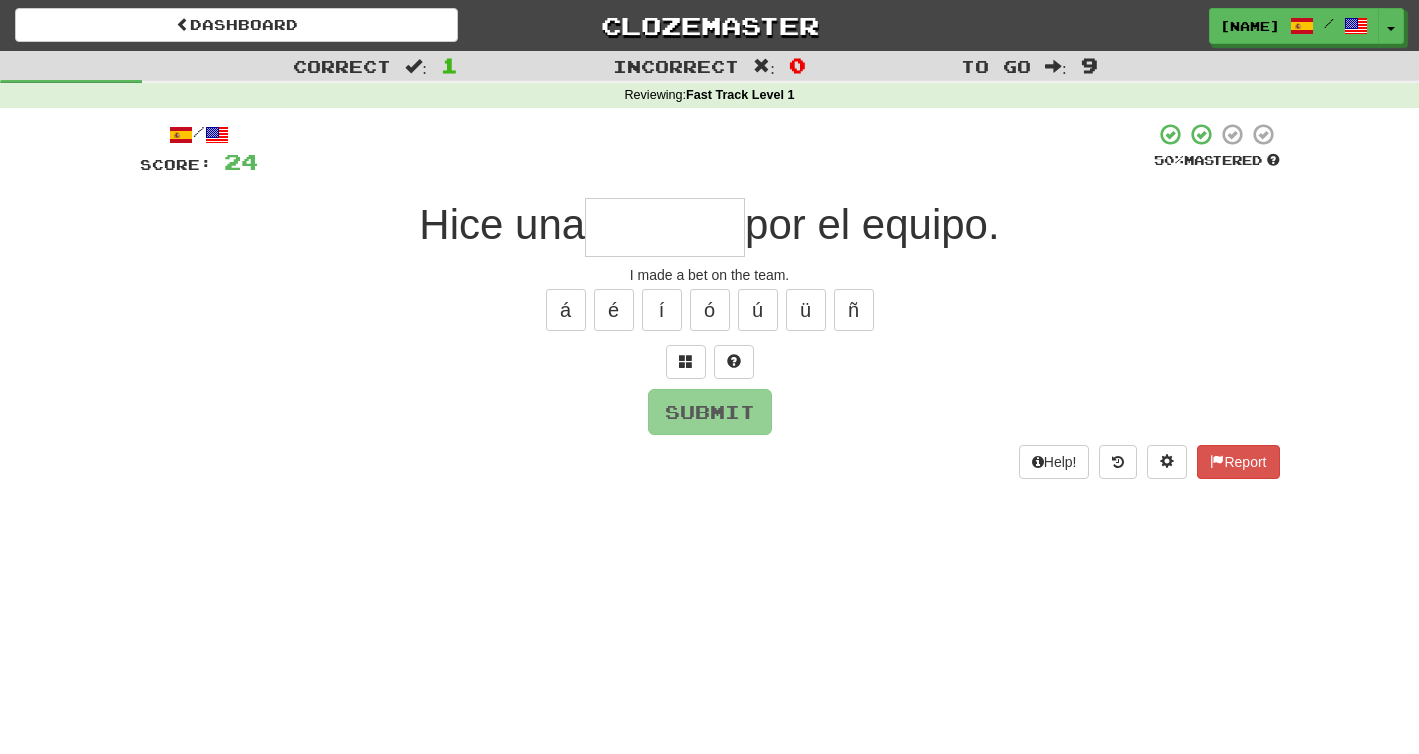 type on "*" 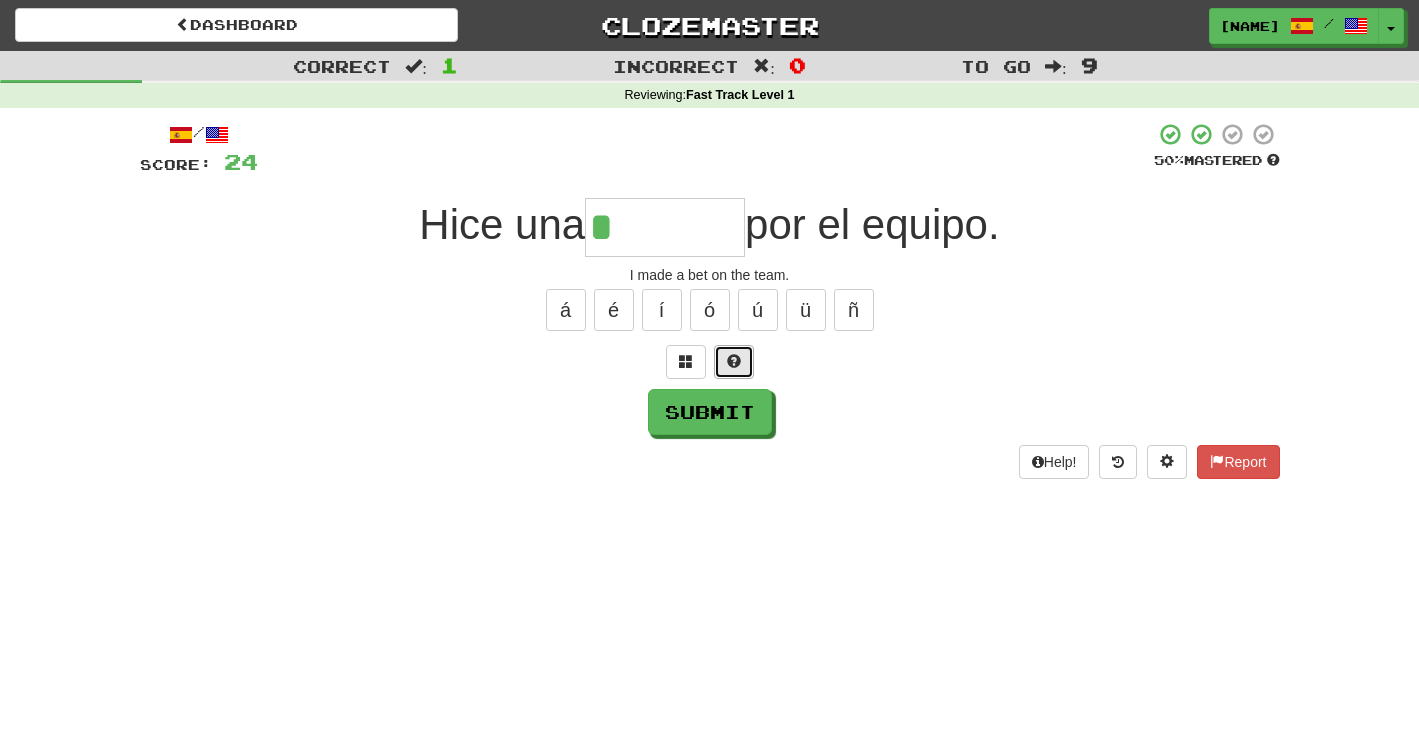 click at bounding box center [734, 361] 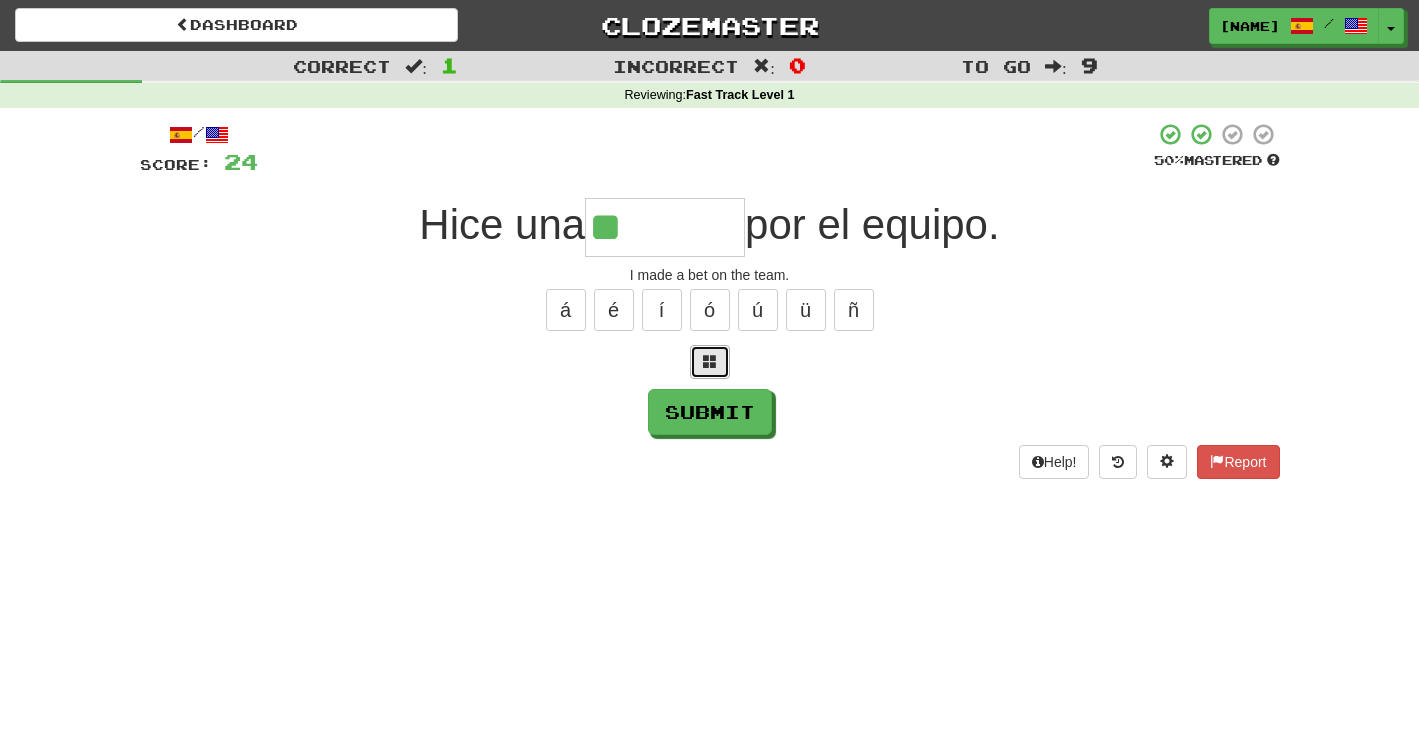 click at bounding box center [710, 362] 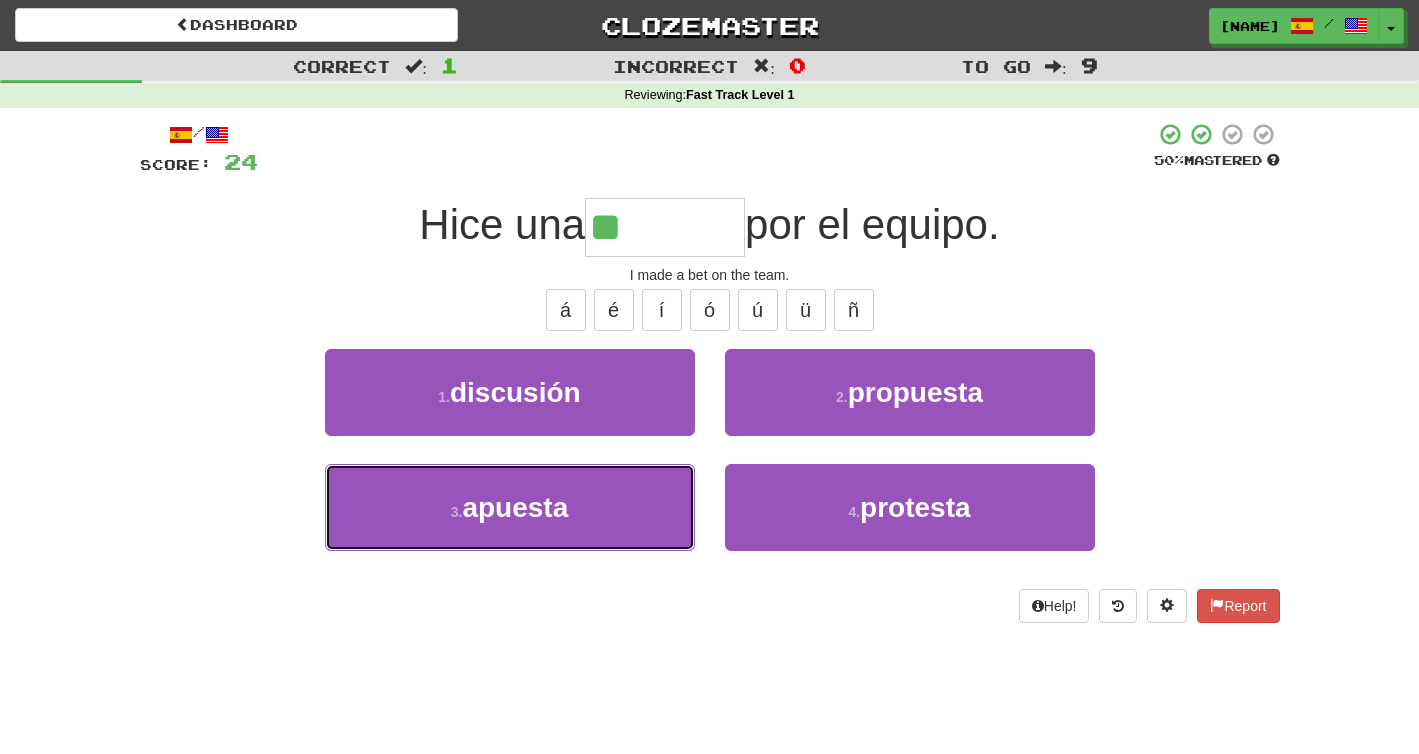 click on "apuesta" at bounding box center [515, 507] 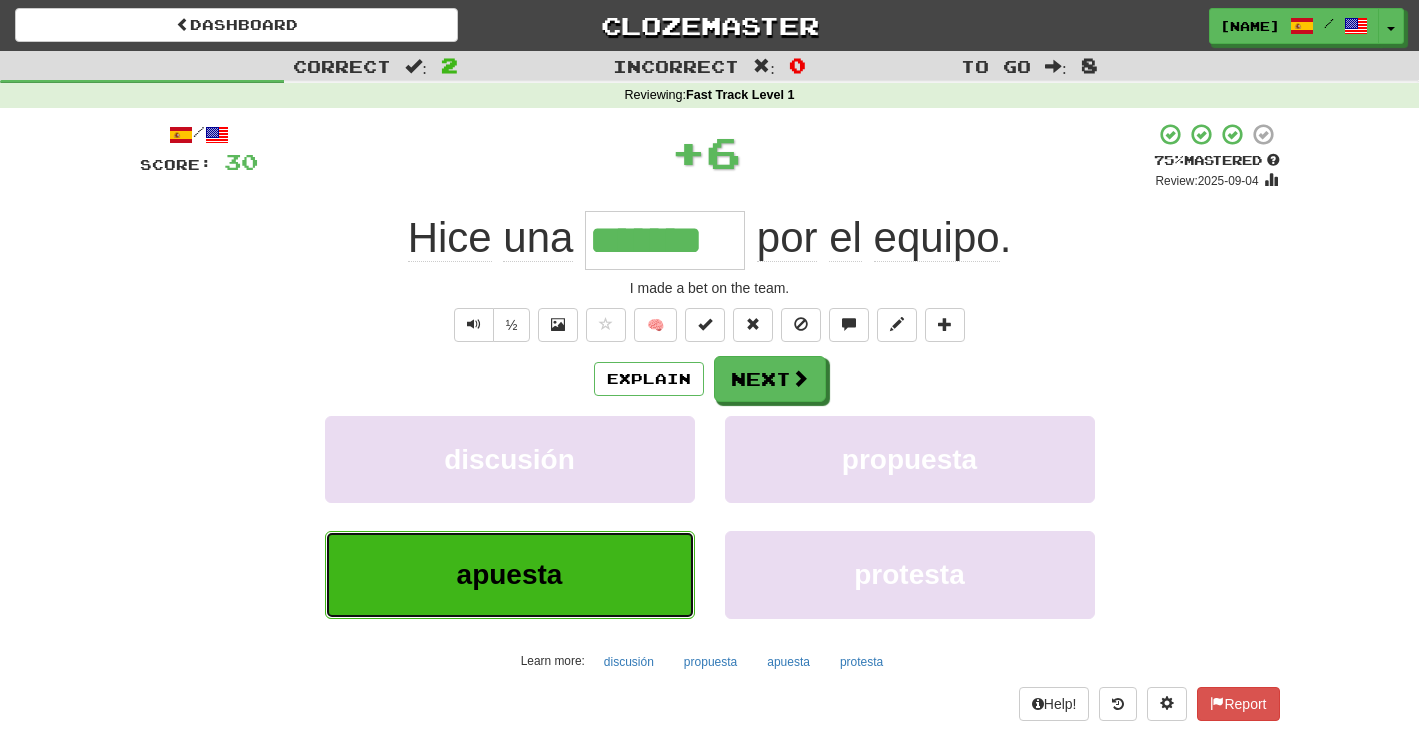 type 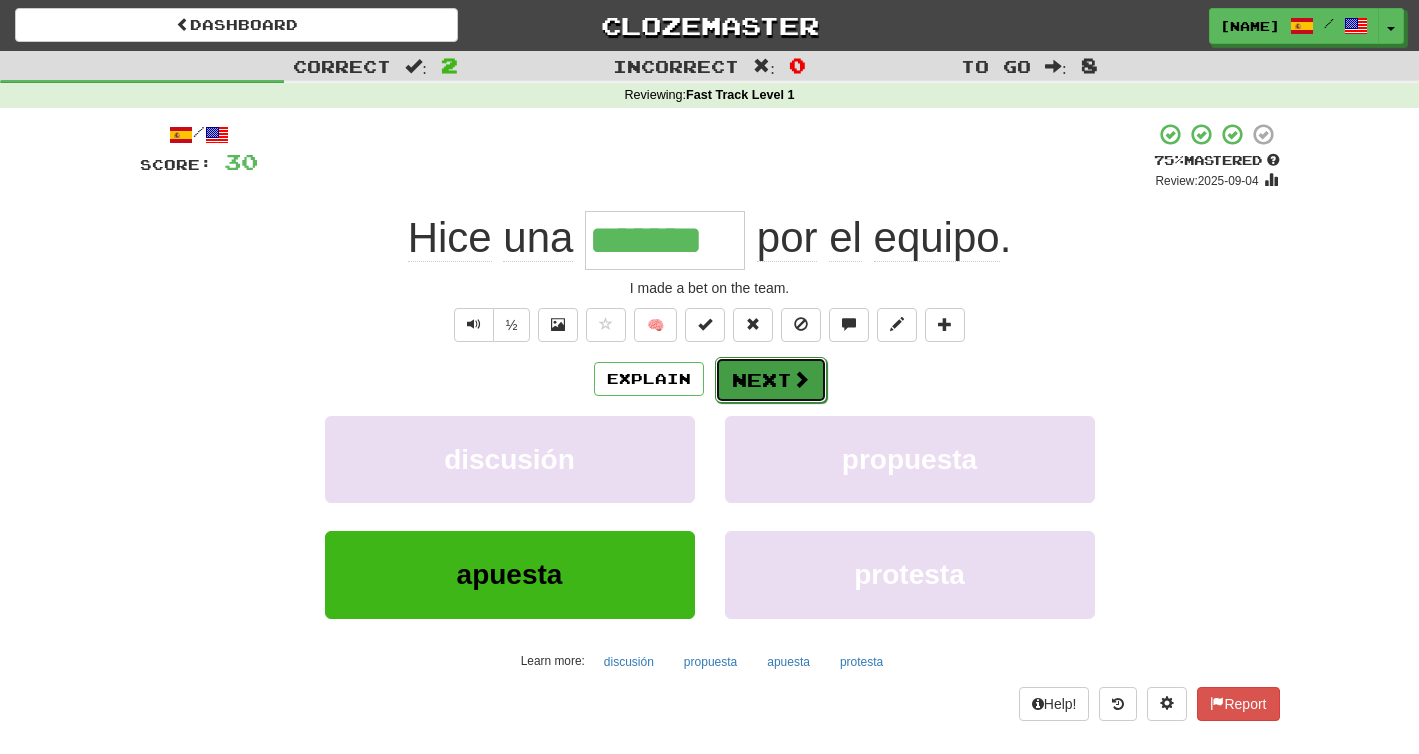 click on "Next" at bounding box center (771, 380) 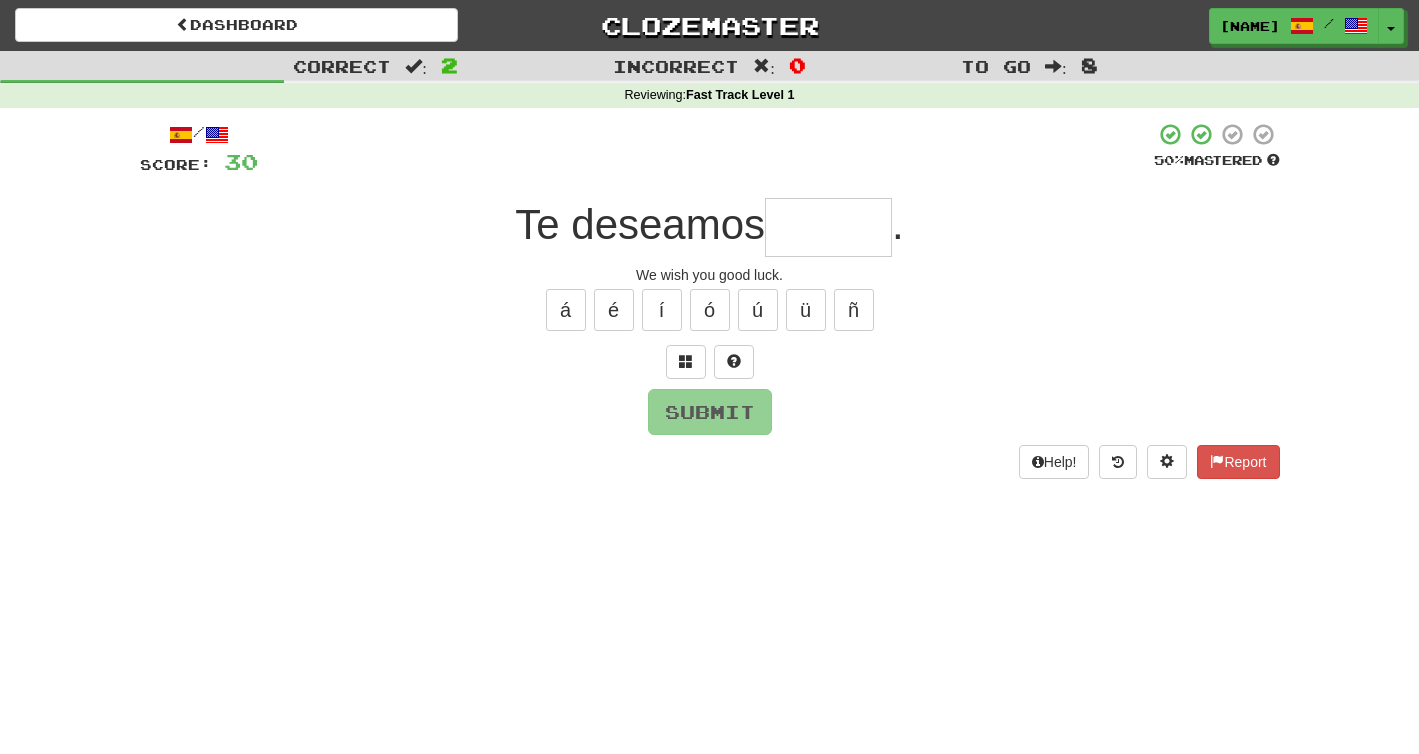 type on "*" 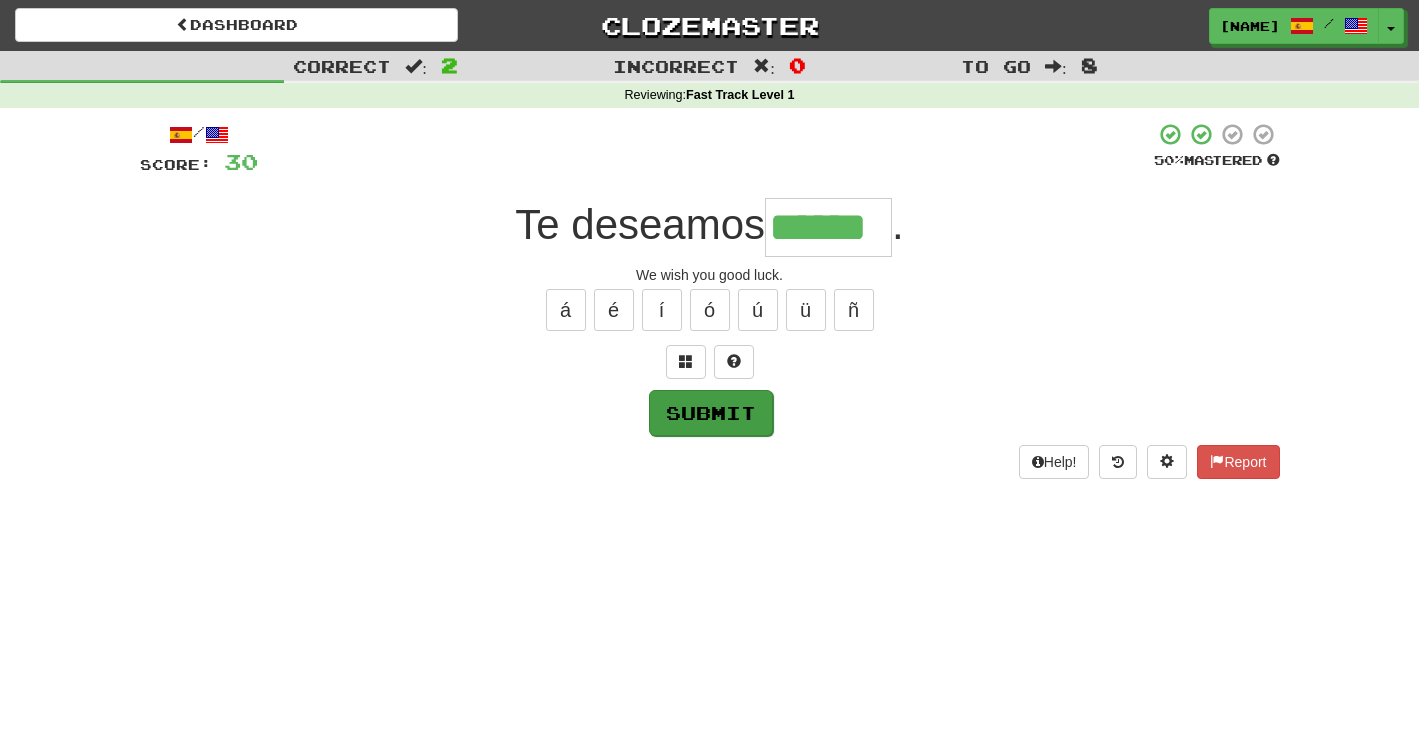 type on "******" 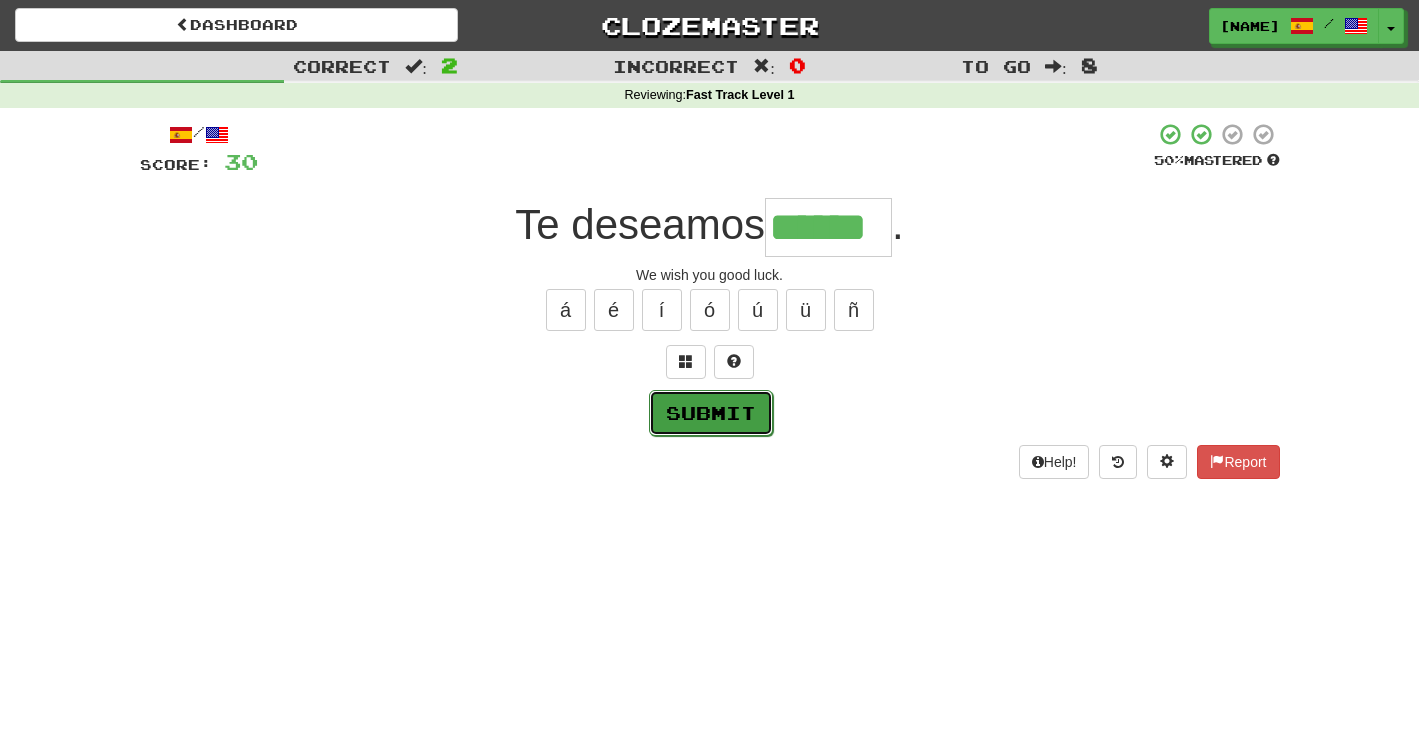click on "Submit" at bounding box center [711, 413] 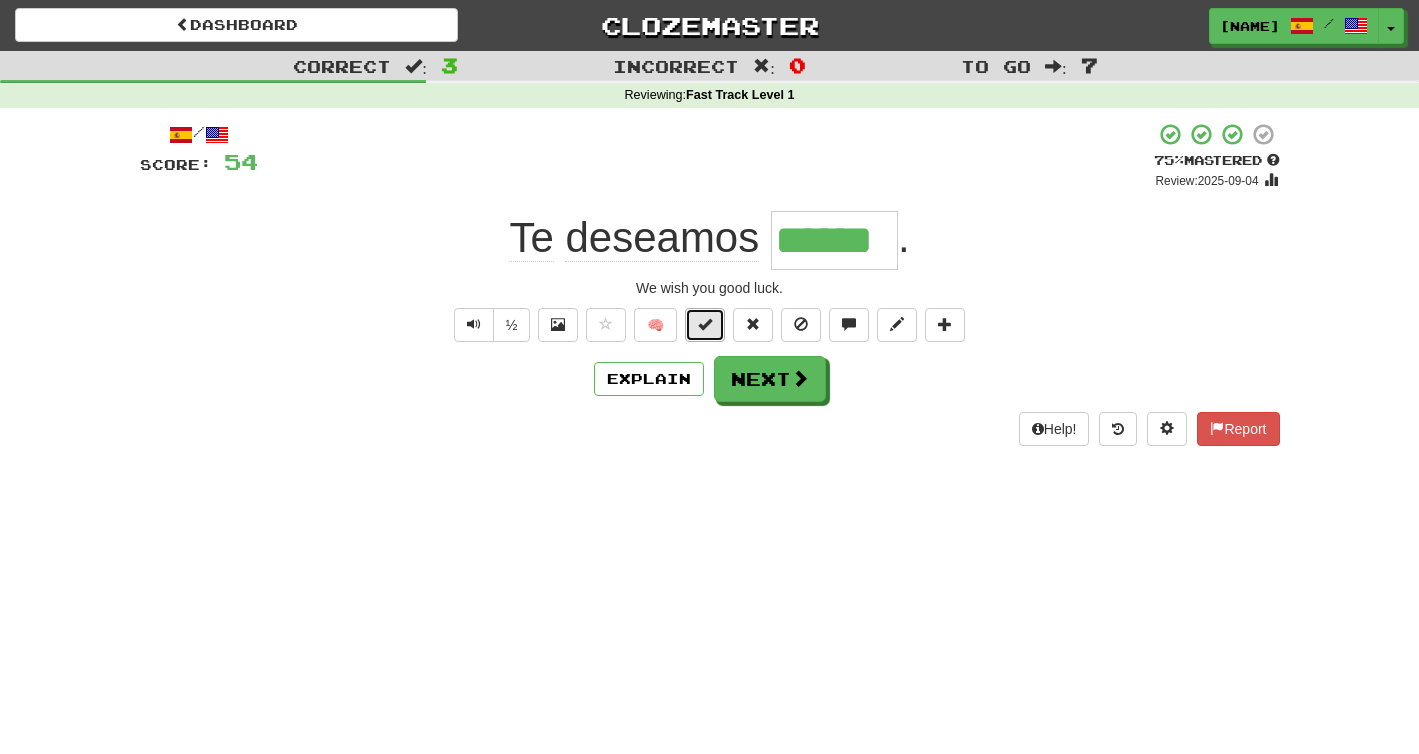click at bounding box center (705, 324) 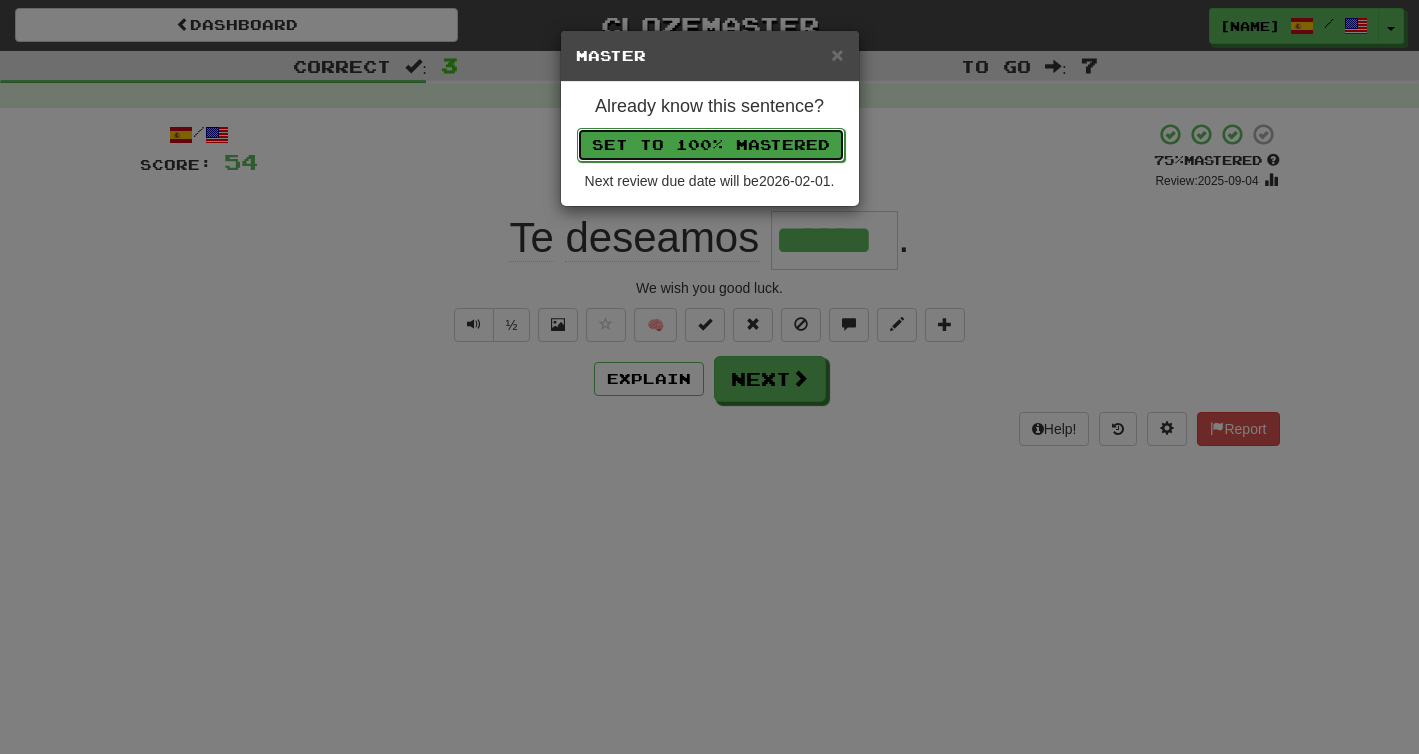 click on "Set to 100% Mastered" at bounding box center [711, 145] 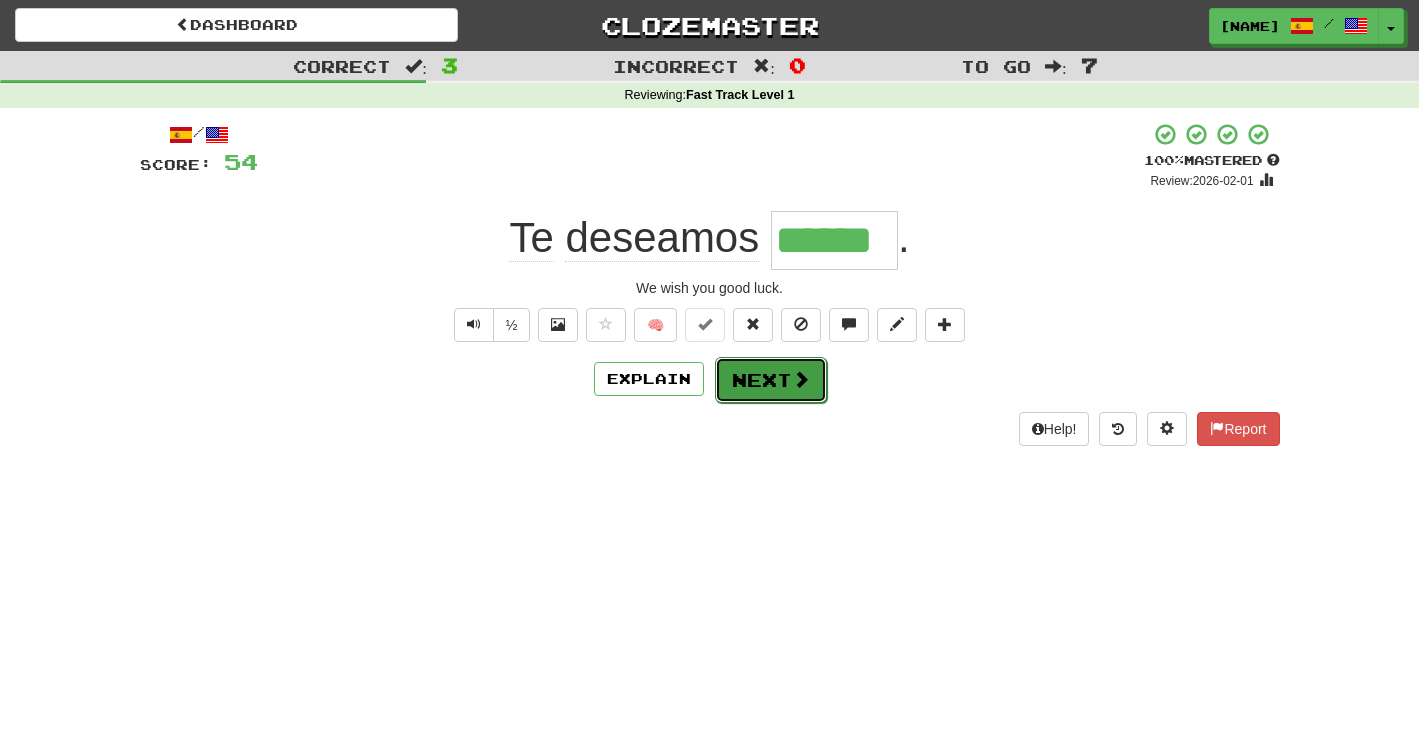 click on "Next" at bounding box center (771, 380) 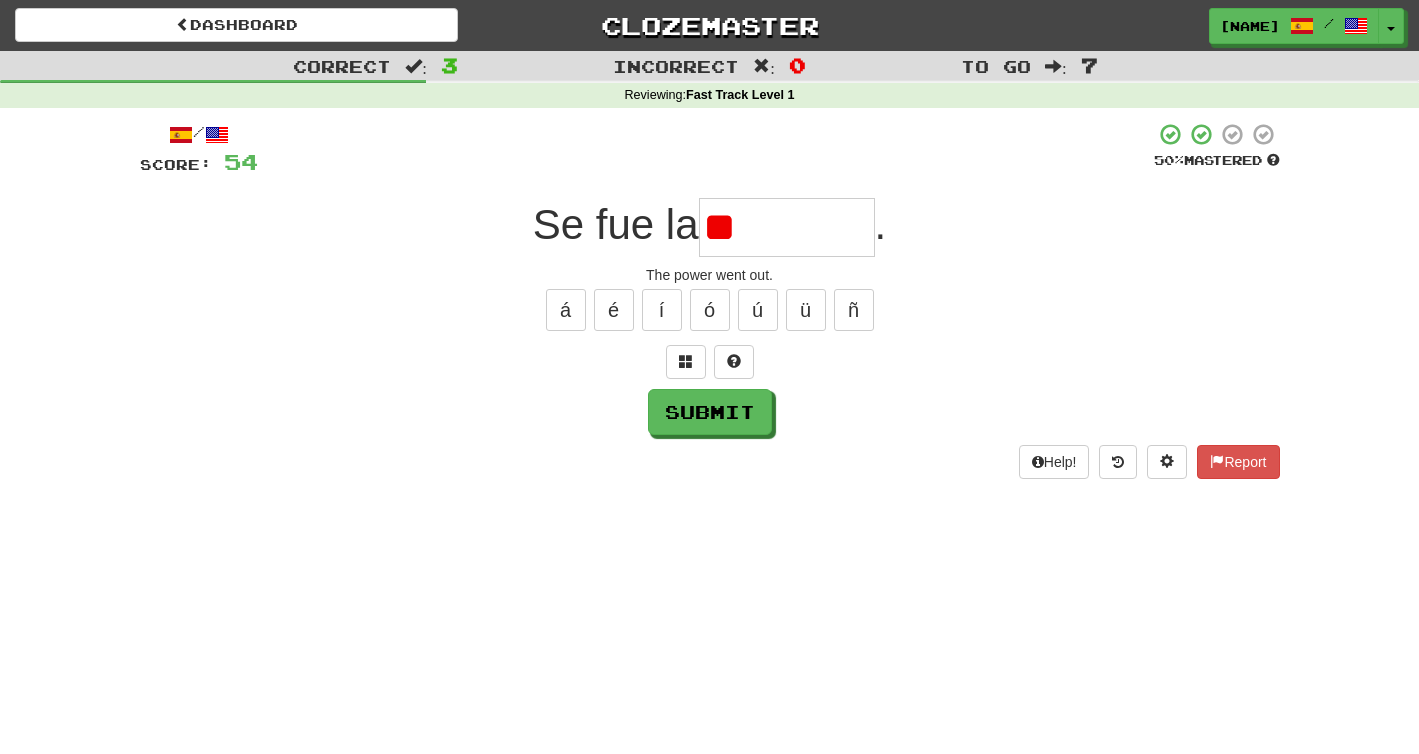 type on "*" 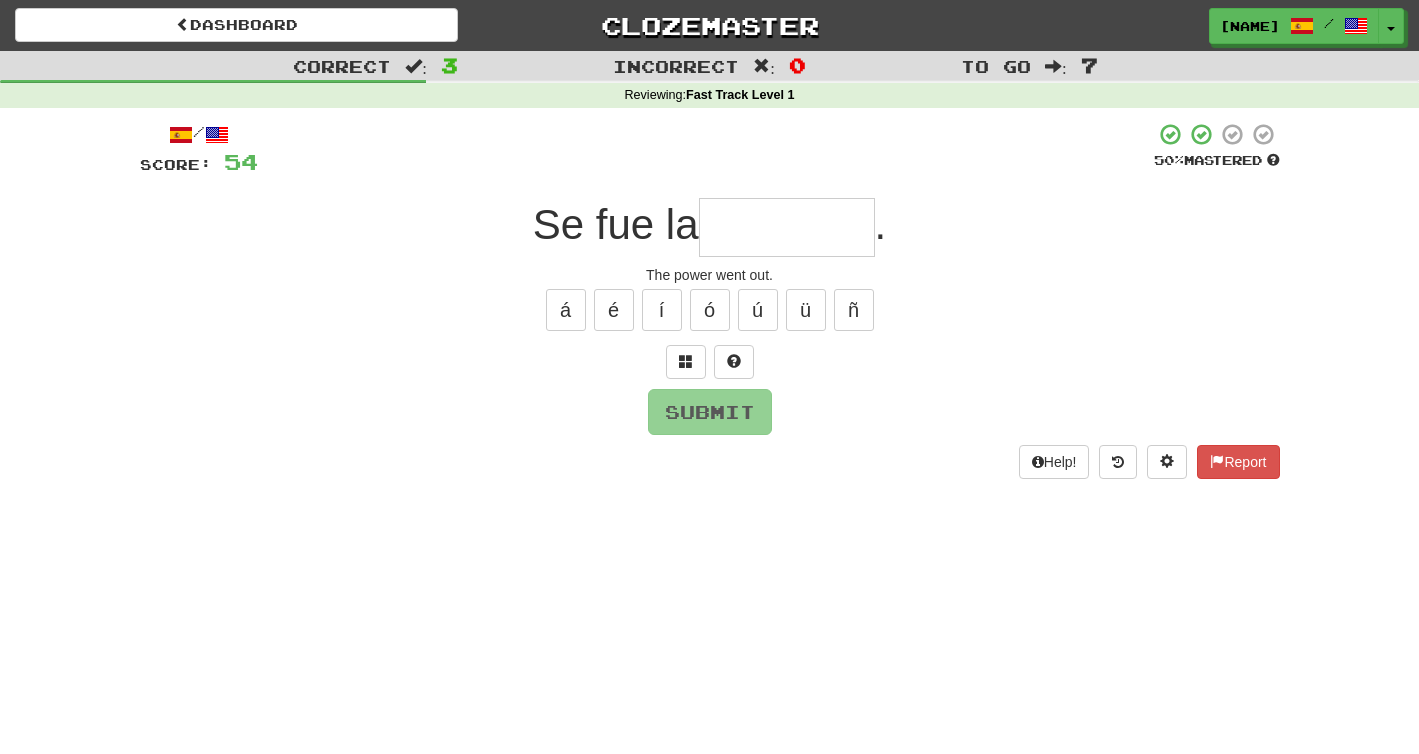 type on "*" 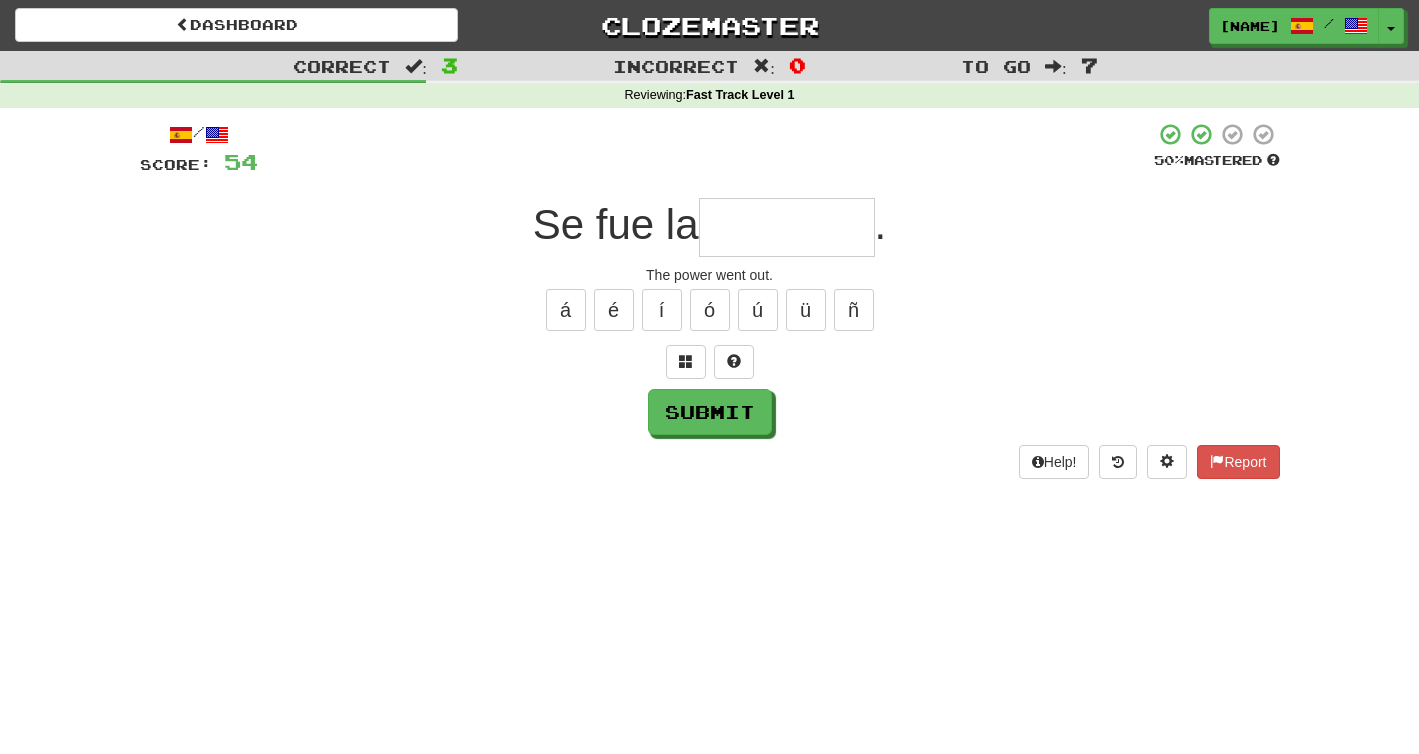 type on "*" 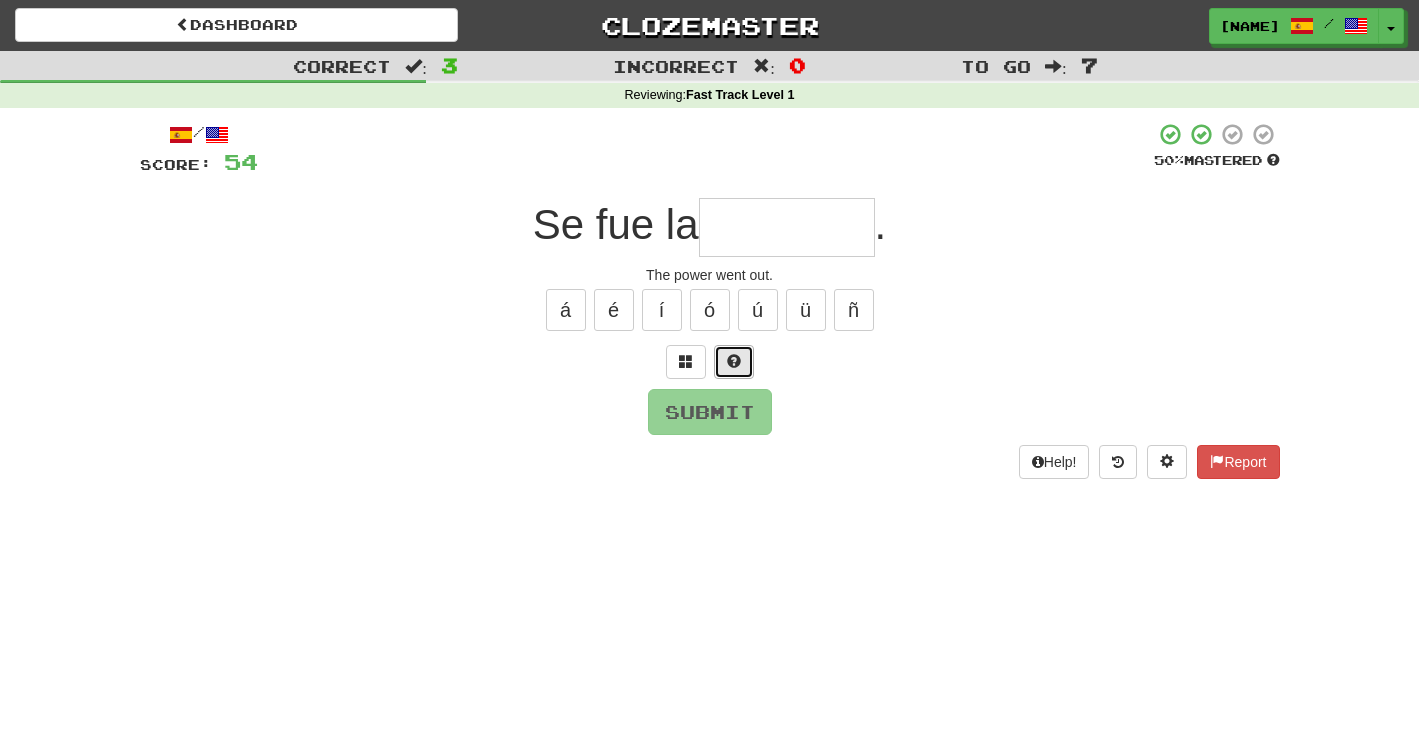 click at bounding box center (734, 361) 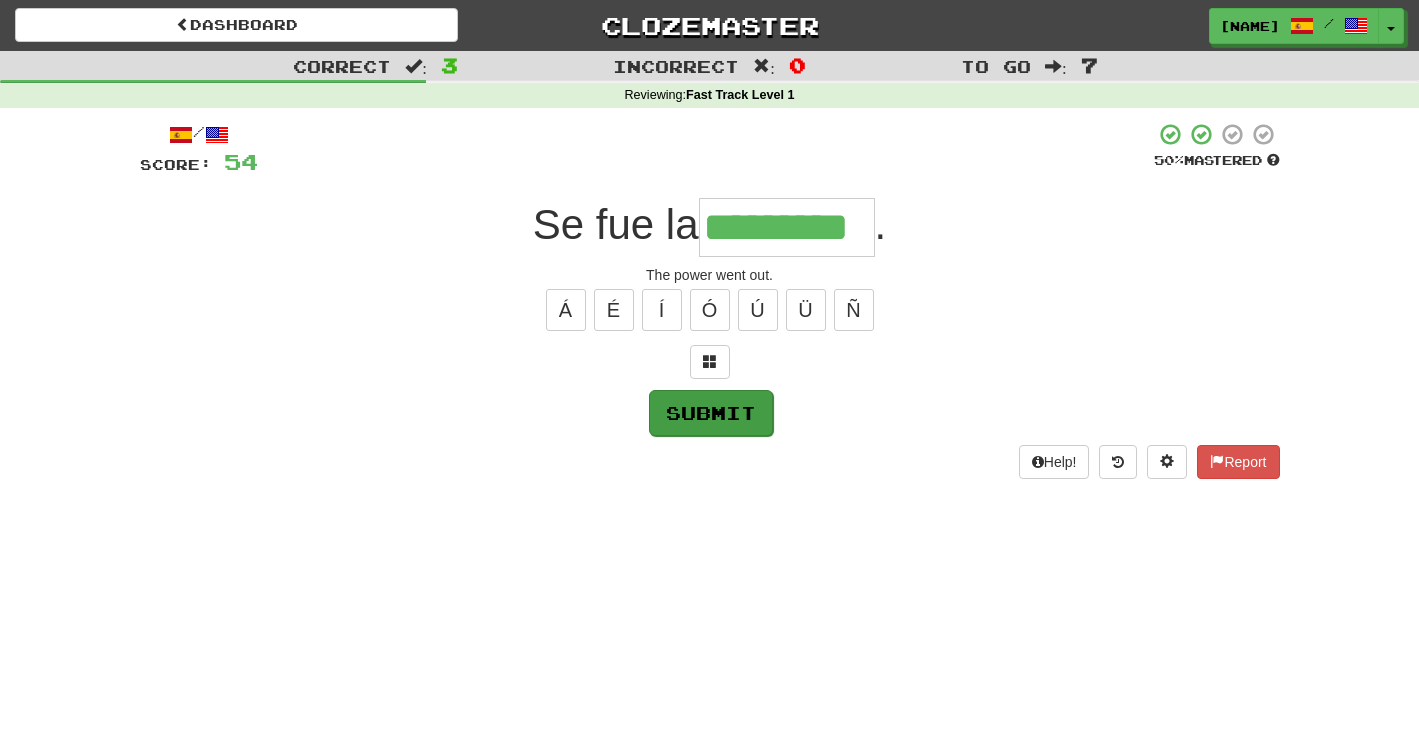 type on "*********" 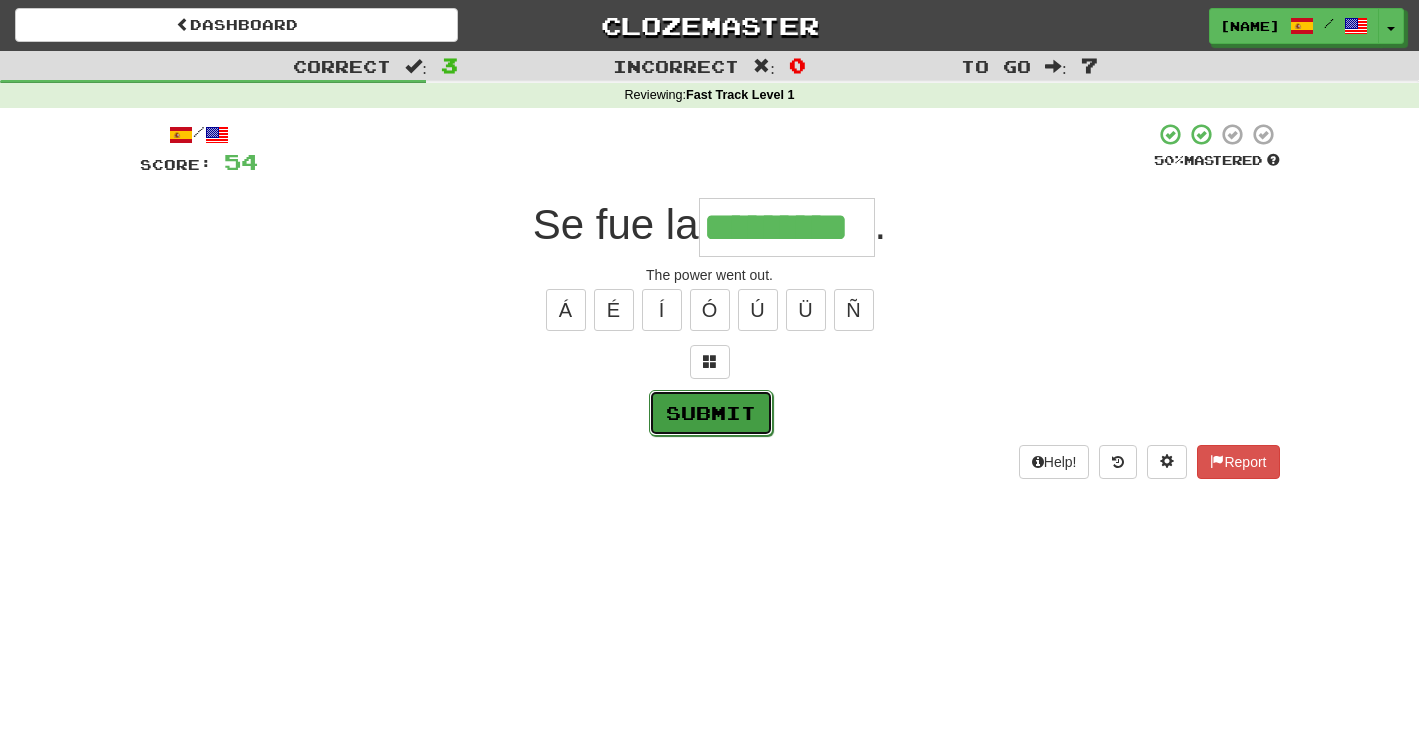 click on "Submit" at bounding box center (711, 413) 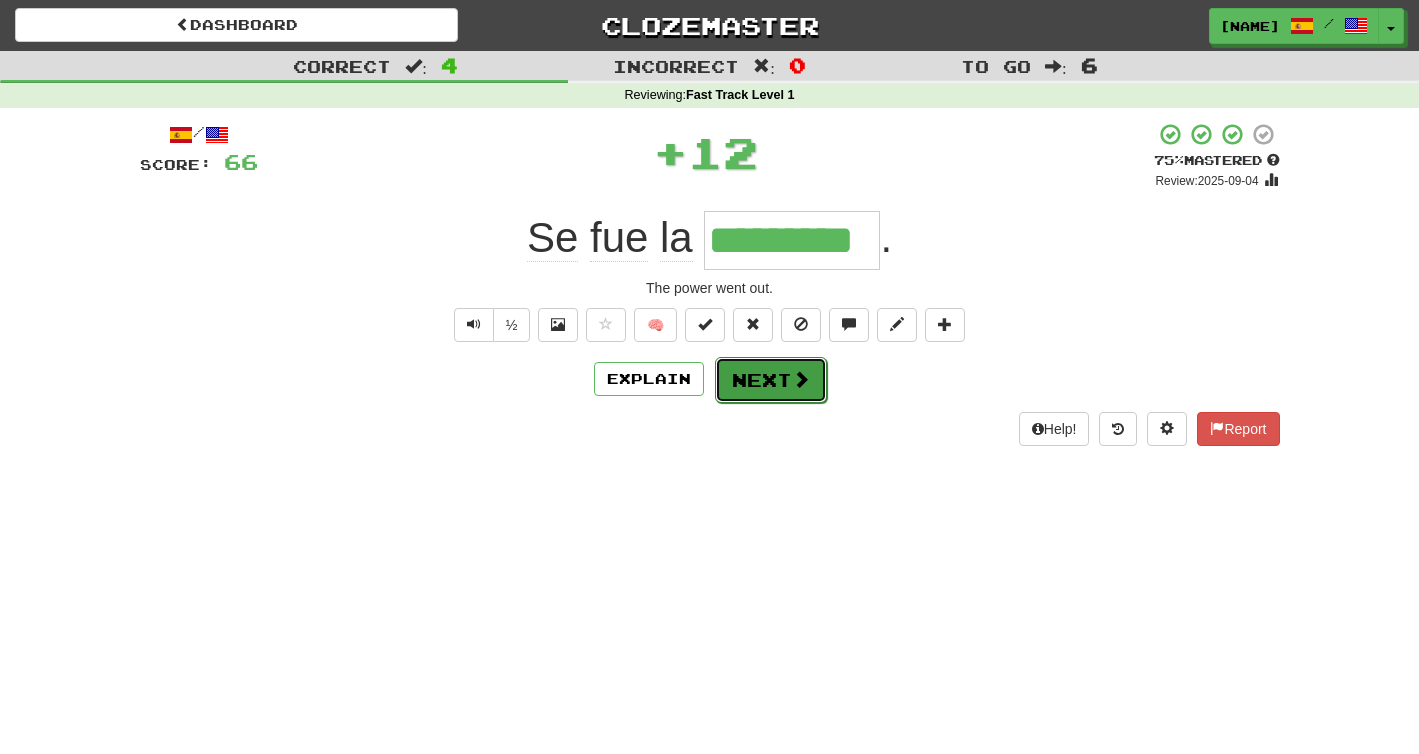 click on "Next" at bounding box center [771, 380] 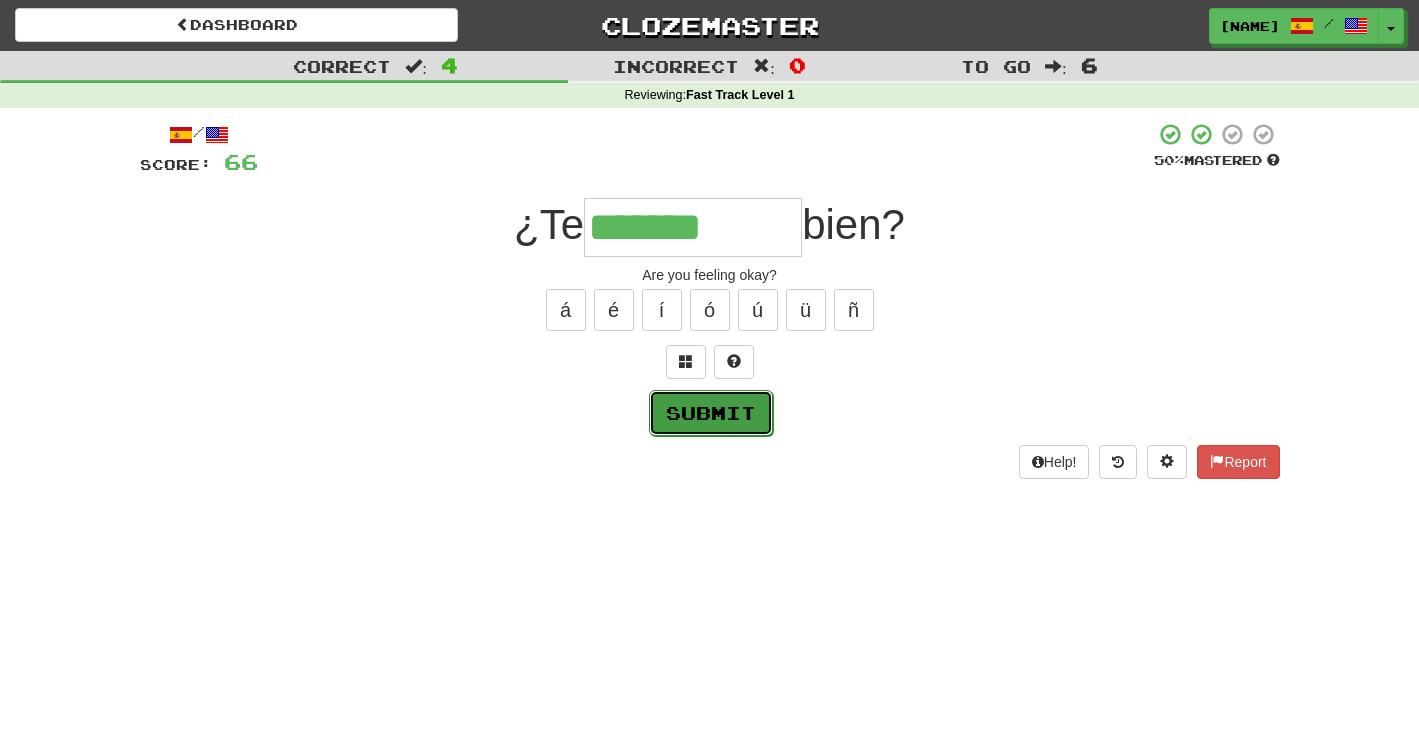 click on "Submit" at bounding box center (711, 413) 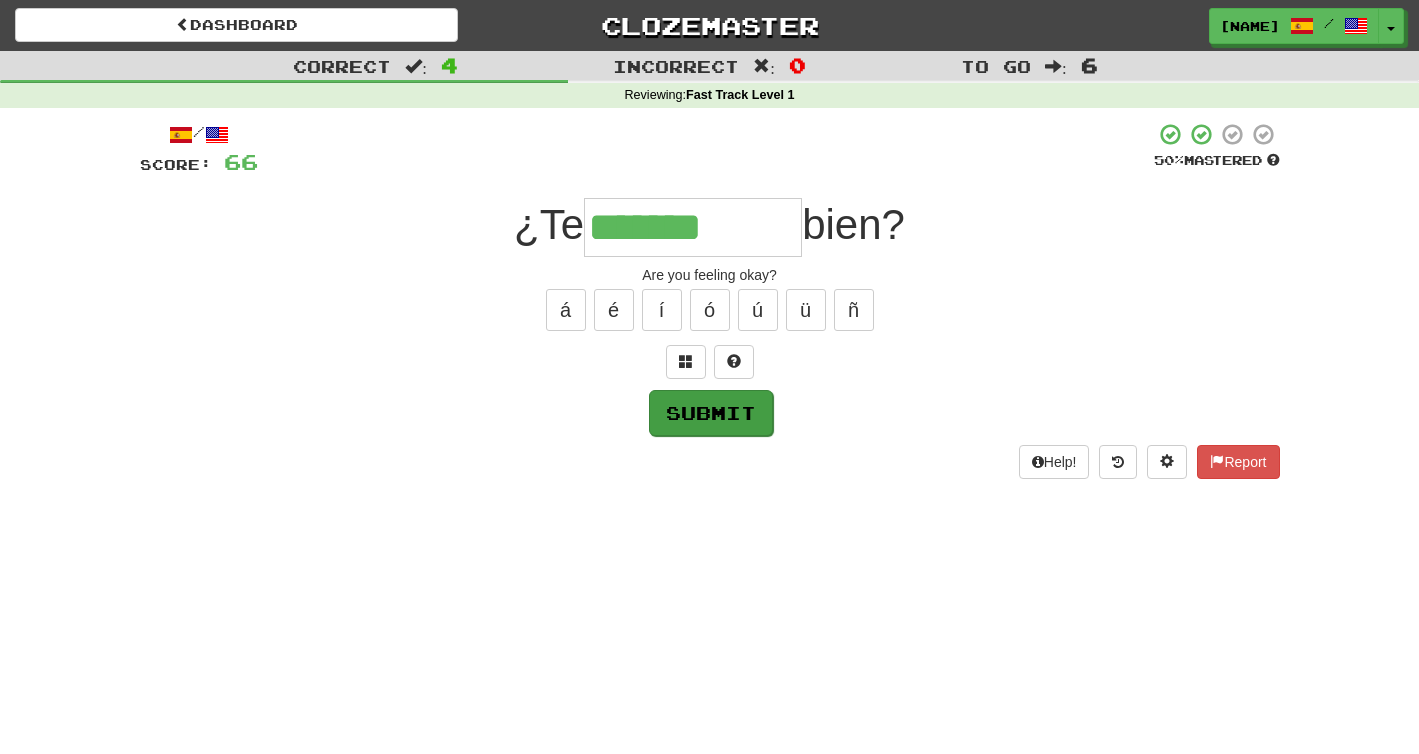 type on "**********" 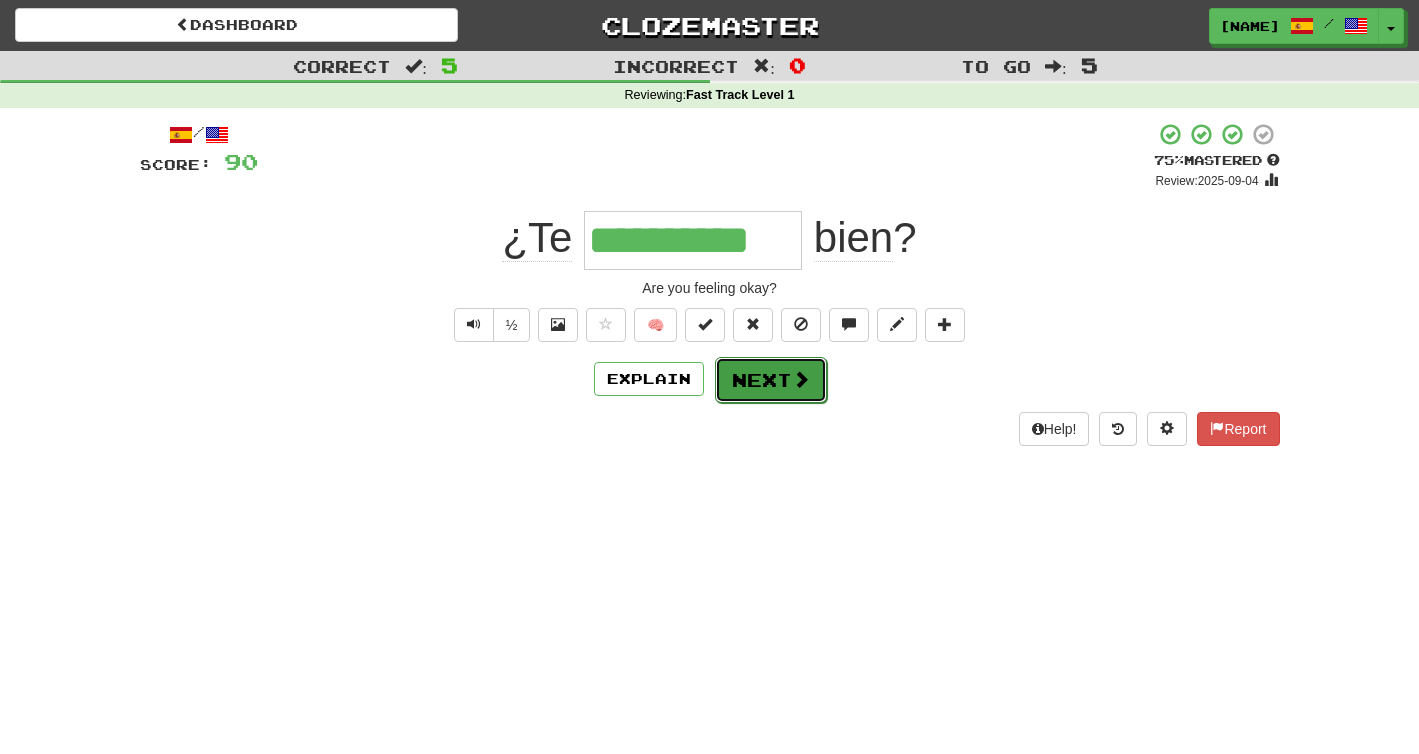 click on "Next" at bounding box center [771, 380] 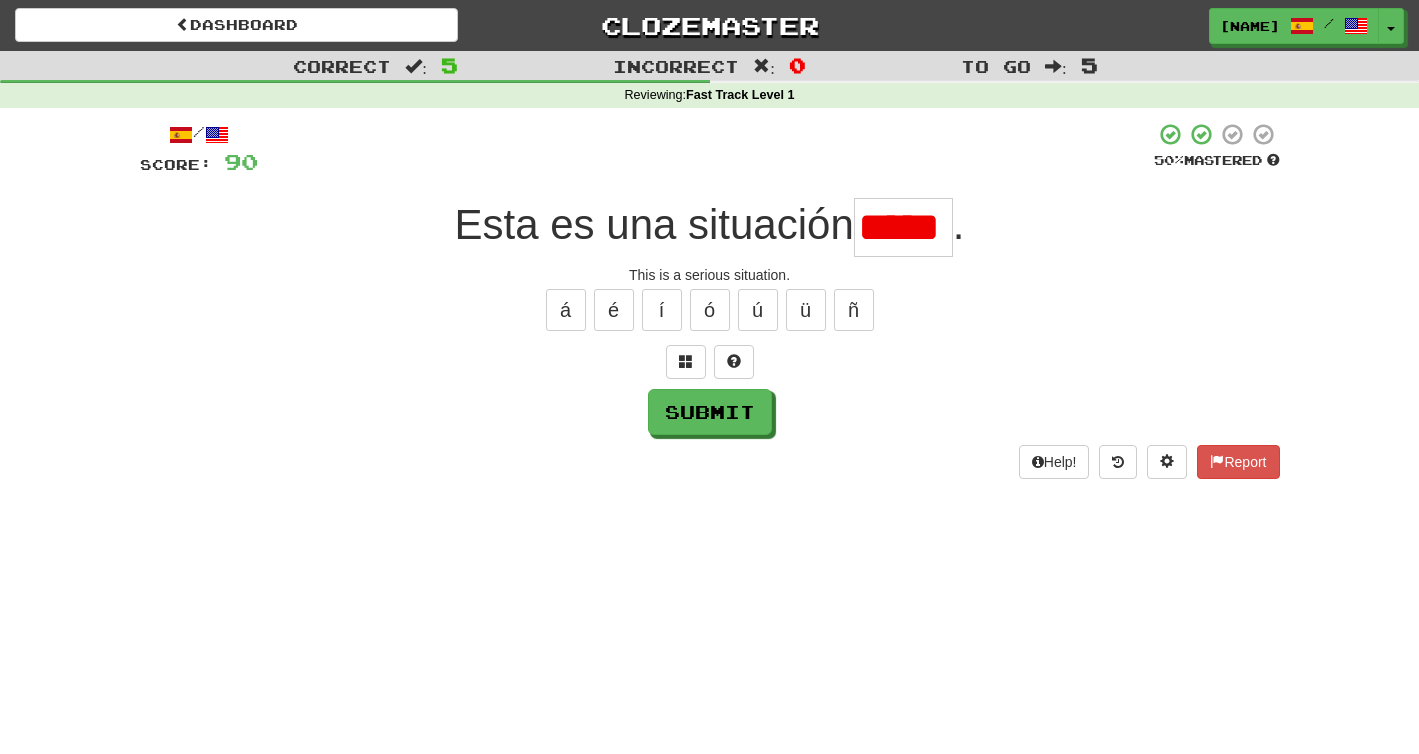 scroll, scrollTop: 0, scrollLeft: 0, axis: both 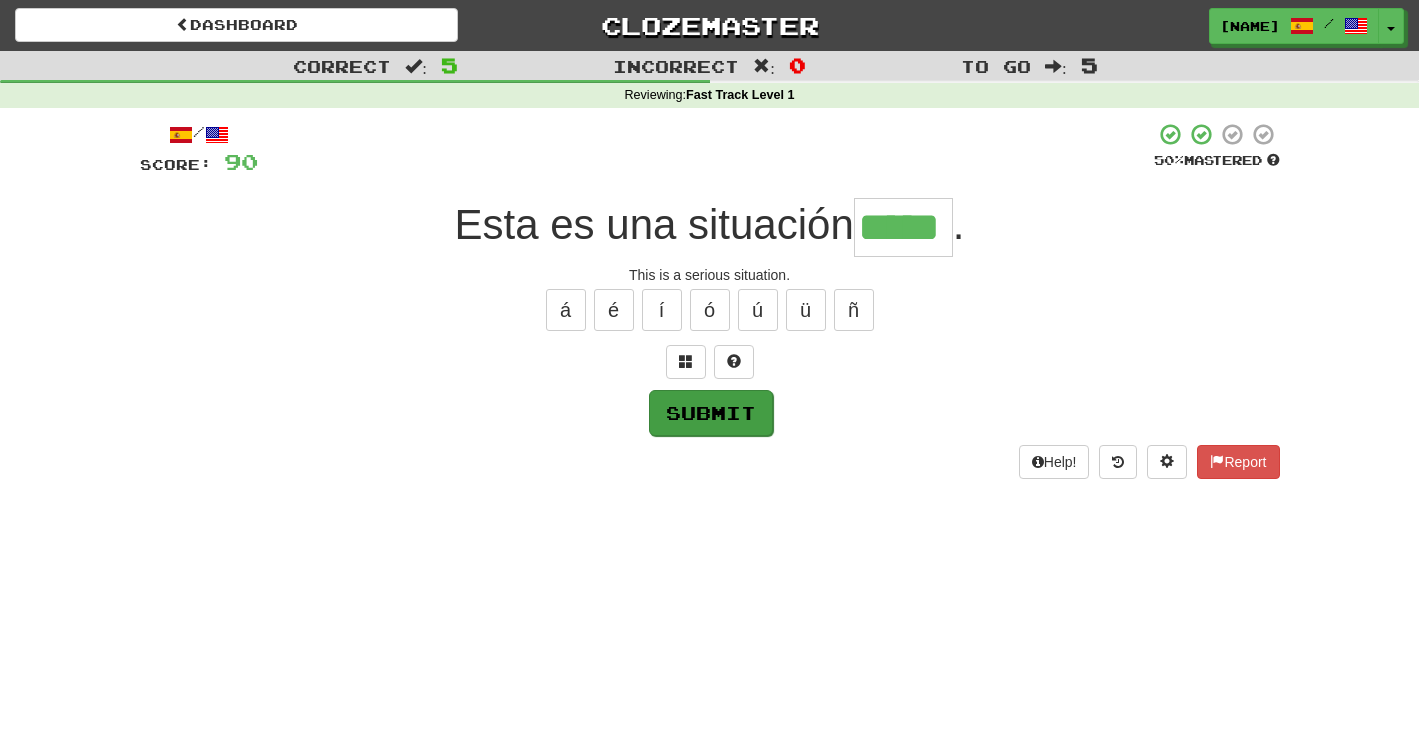 type on "*****" 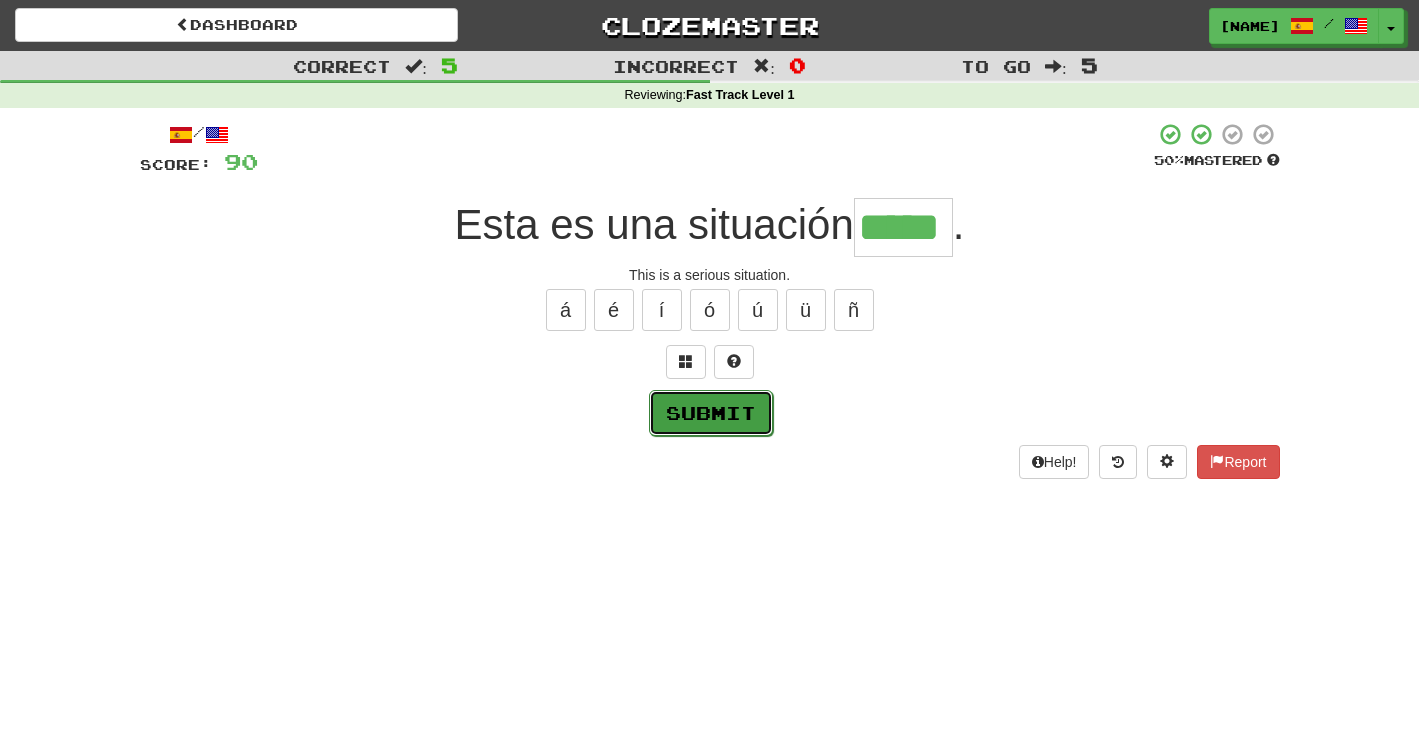 click on "Submit" at bounding box center (711, 413) 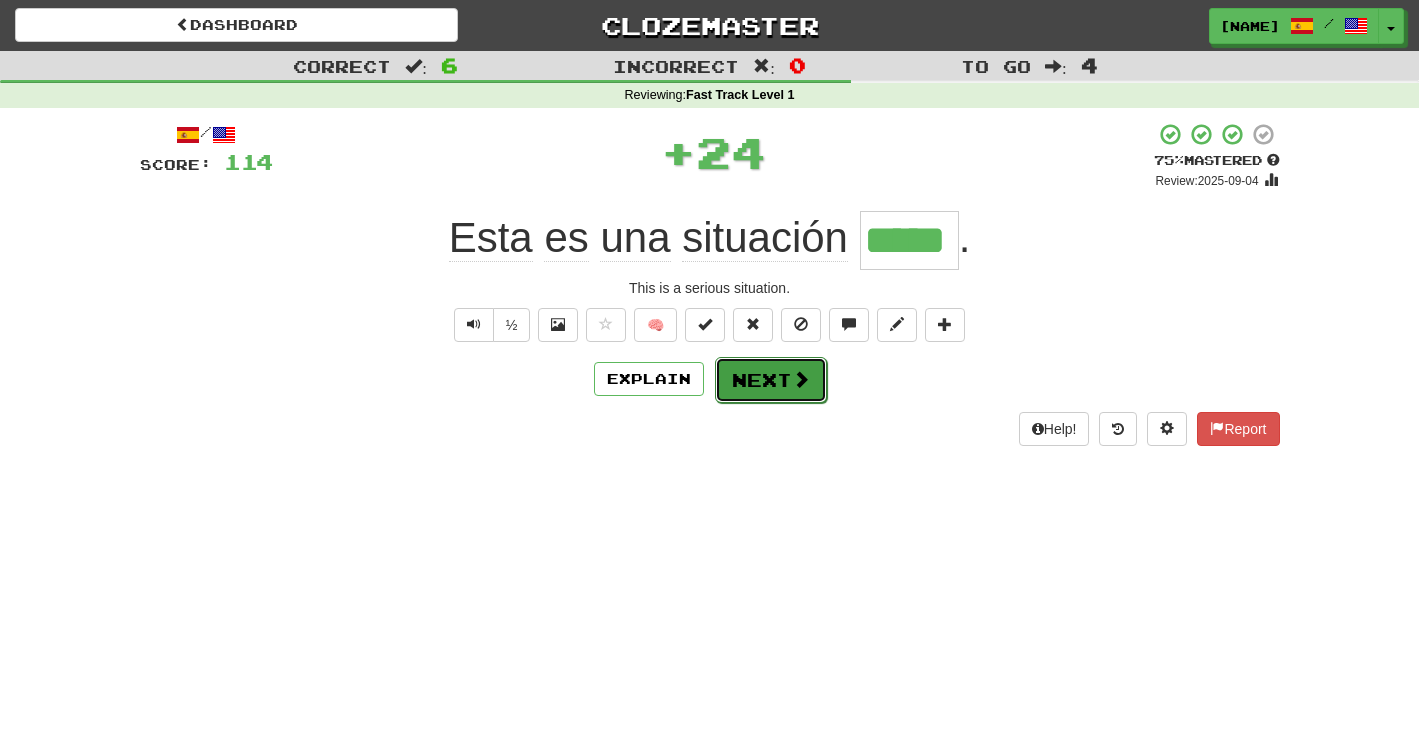 click on "Next" at bounding box center (771, 380) 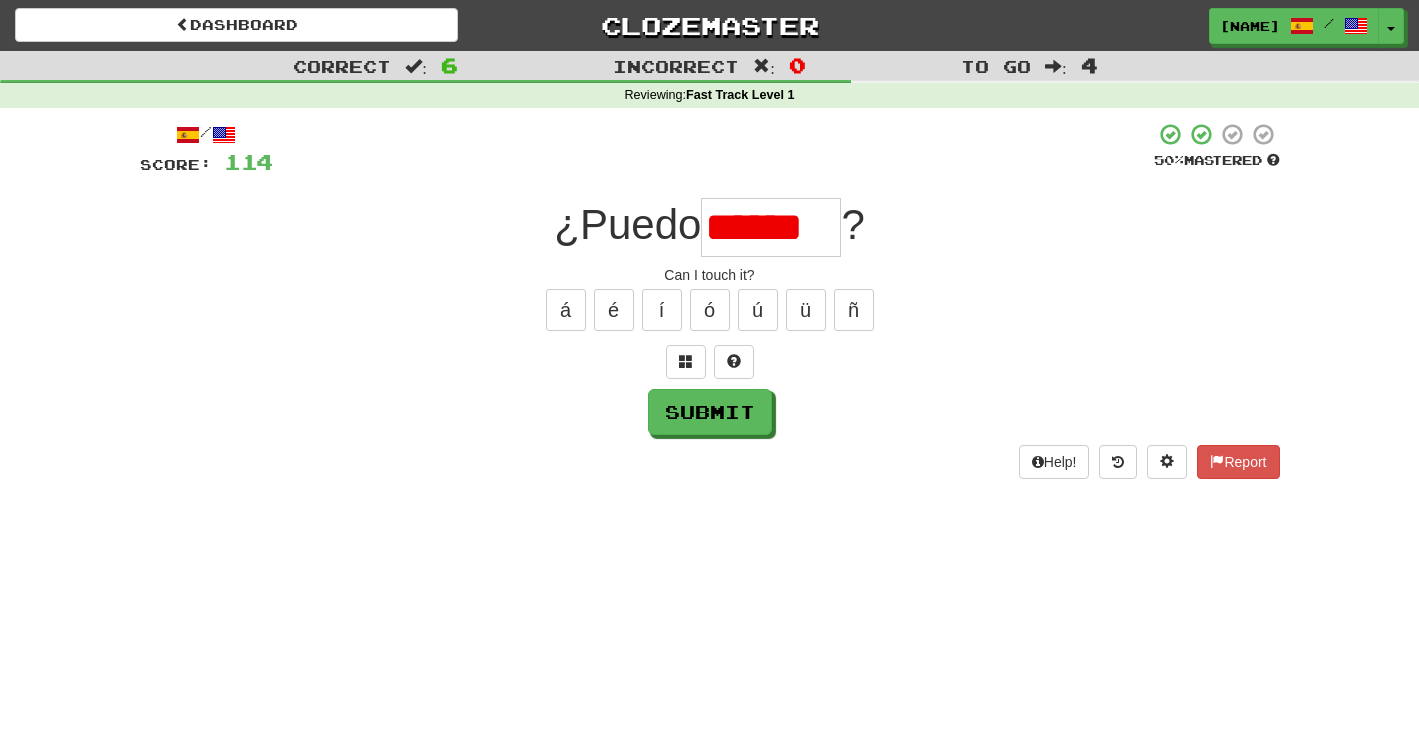scroll, scrollTop: 0, scrollLeft: 0, axis: both 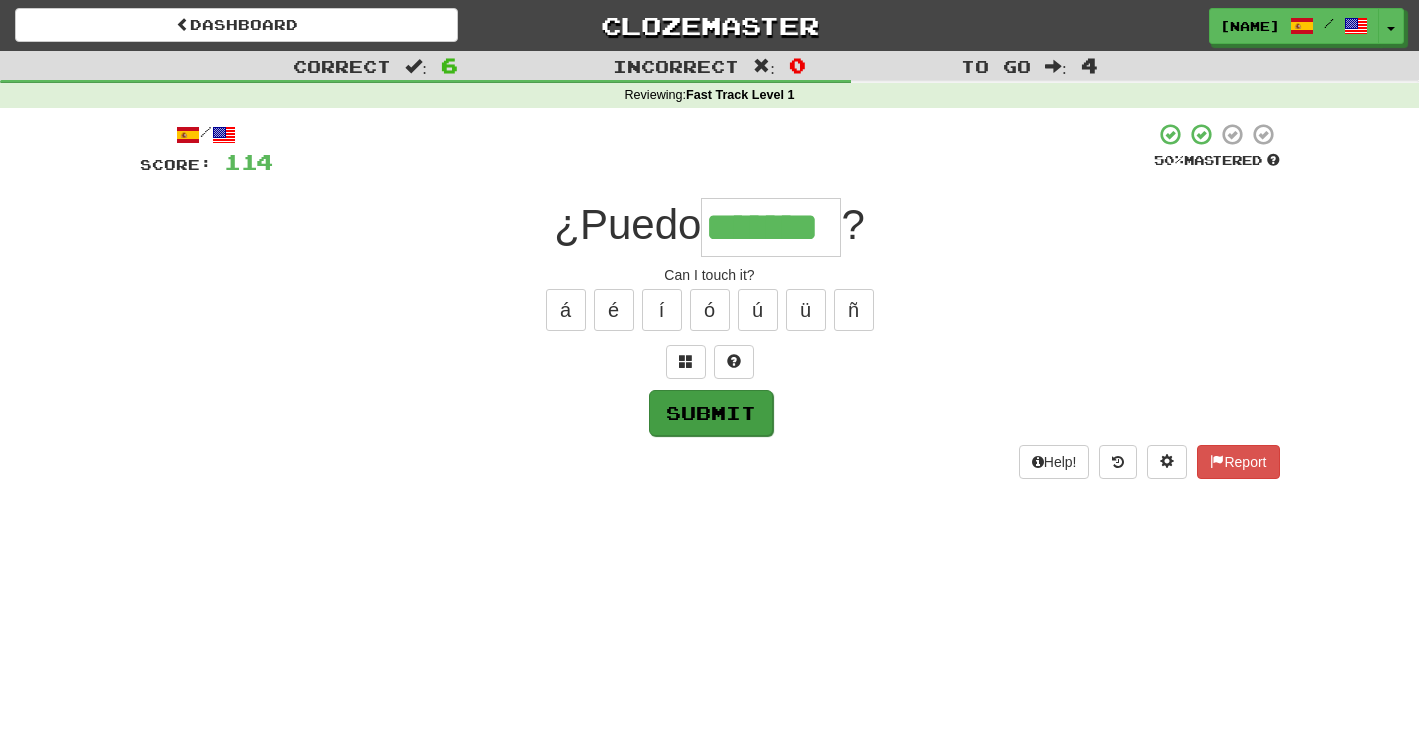 type on "*******" 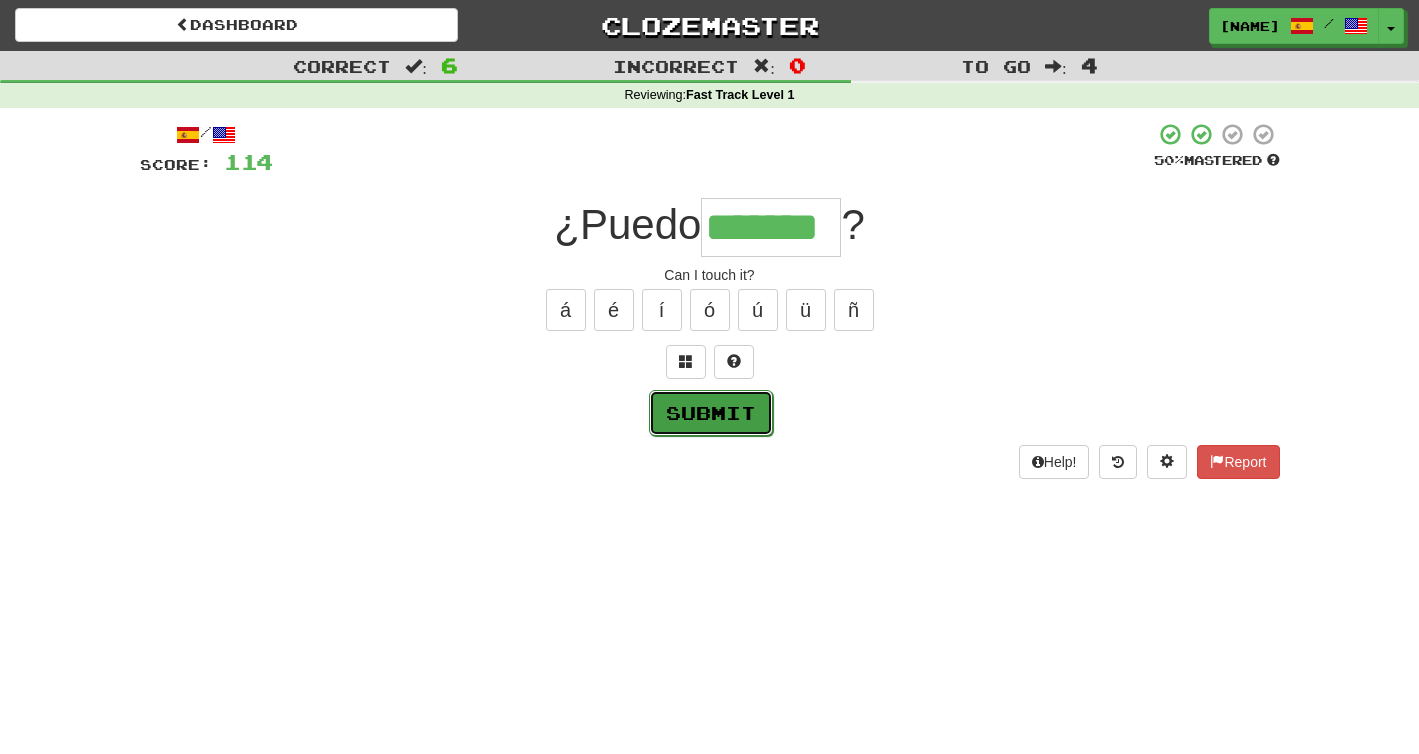 click on "Submit" at bounding box center [711, 413] 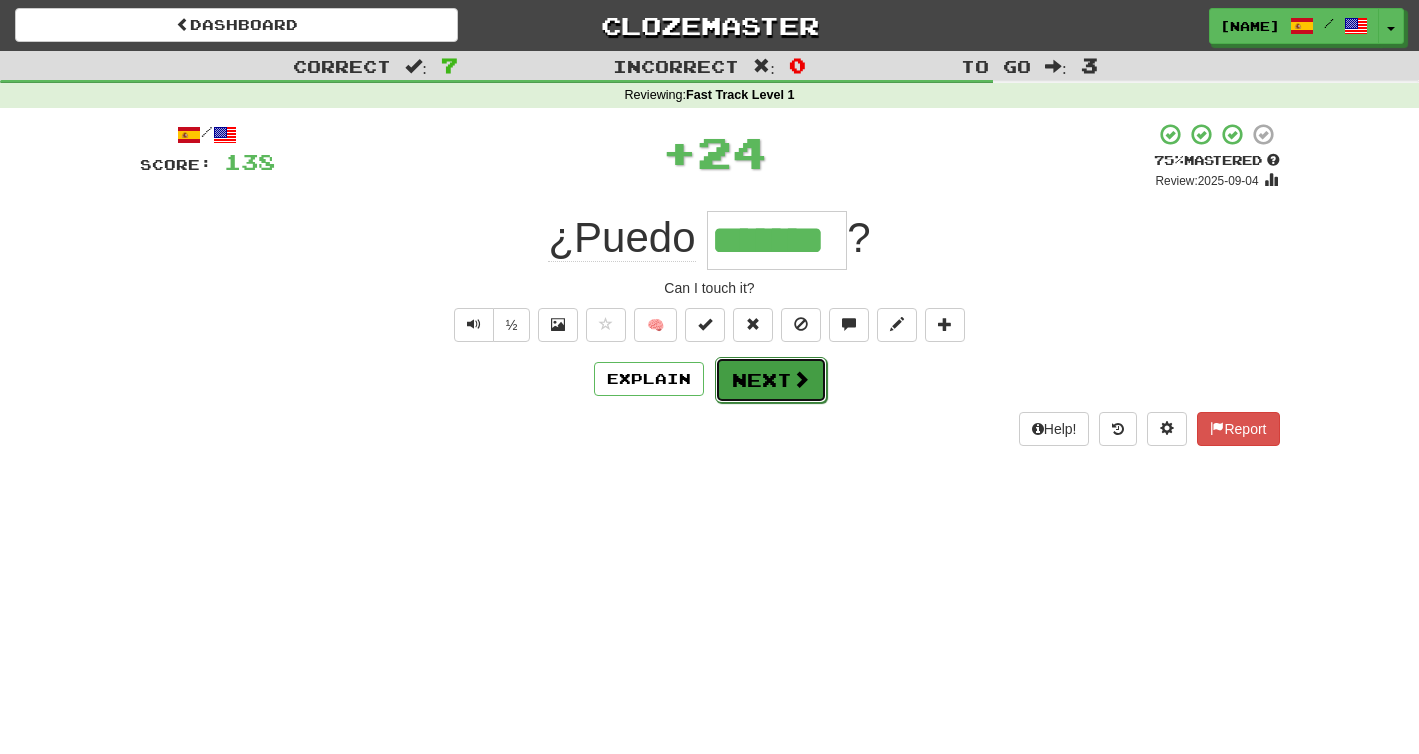 click on "Next" at bounding box center [771, 380] 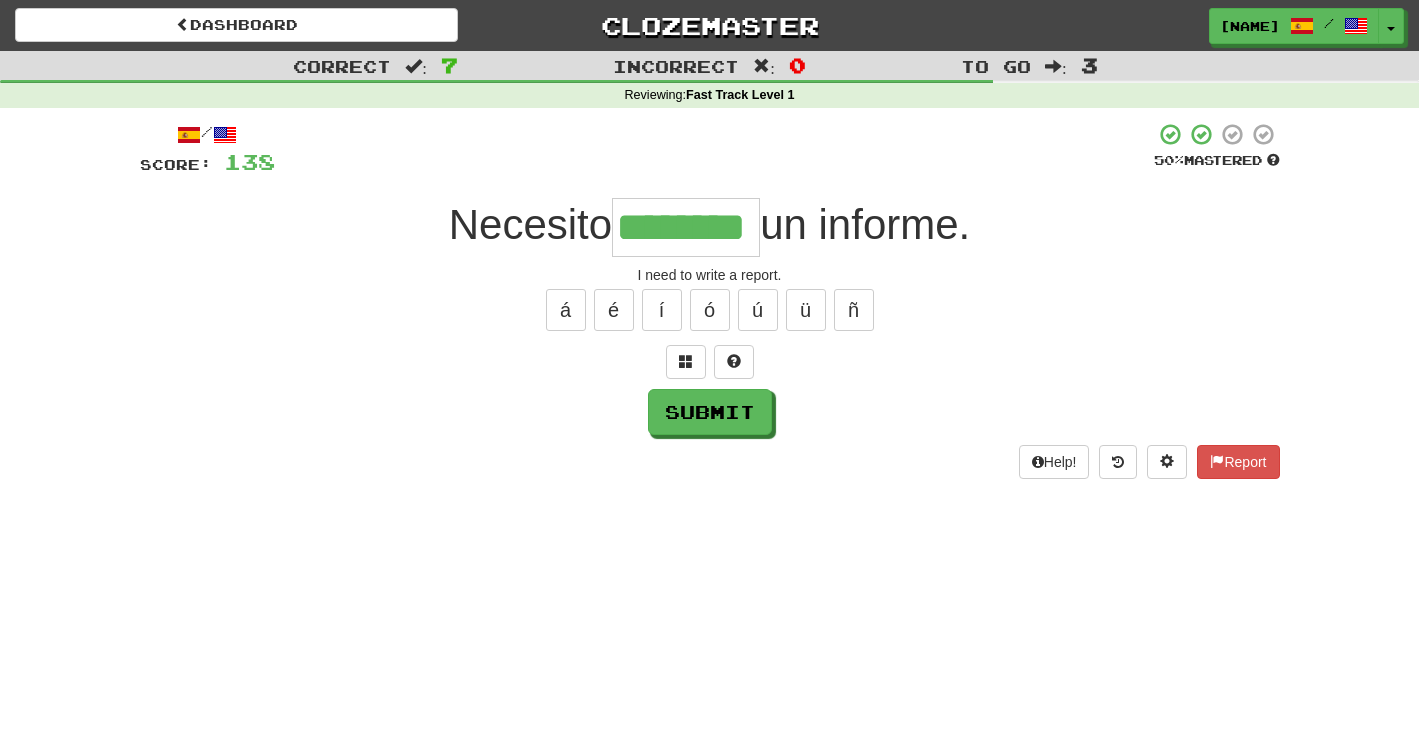 type on "********" 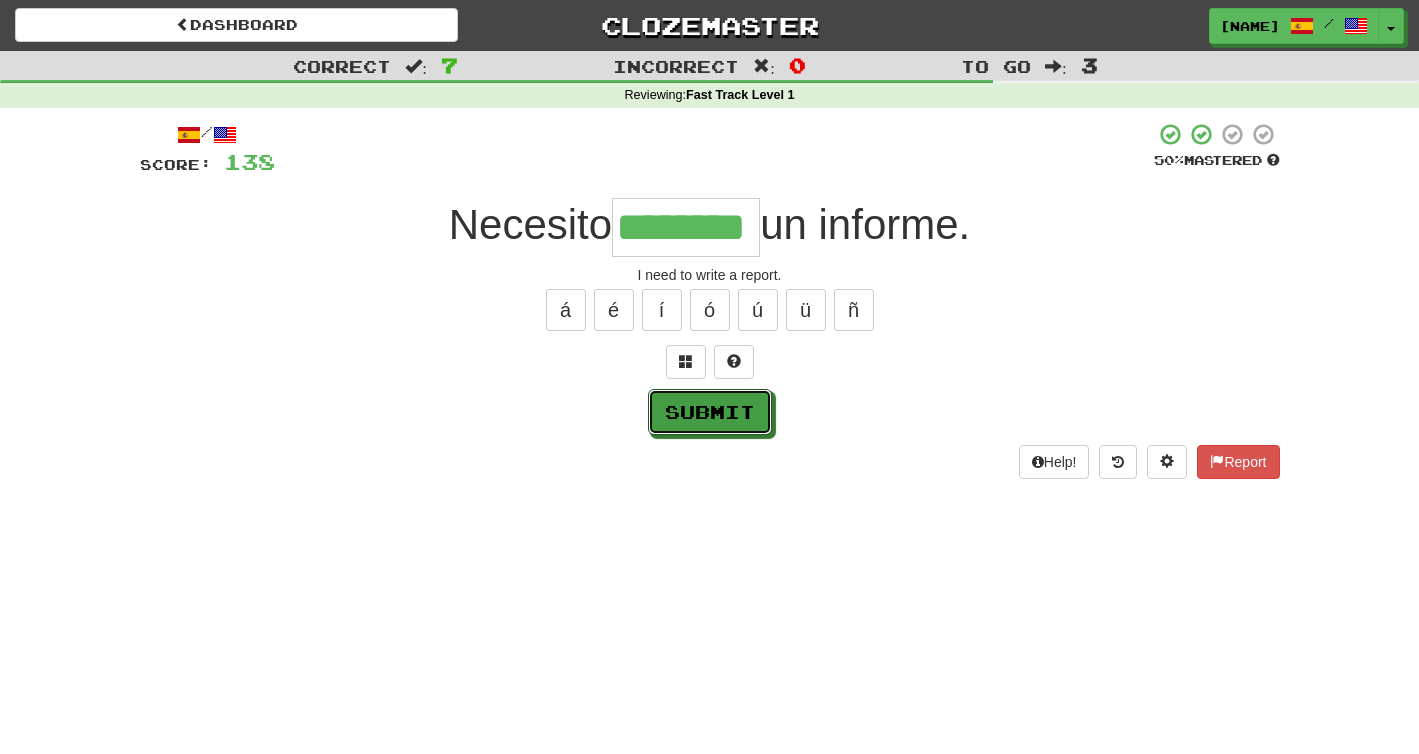 click on "Submit" at bounding box center [710, 412] 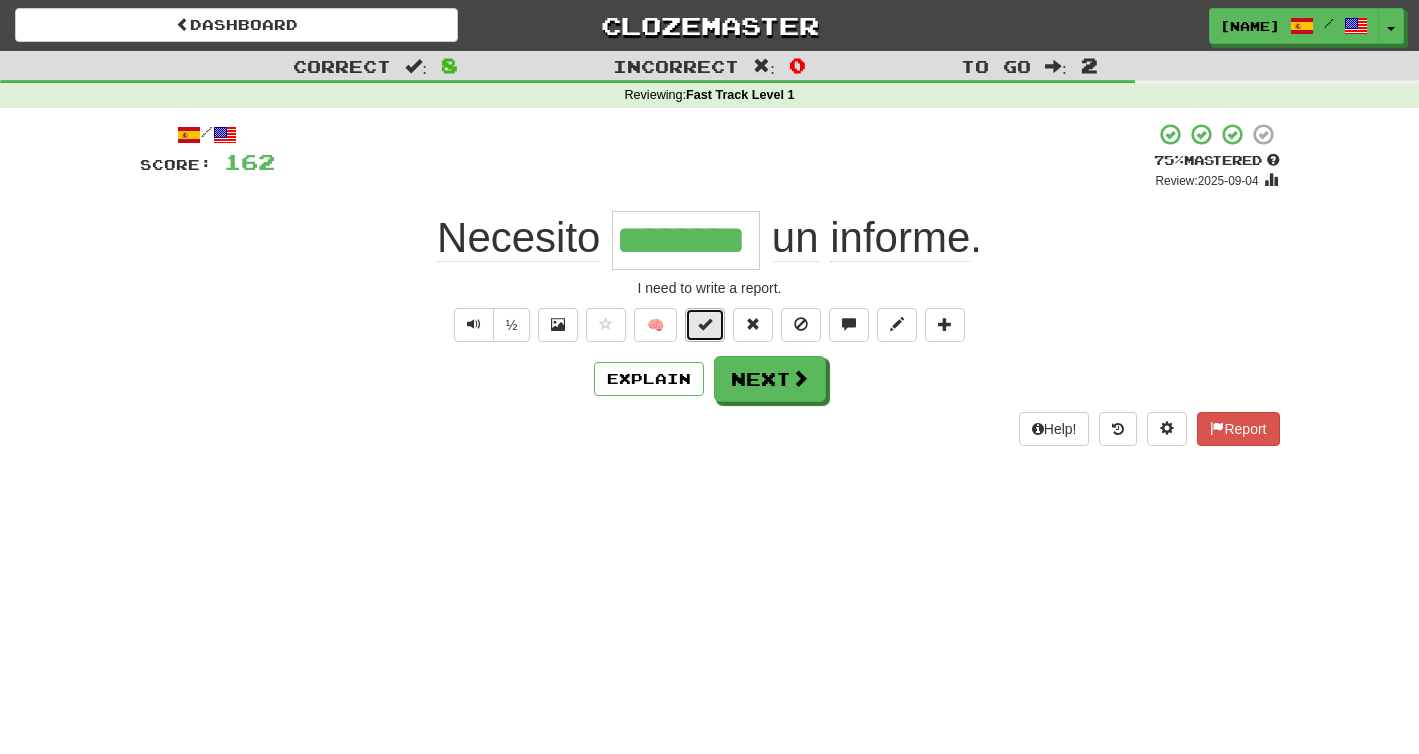 click at bounding box center (705, 324) 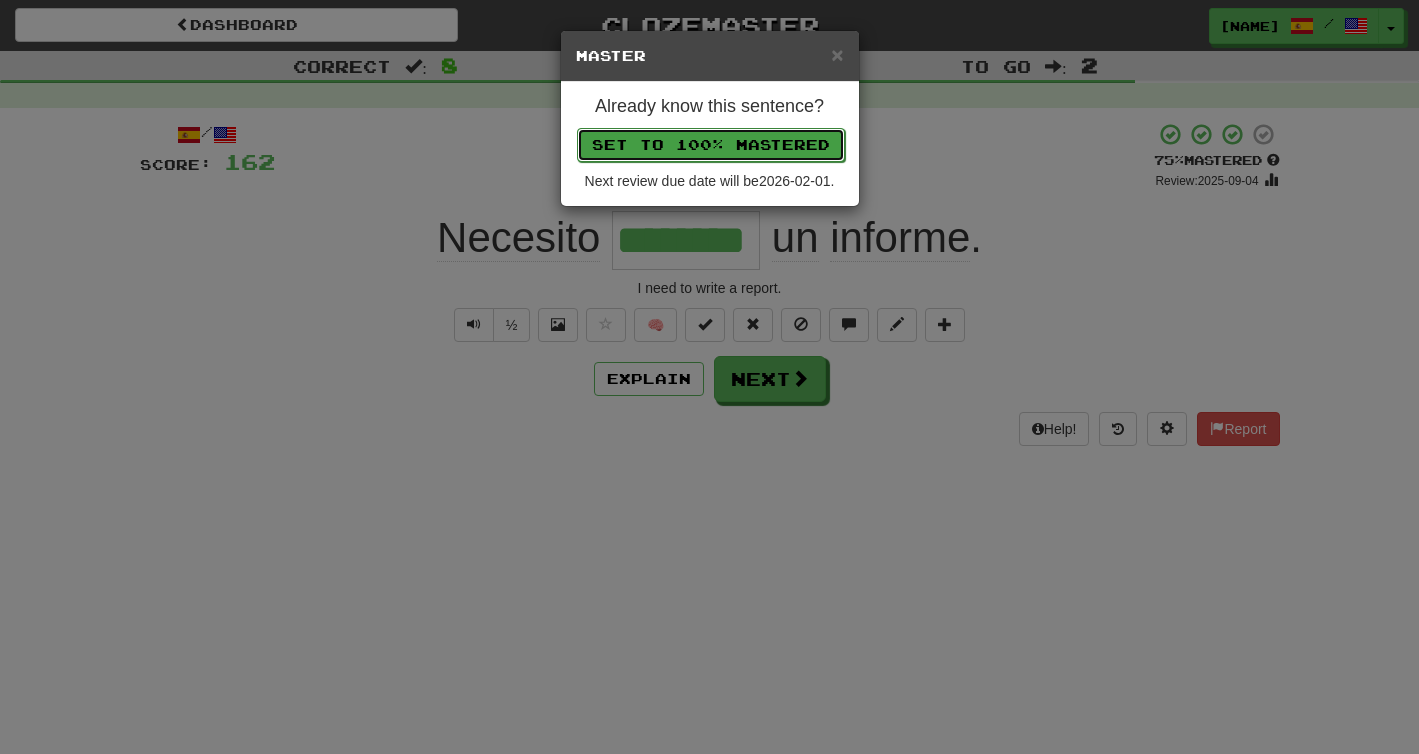 click on "Set to 100% Mastered" at bounding box center [711, 145] 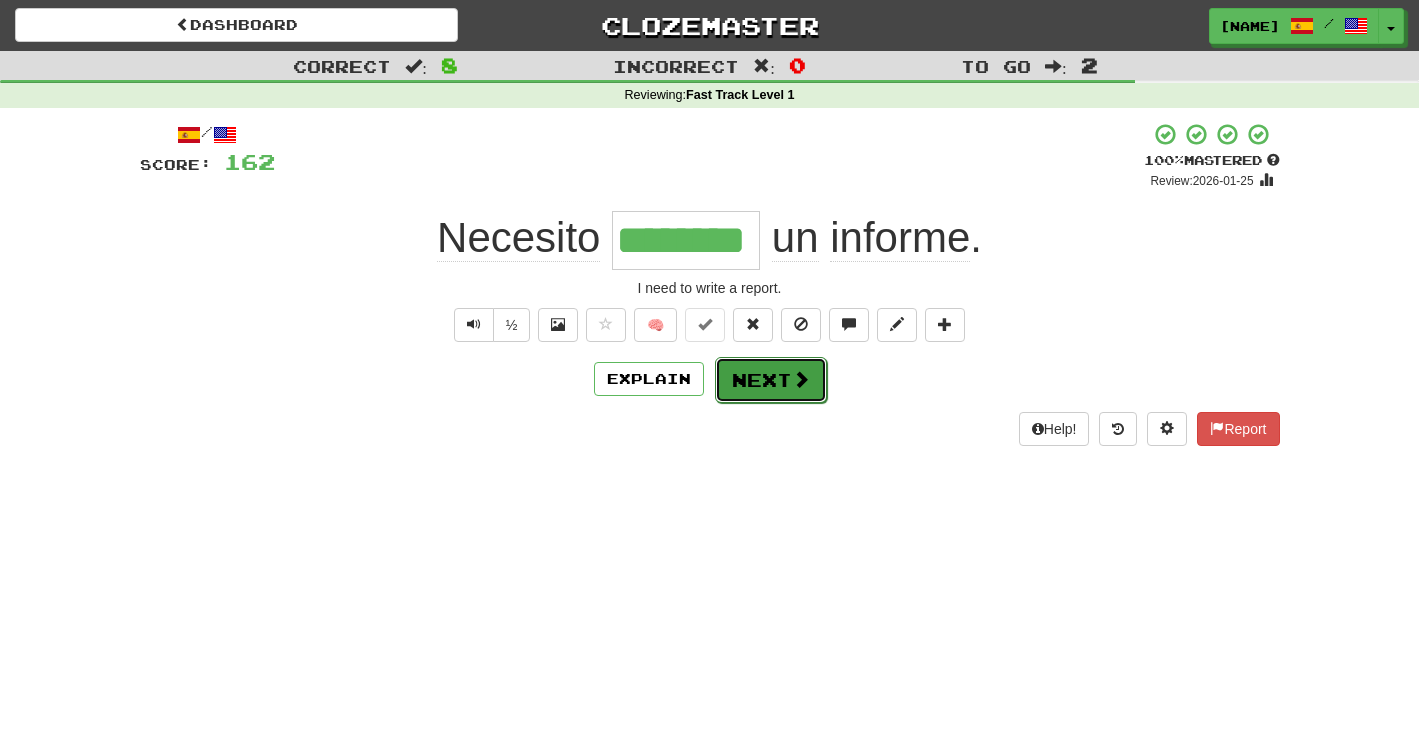 click on "Next" at bounding box center [771, 380] 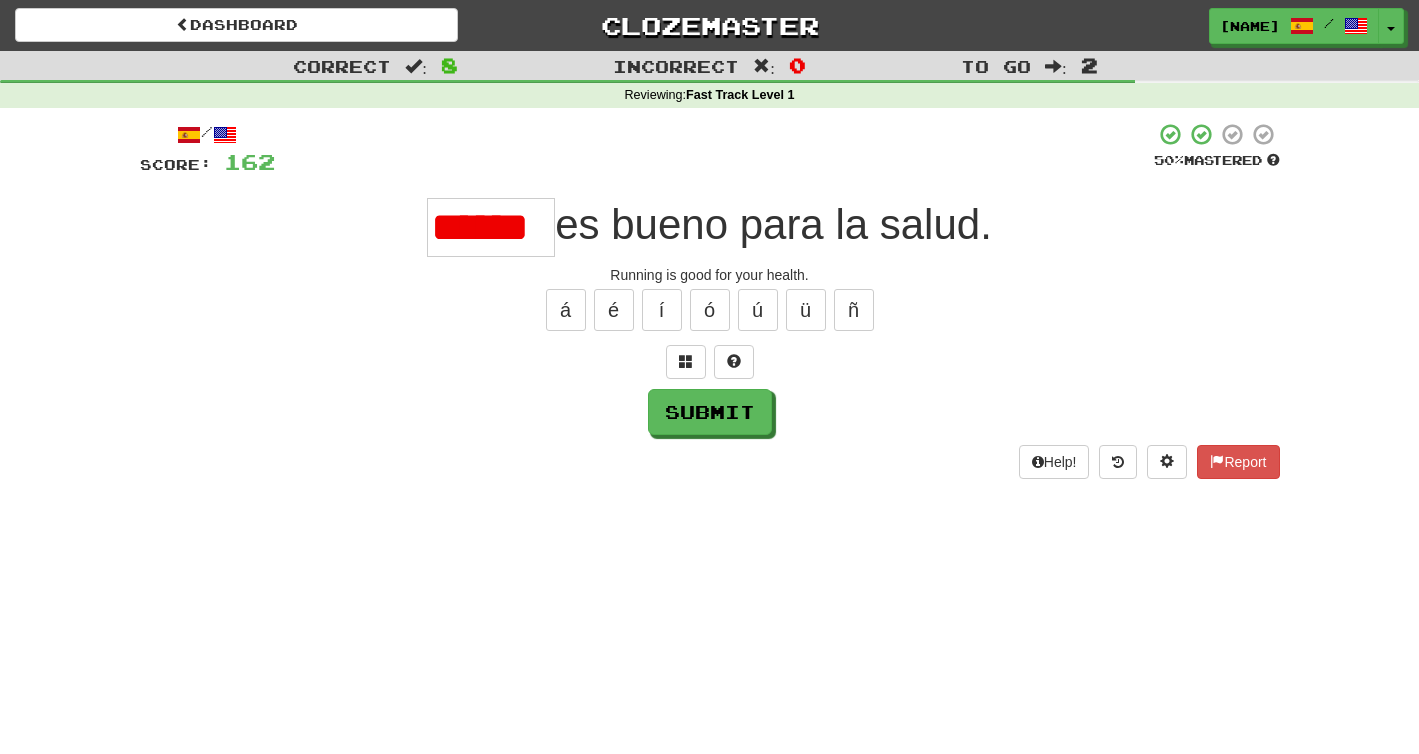 scroll, scrollTop: 0, scrollLeft: 0, axis: both 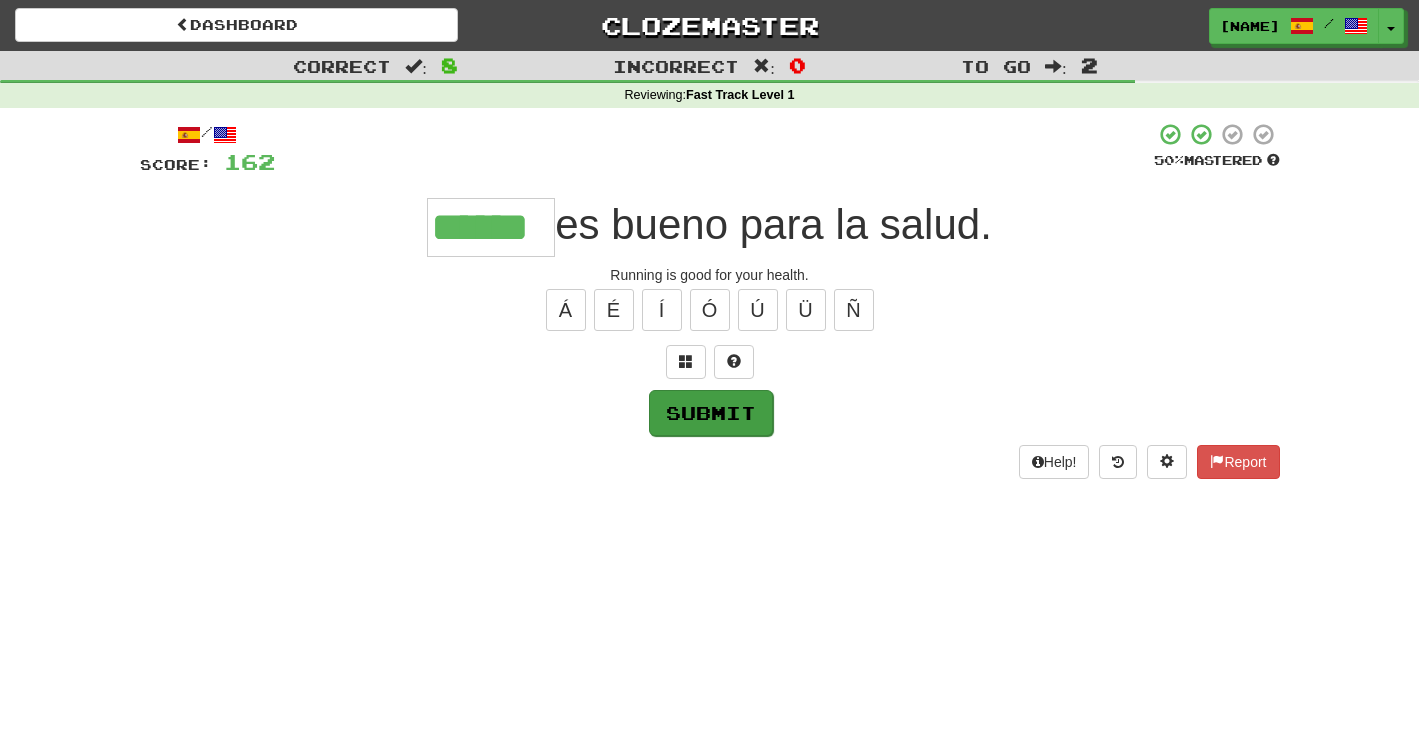 type on "******" 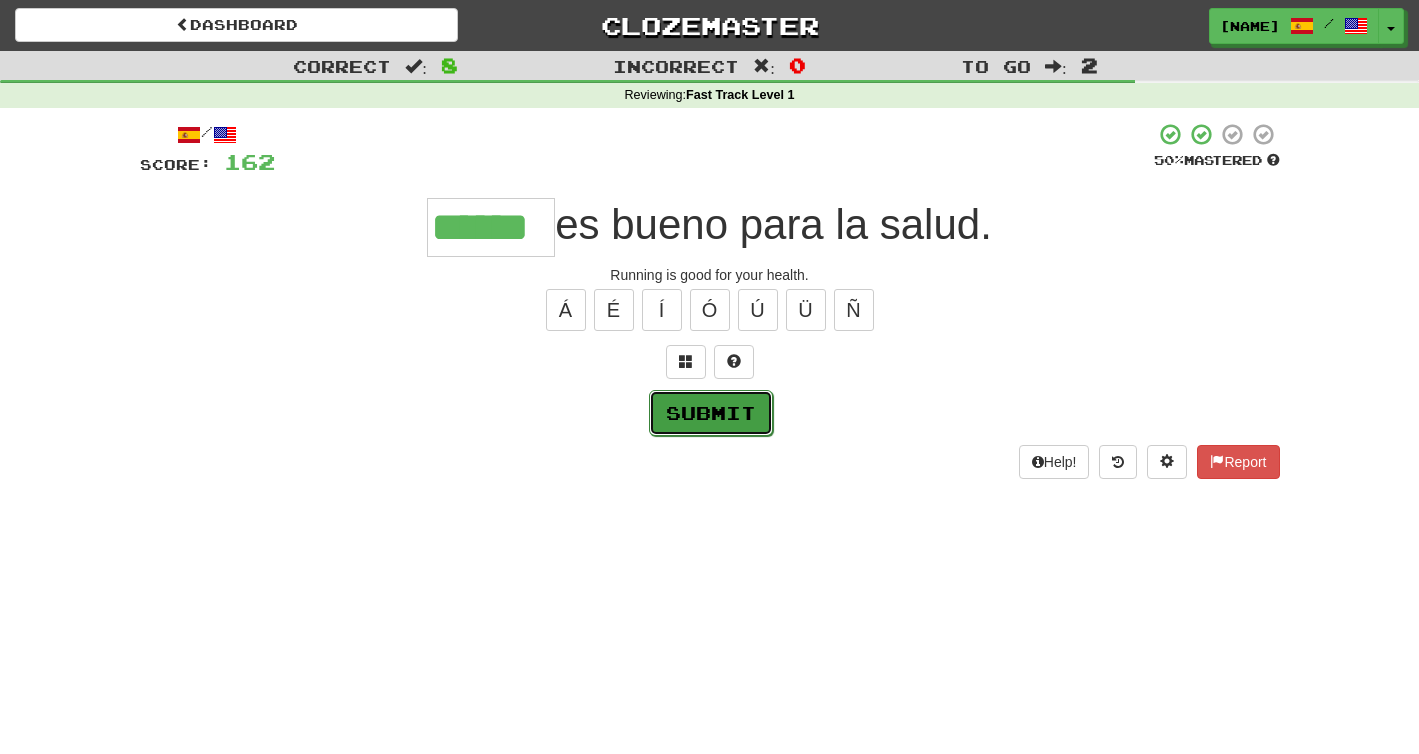 click on "Submit" at bounding box center (711, 413) 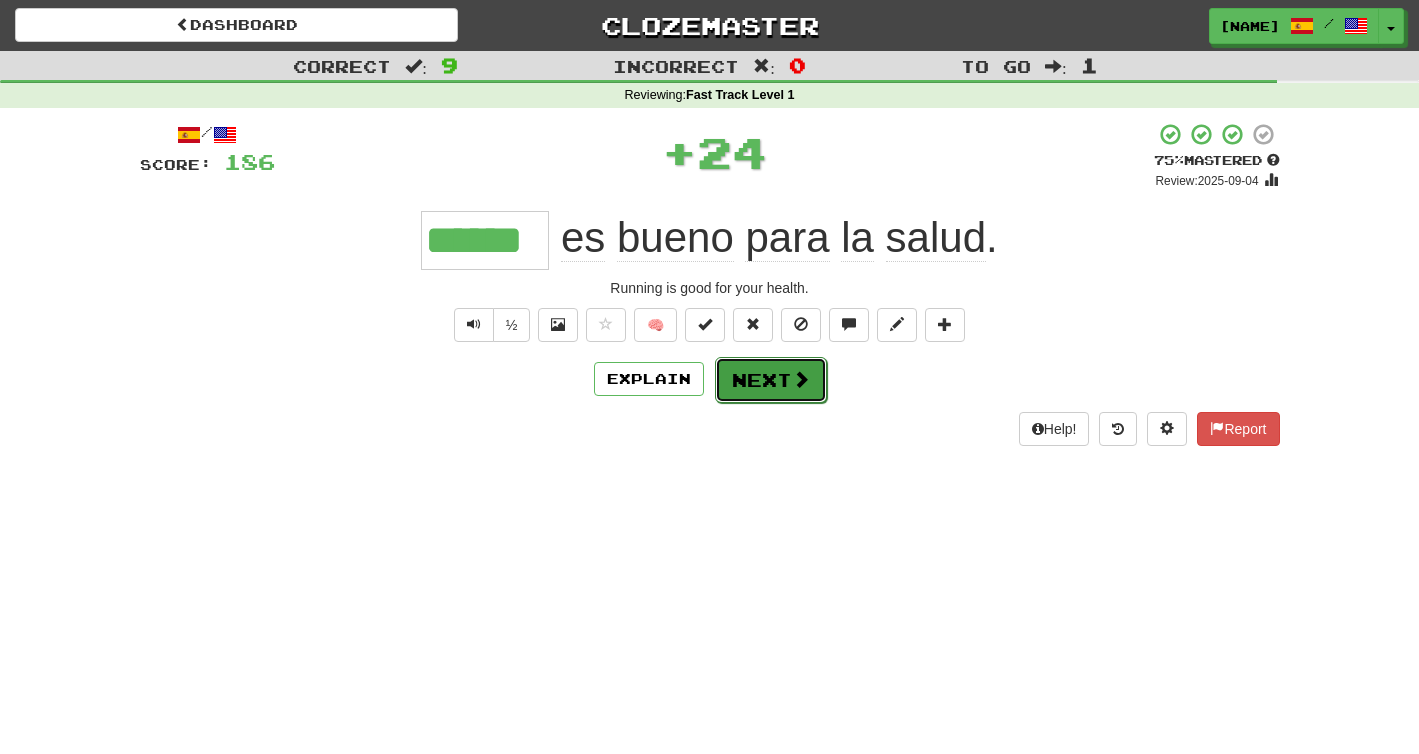 click on "Next" at bounding box center [771, 380] 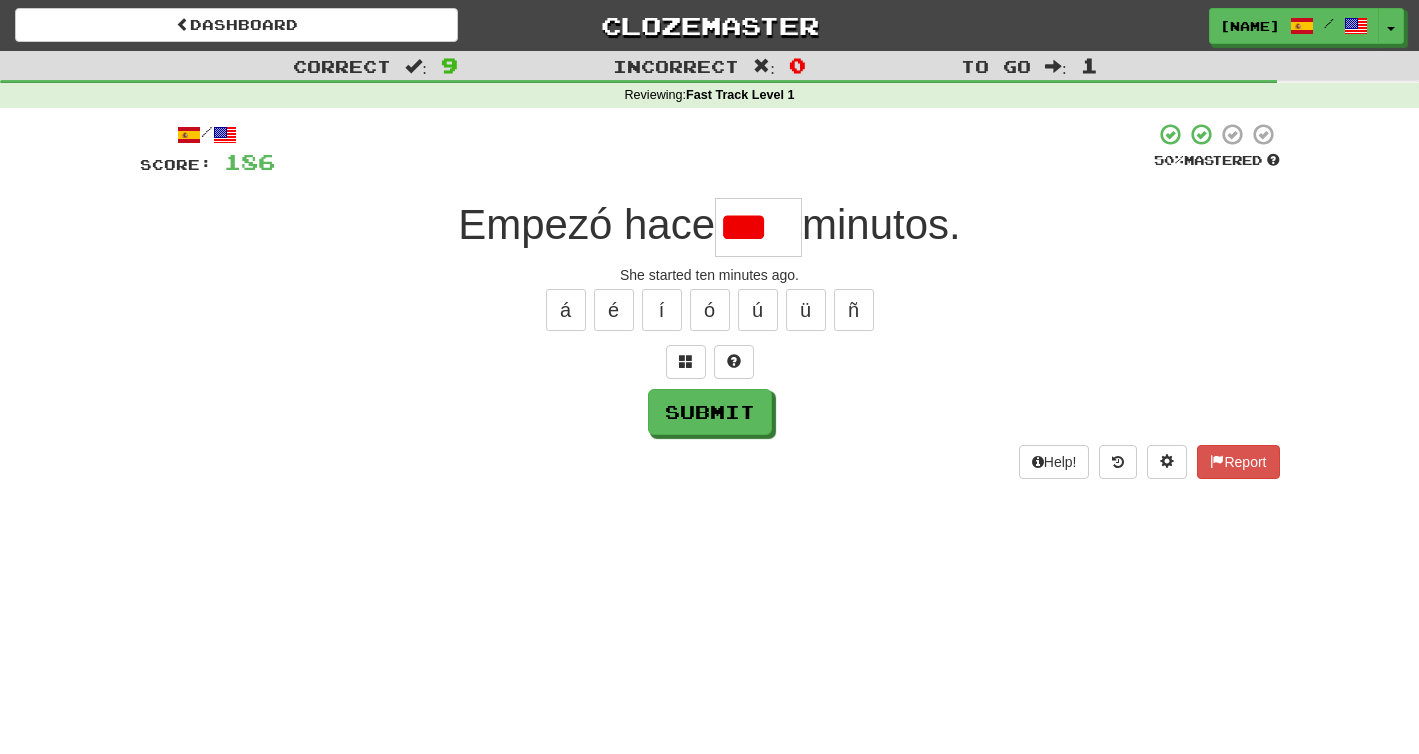 scroll, scrollTop: 0, scrollLeft: 0, axis: both 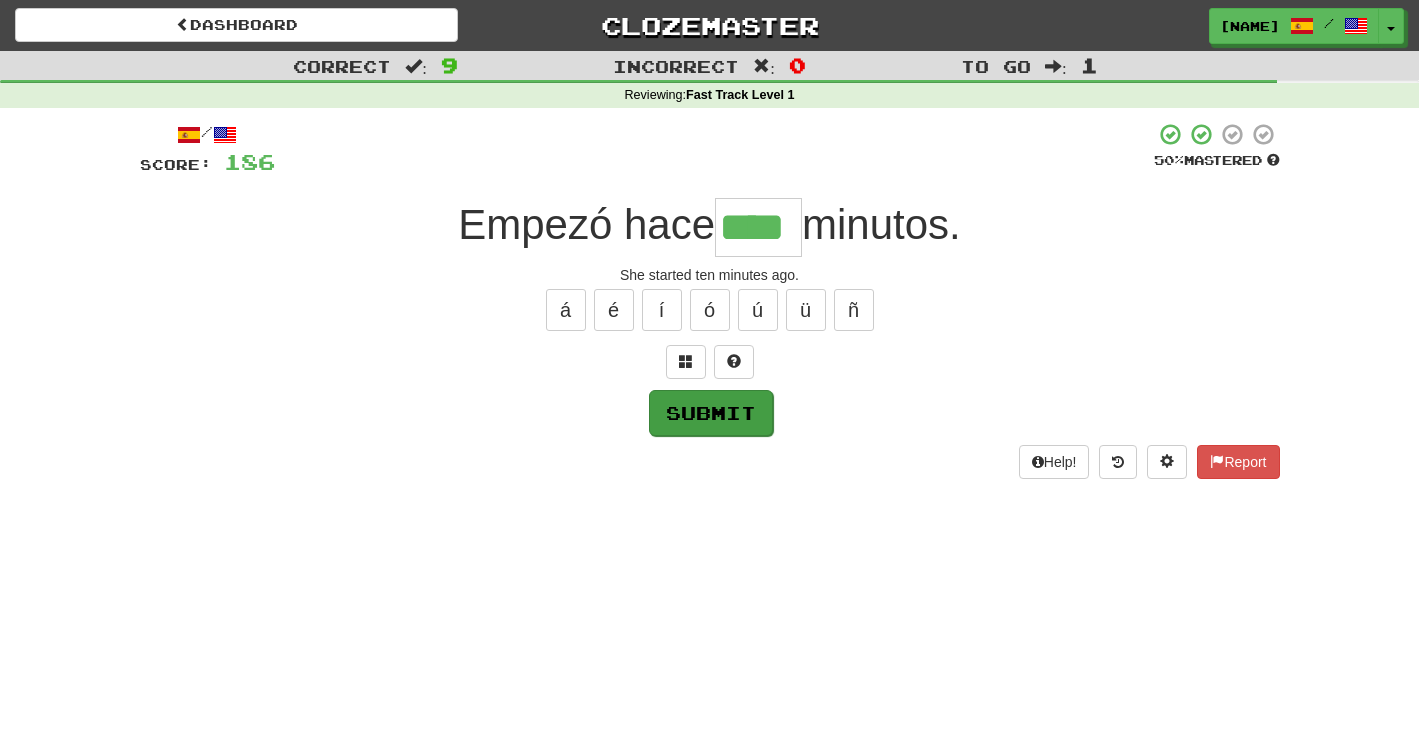 type on "****" 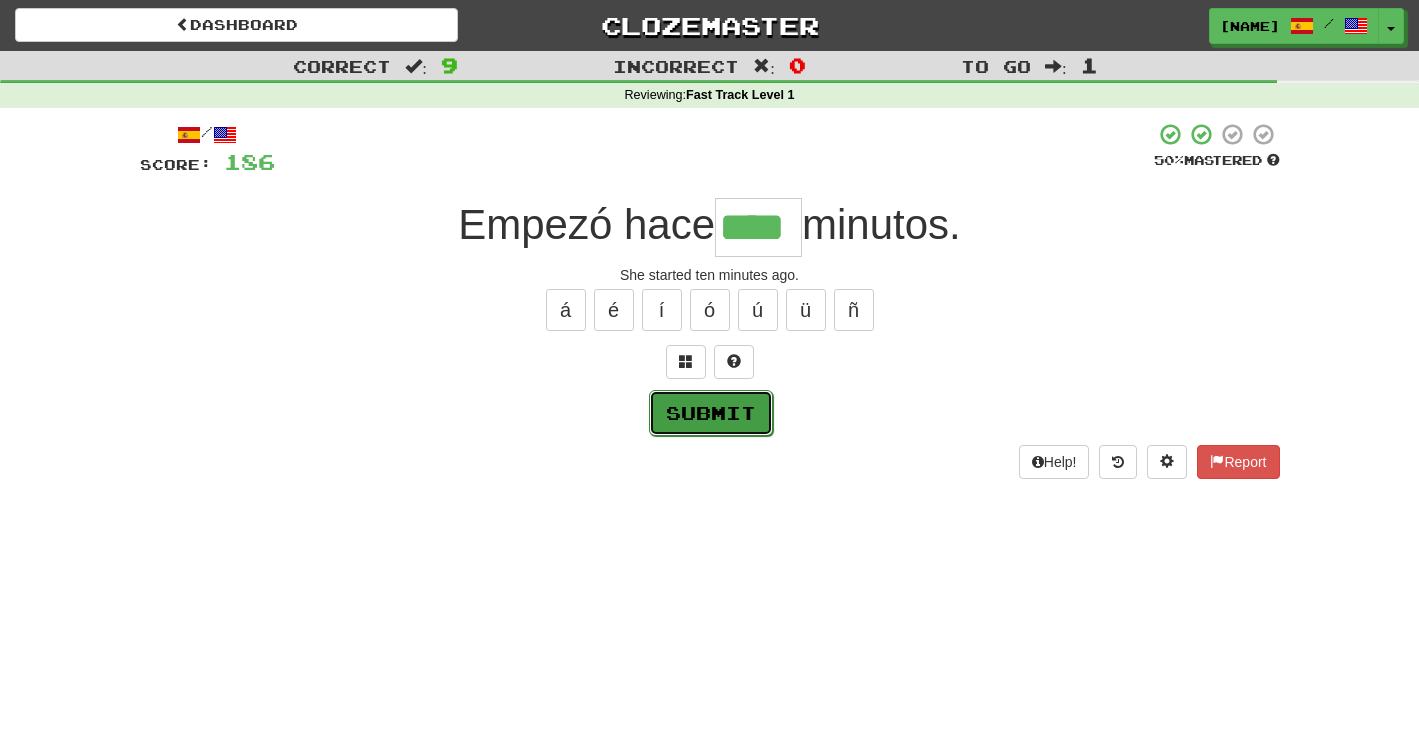 click on "Submit" at bounding box center [711, 413] 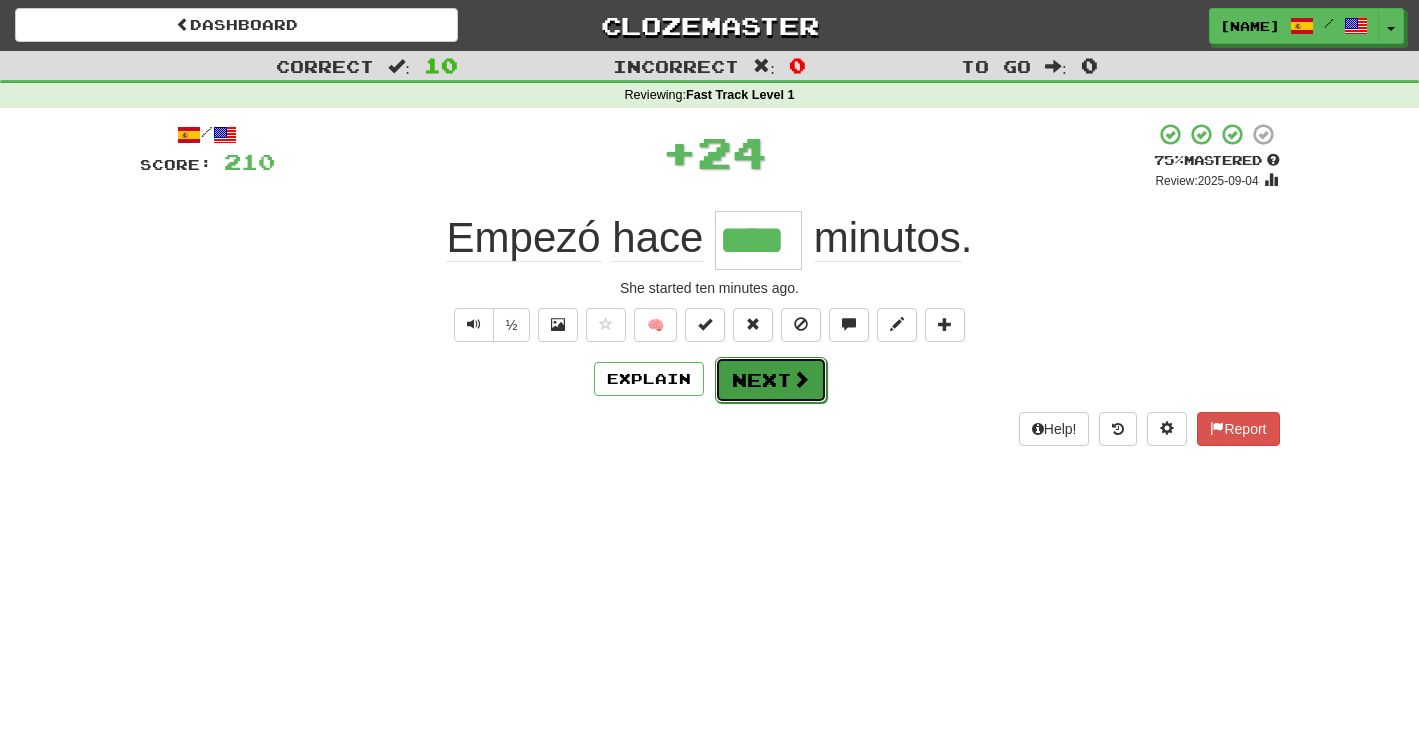click on "Next" at bounding box center [771, 380] 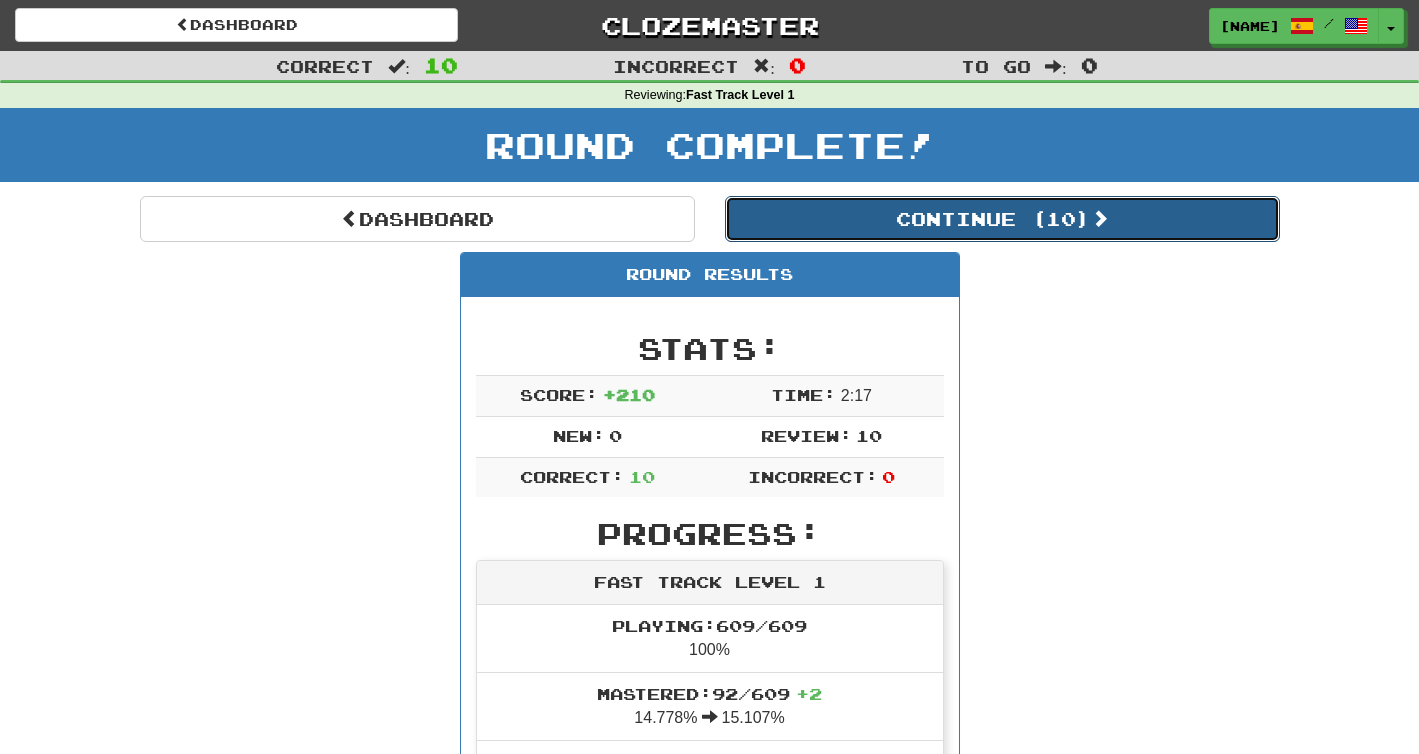 click on "Continue ( 10 )" at bounding box center (1002, 219) 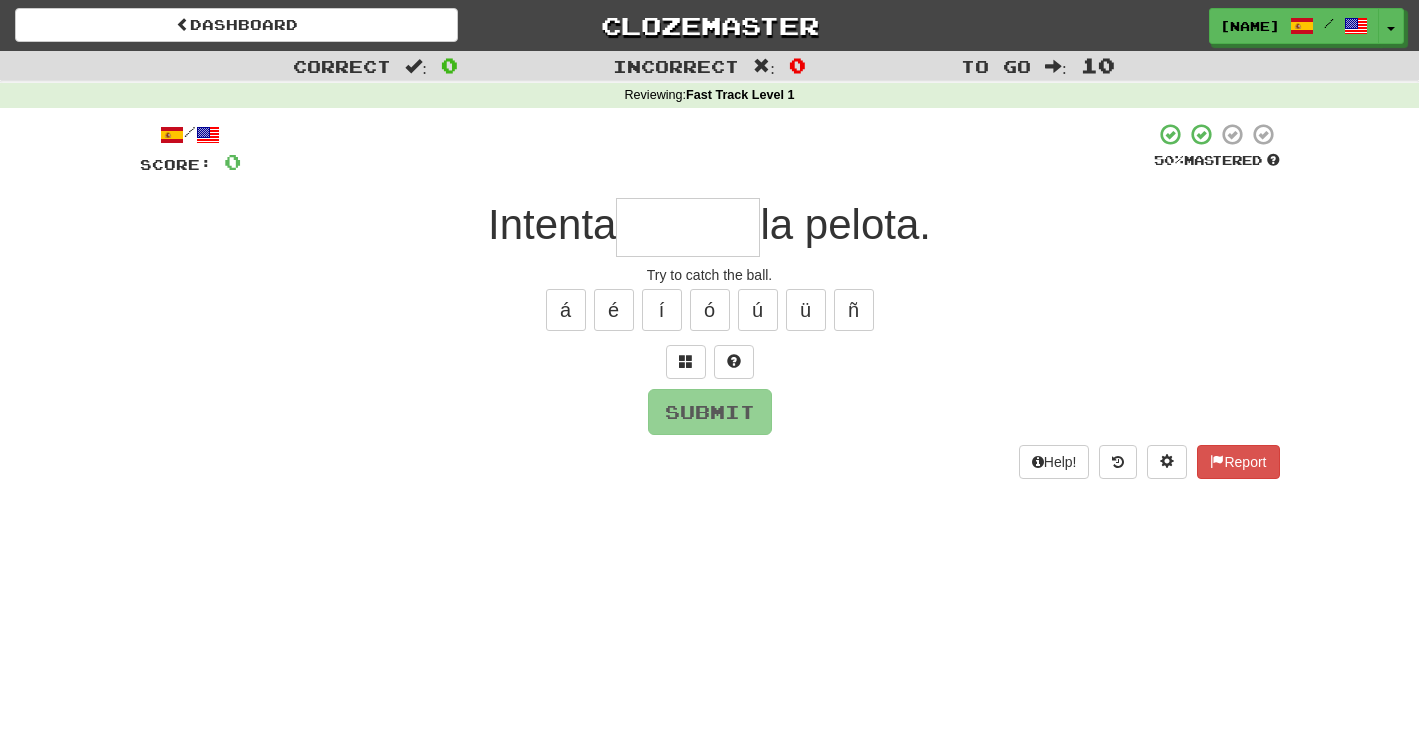 type on "*" 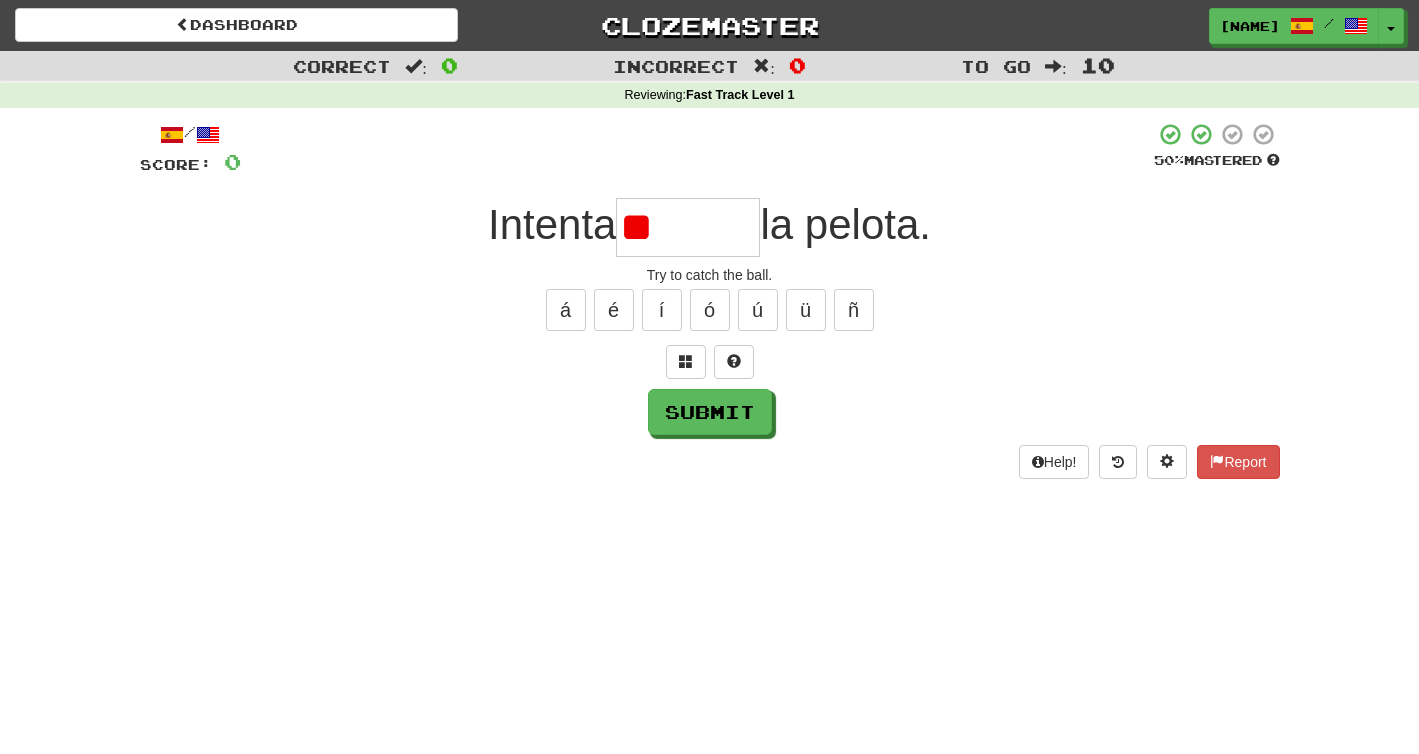 type on "*" 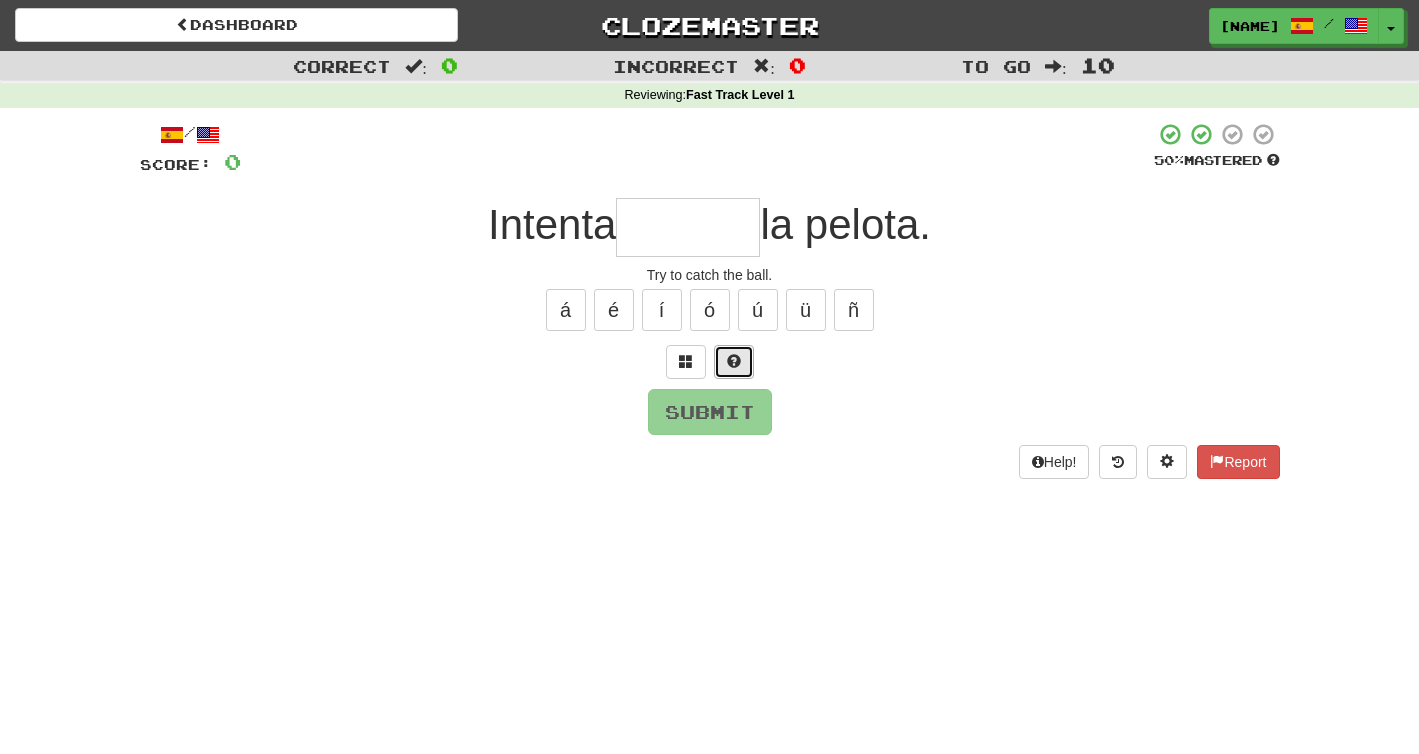 click at bounding box center (734, 362) 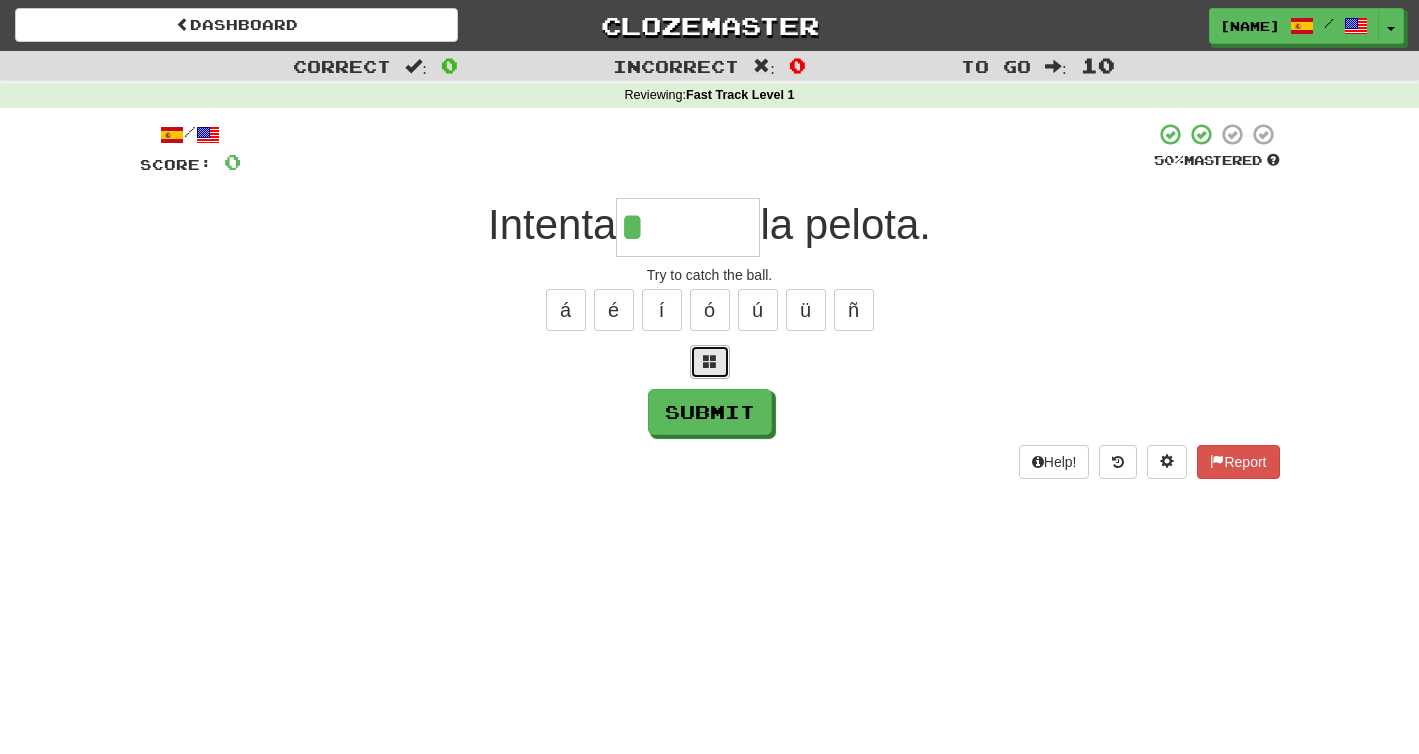click at bounding box center [710, 361] 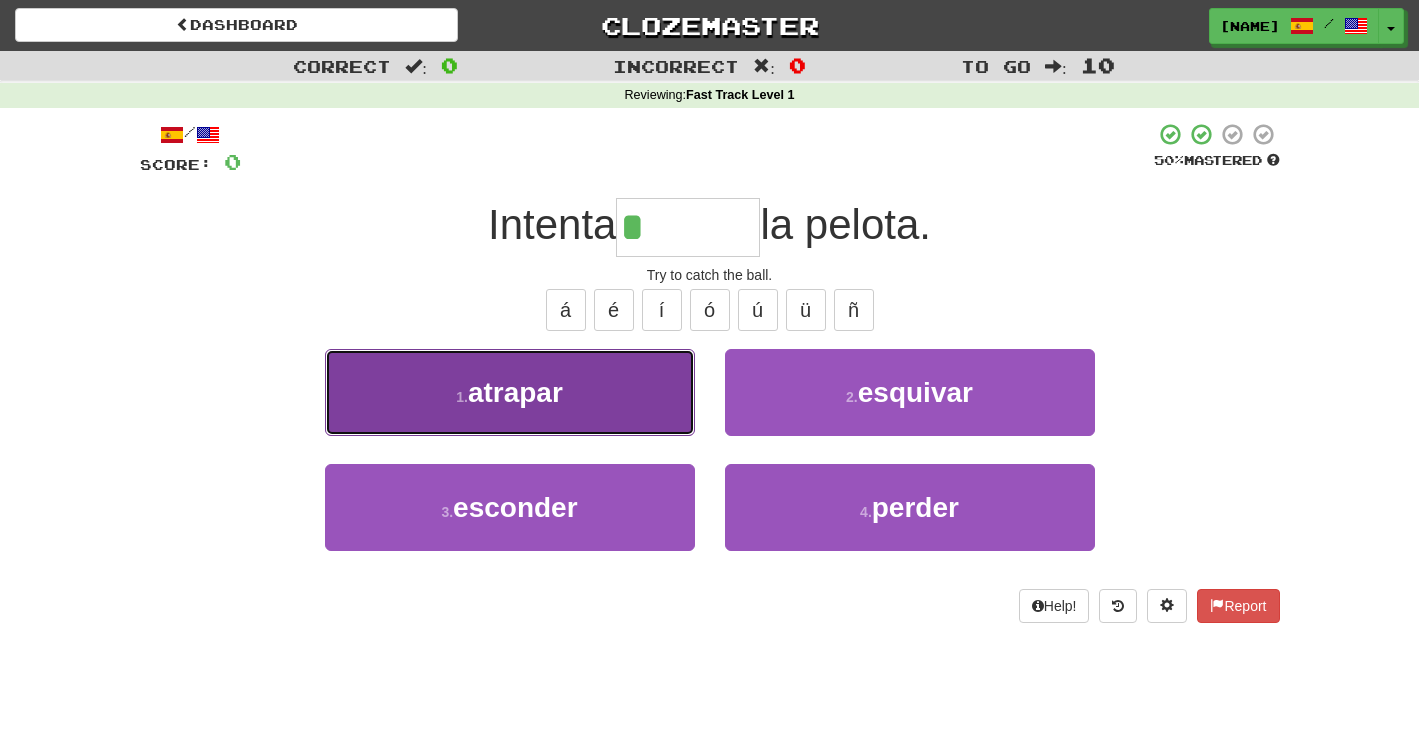 click on "1 .  atrapar" at bounding box center (510, 392) 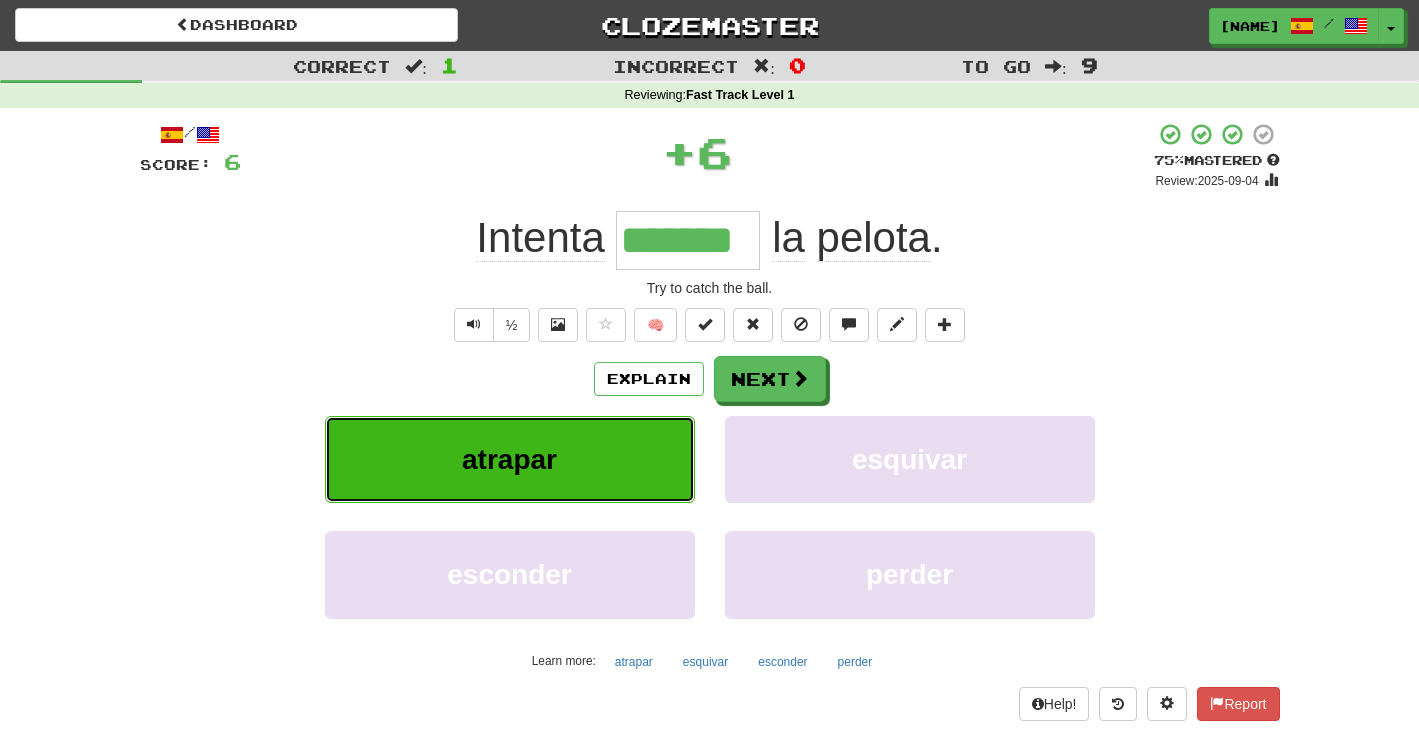 type 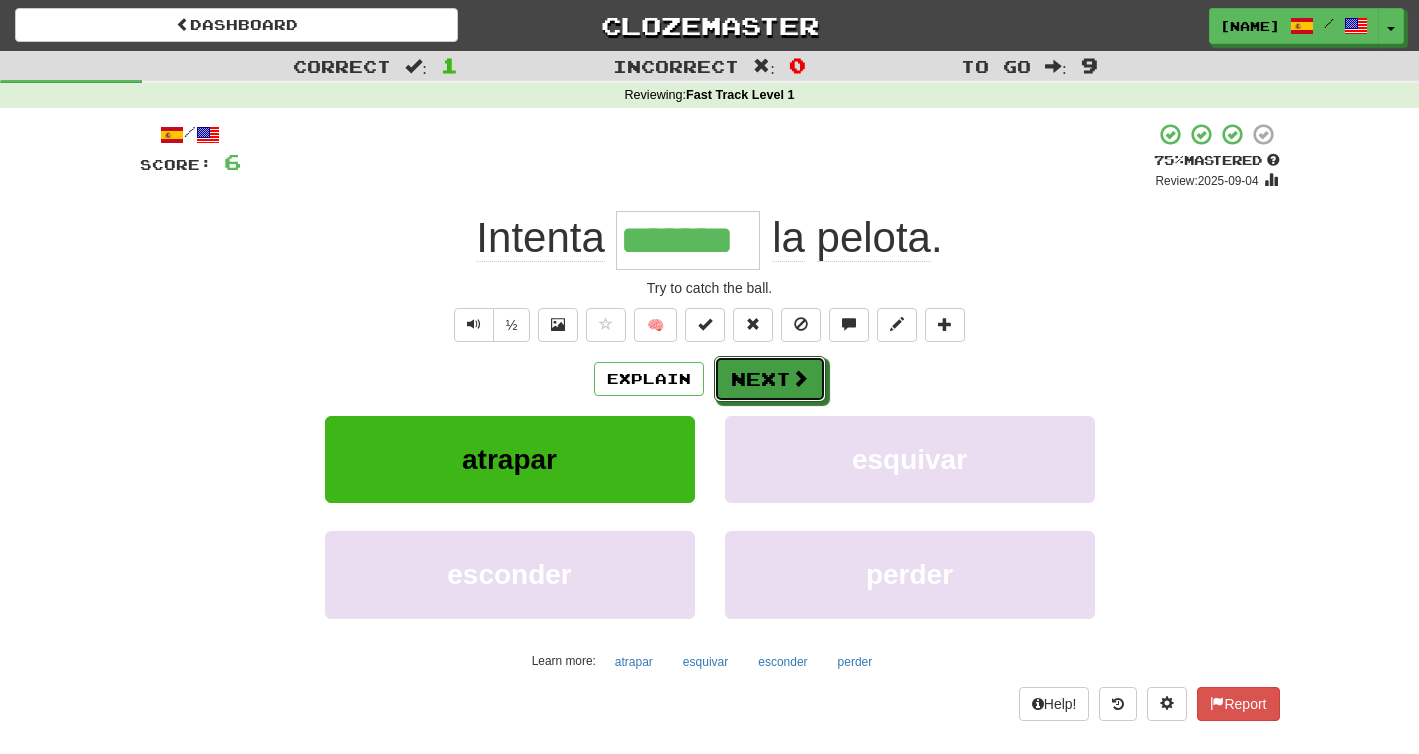 click on "Next" at bounding box center (770, 379) 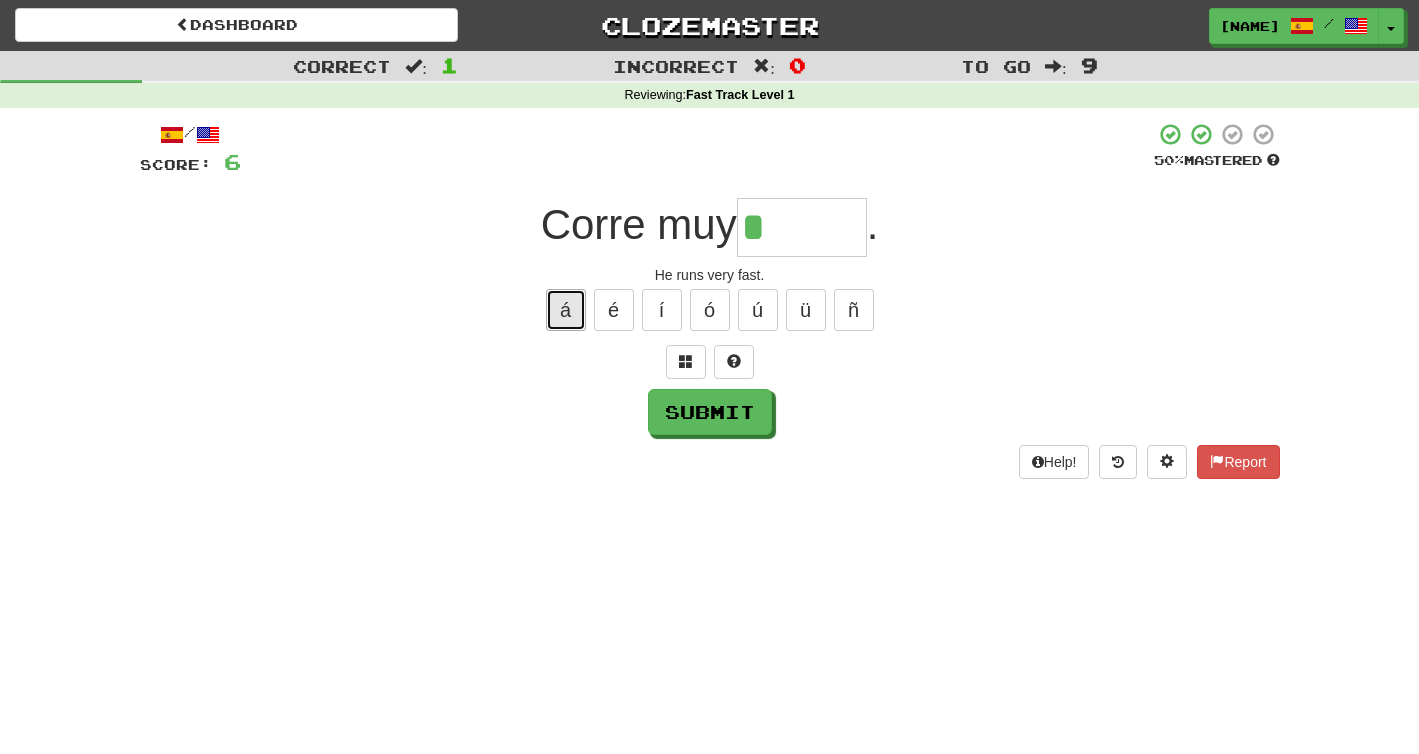 click on "á" at bounding box center (566, 310) 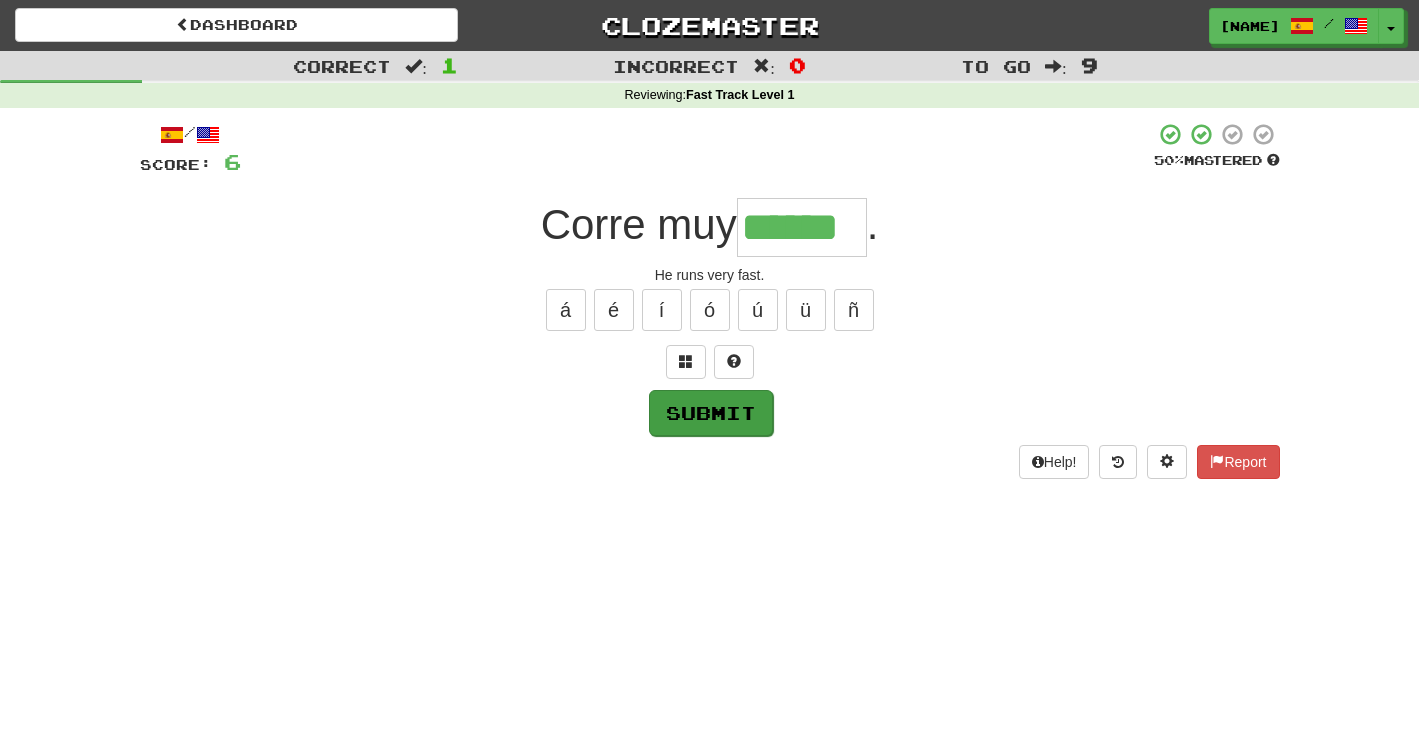 type on "******" 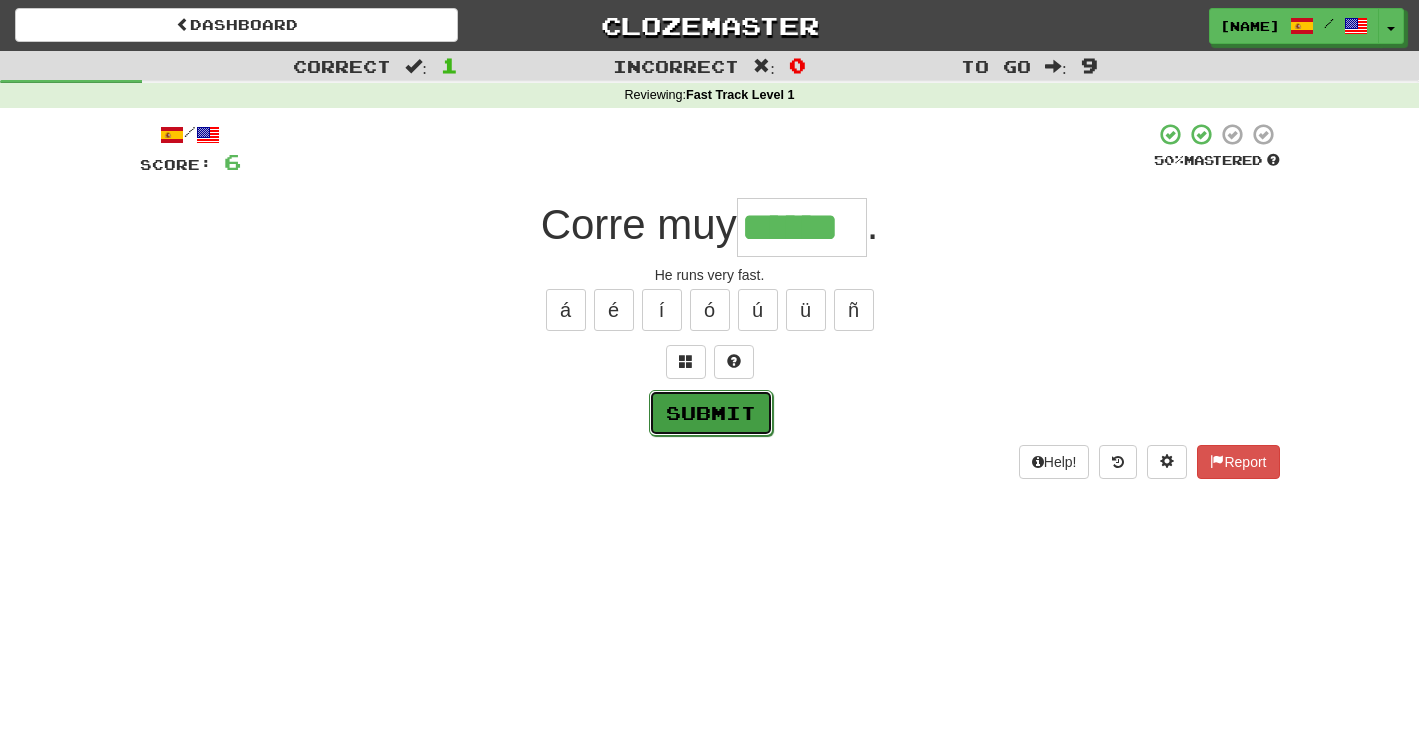 click on "Submit" at bounding box center (711, 413) 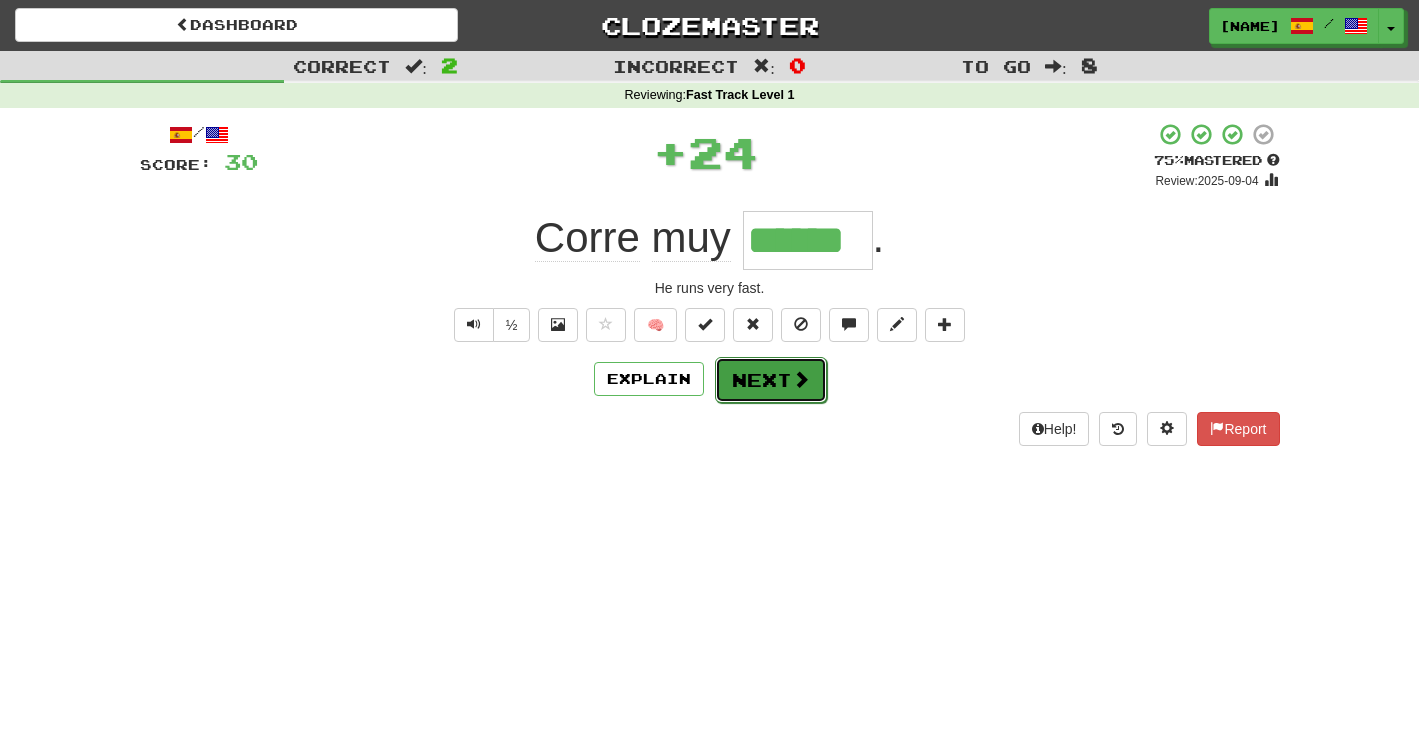 click on "Next" at bounding box center [771, 380] 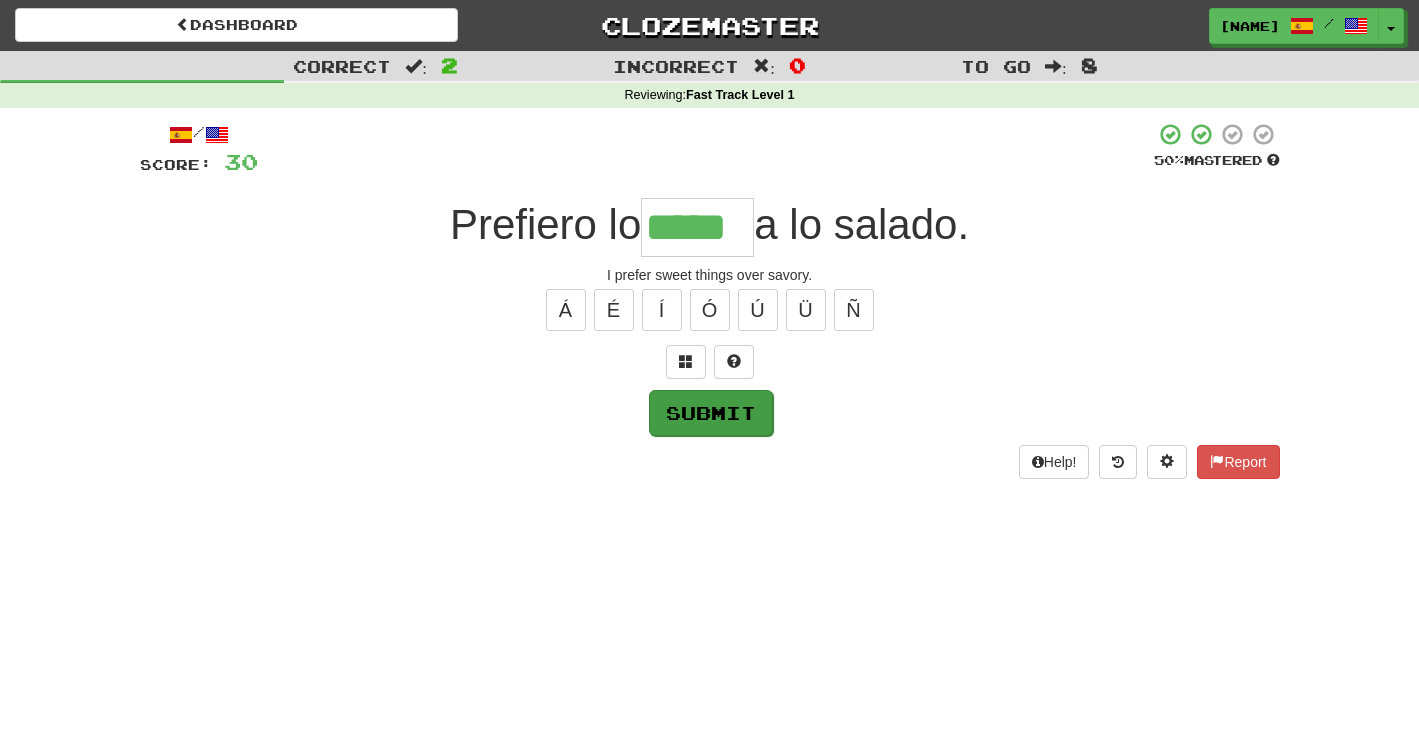 type on "*****" 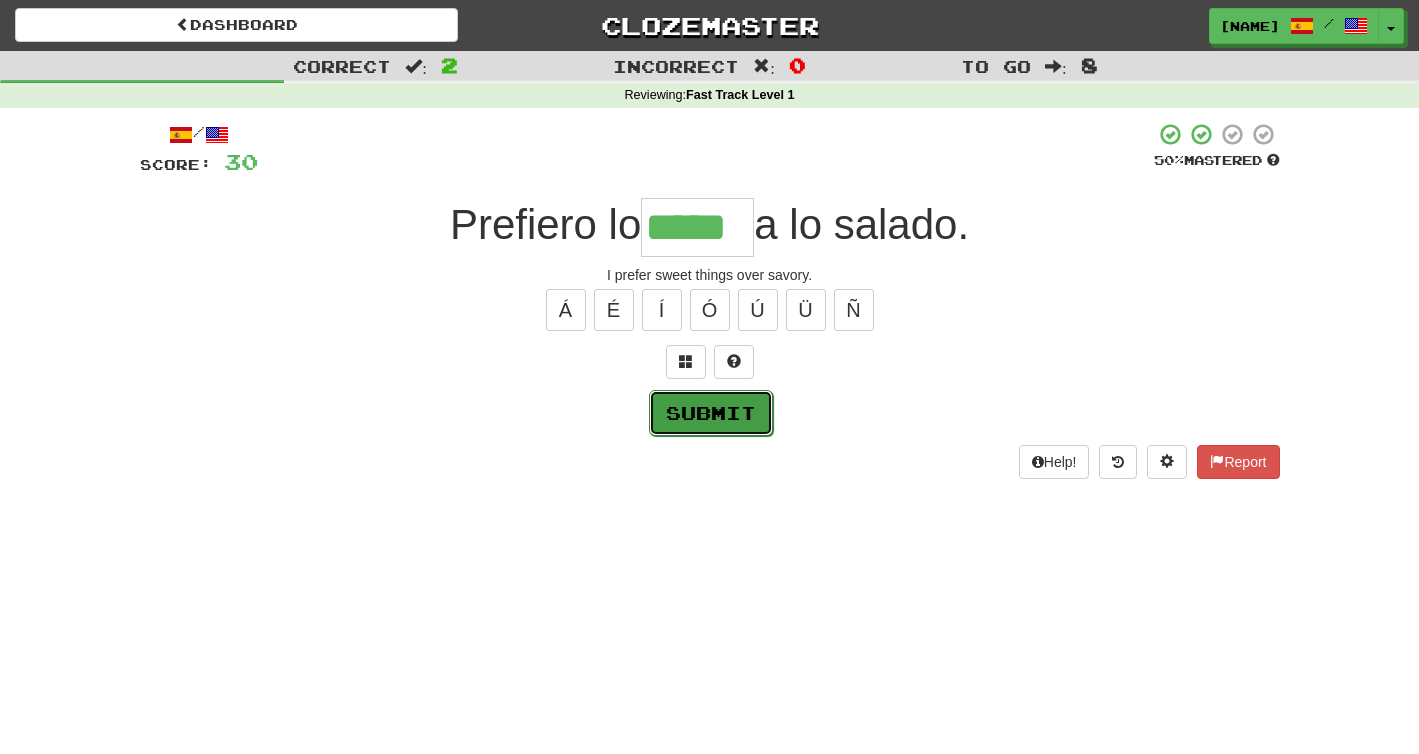 click on "Submit" at bounding box center (711, 413) 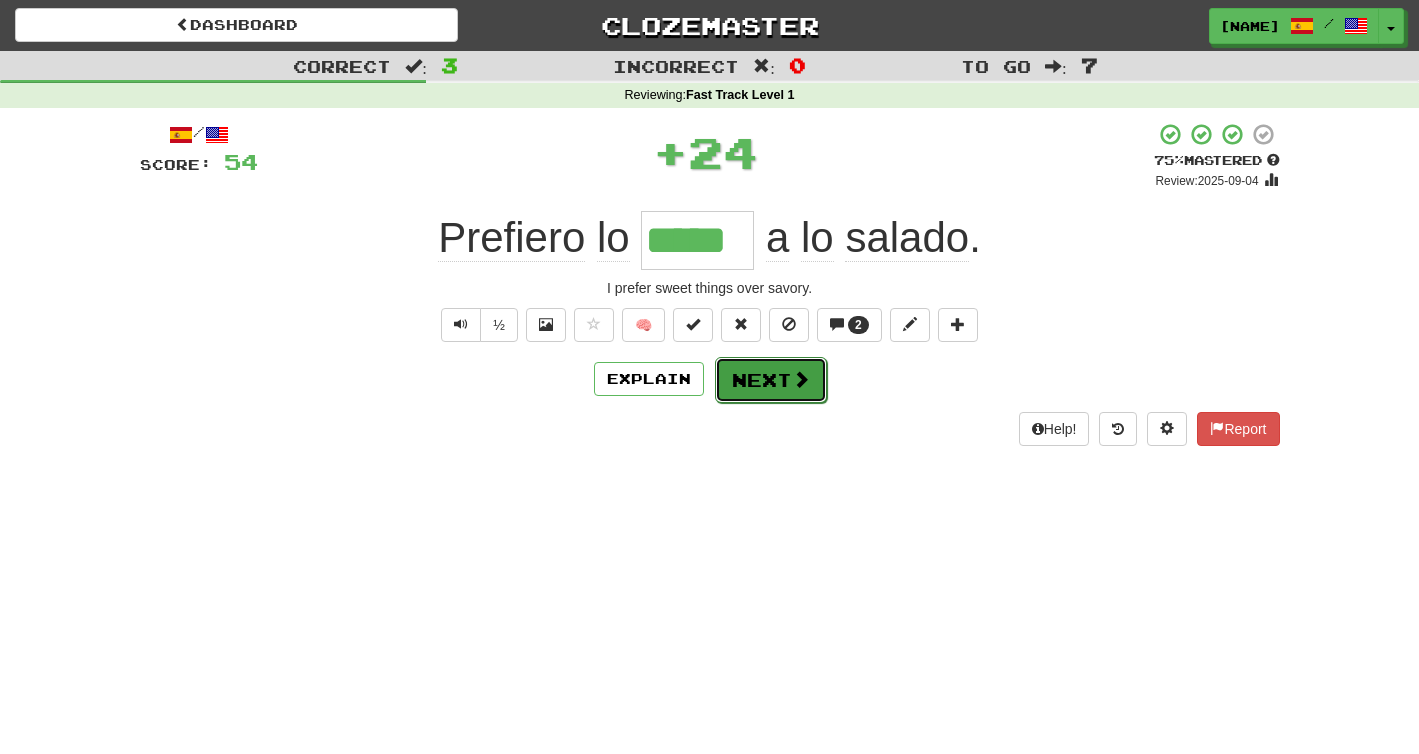 click on "Next" at bounding box center (771, 380) 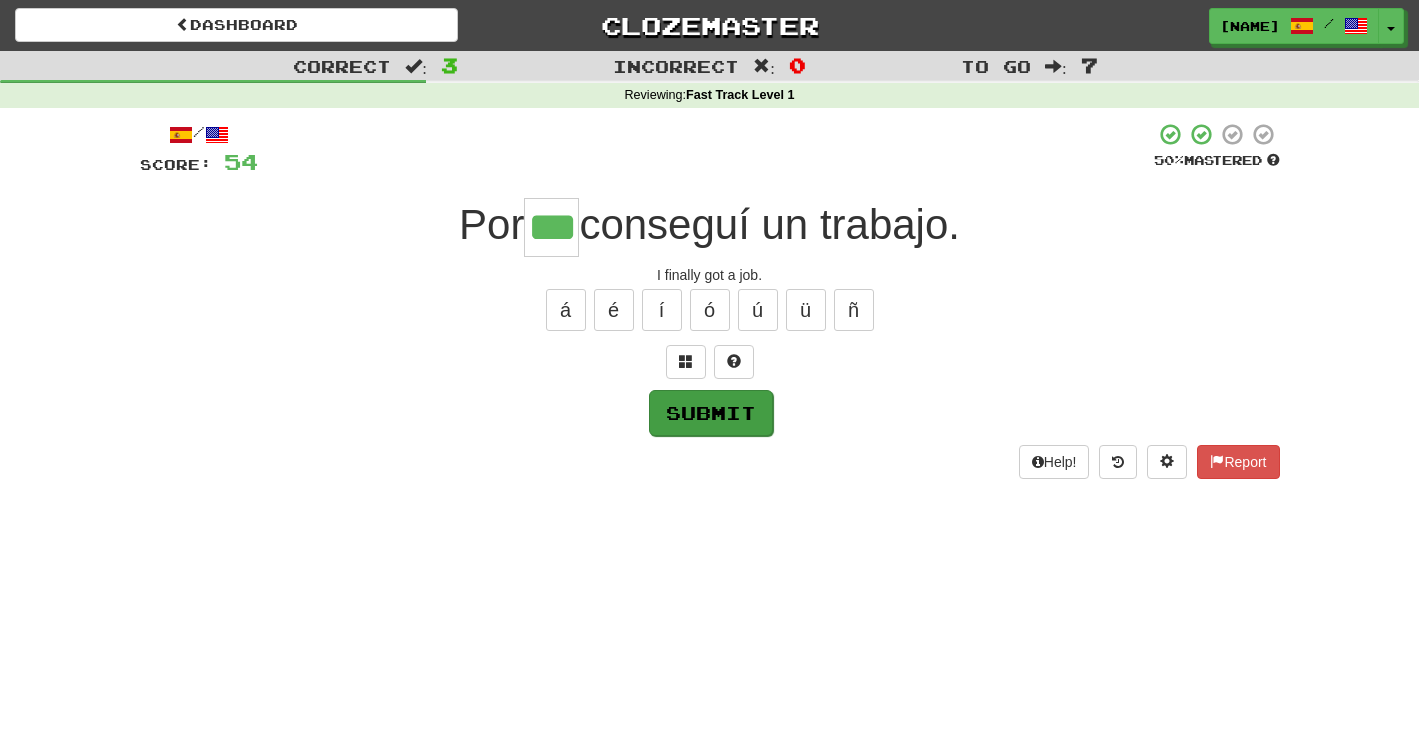 type on "***" 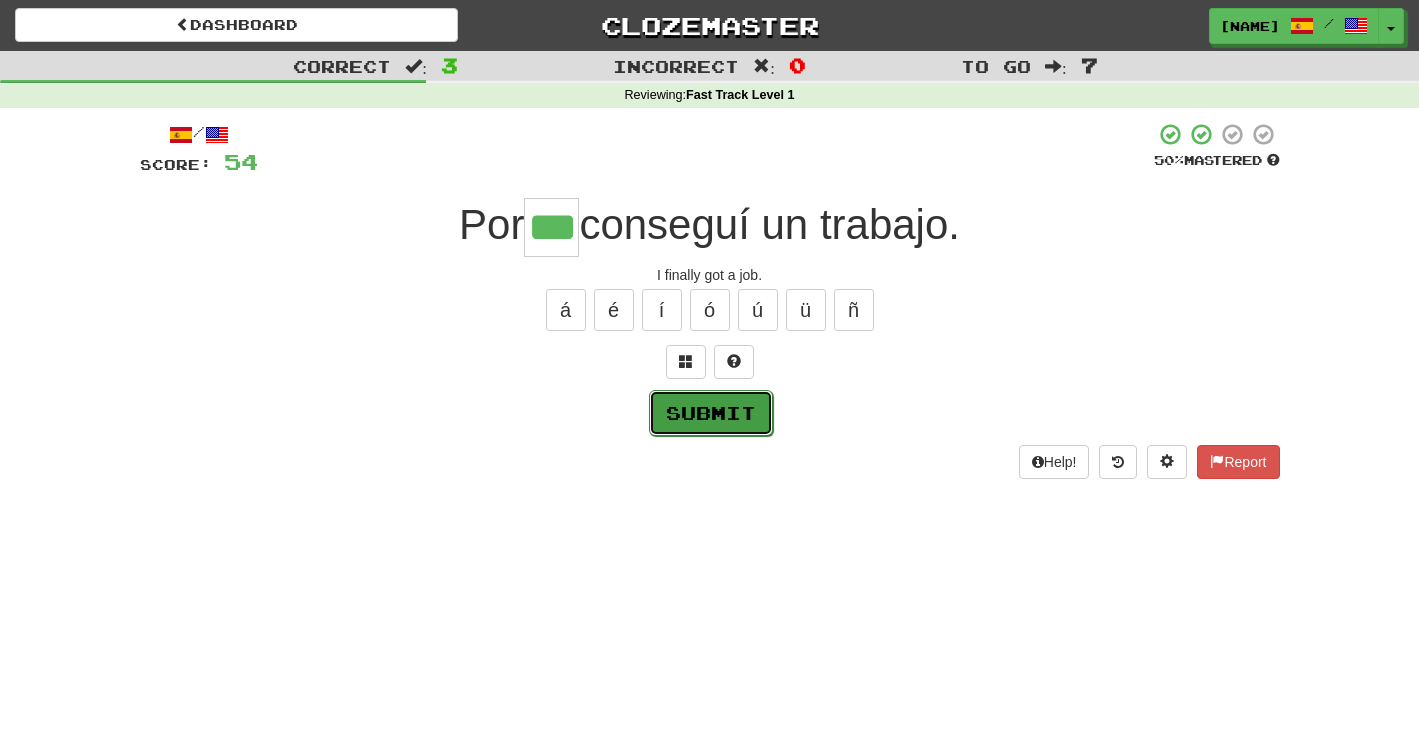 click on "Submit" at bounding box center [711, 413] 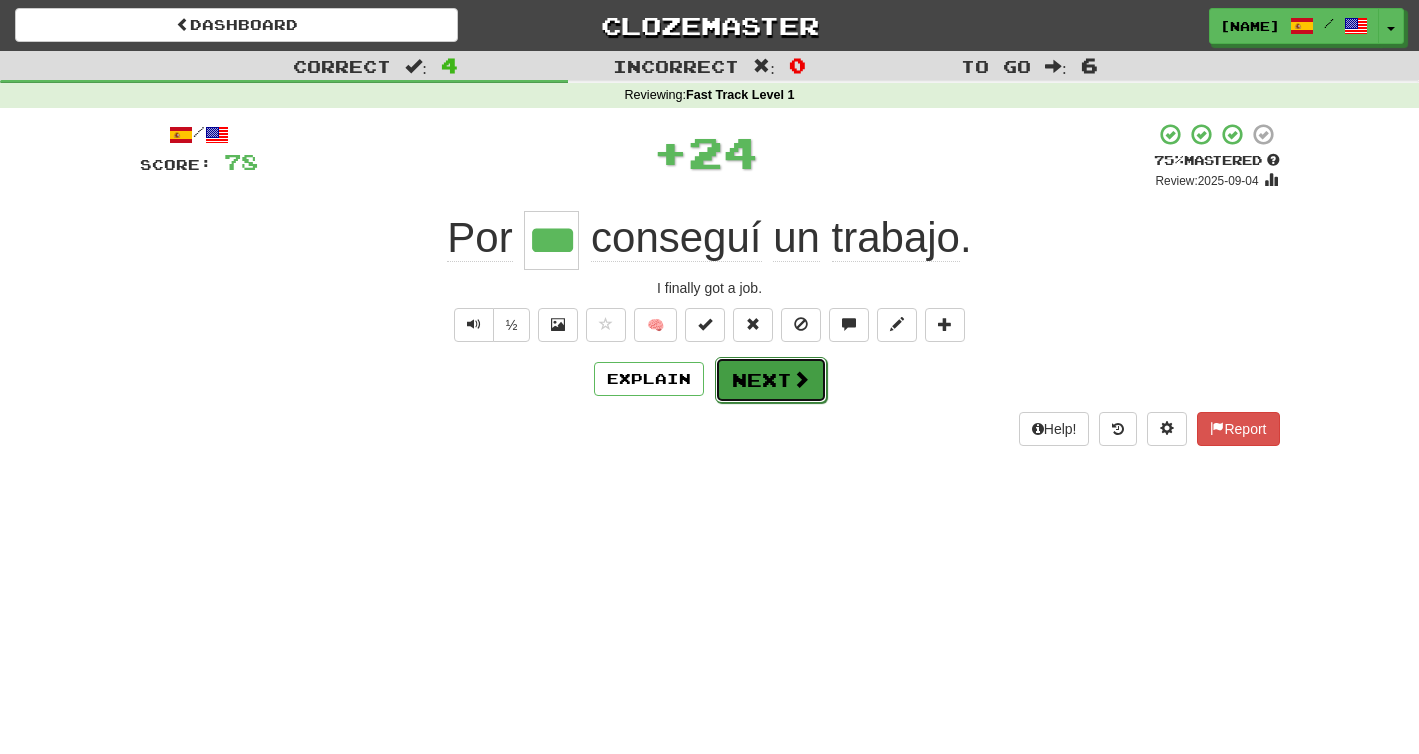 click on "Next" at bounding box center (771, 380) 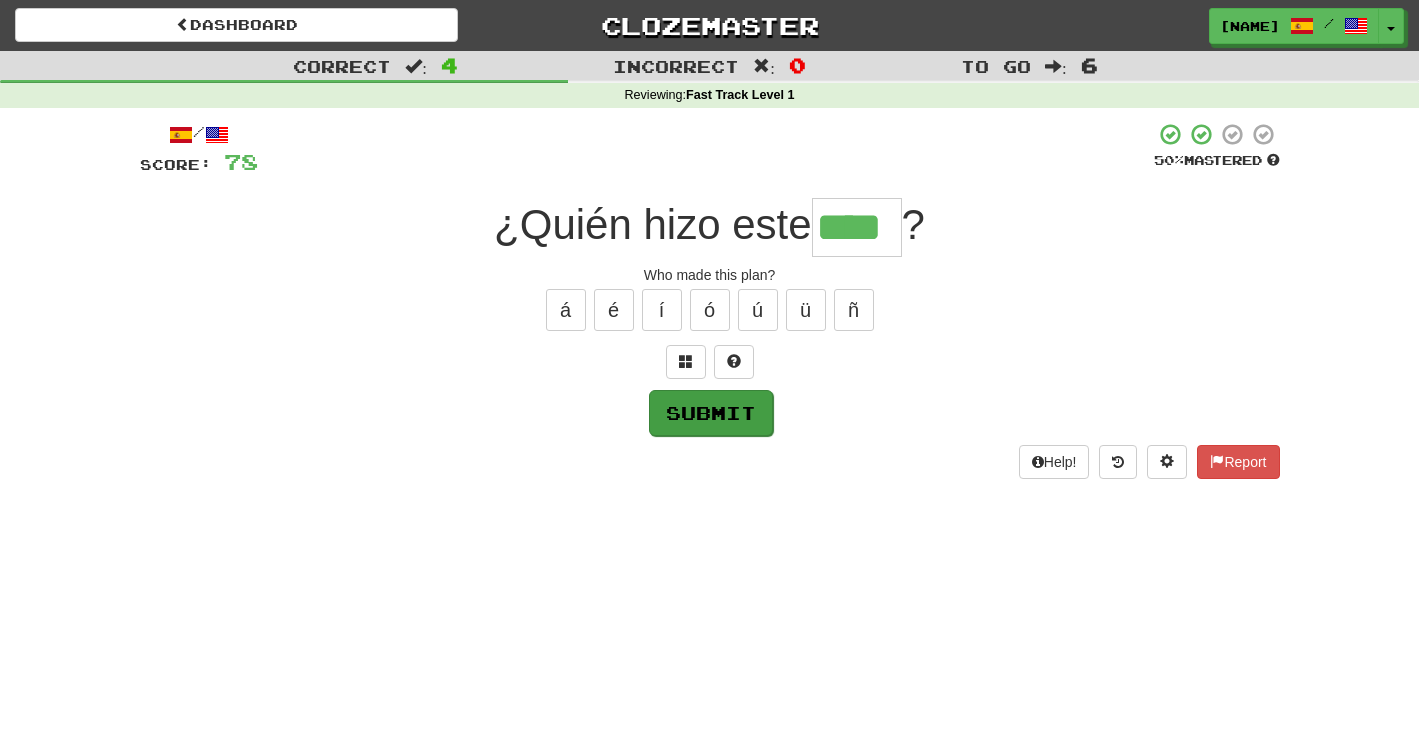 type on "****" 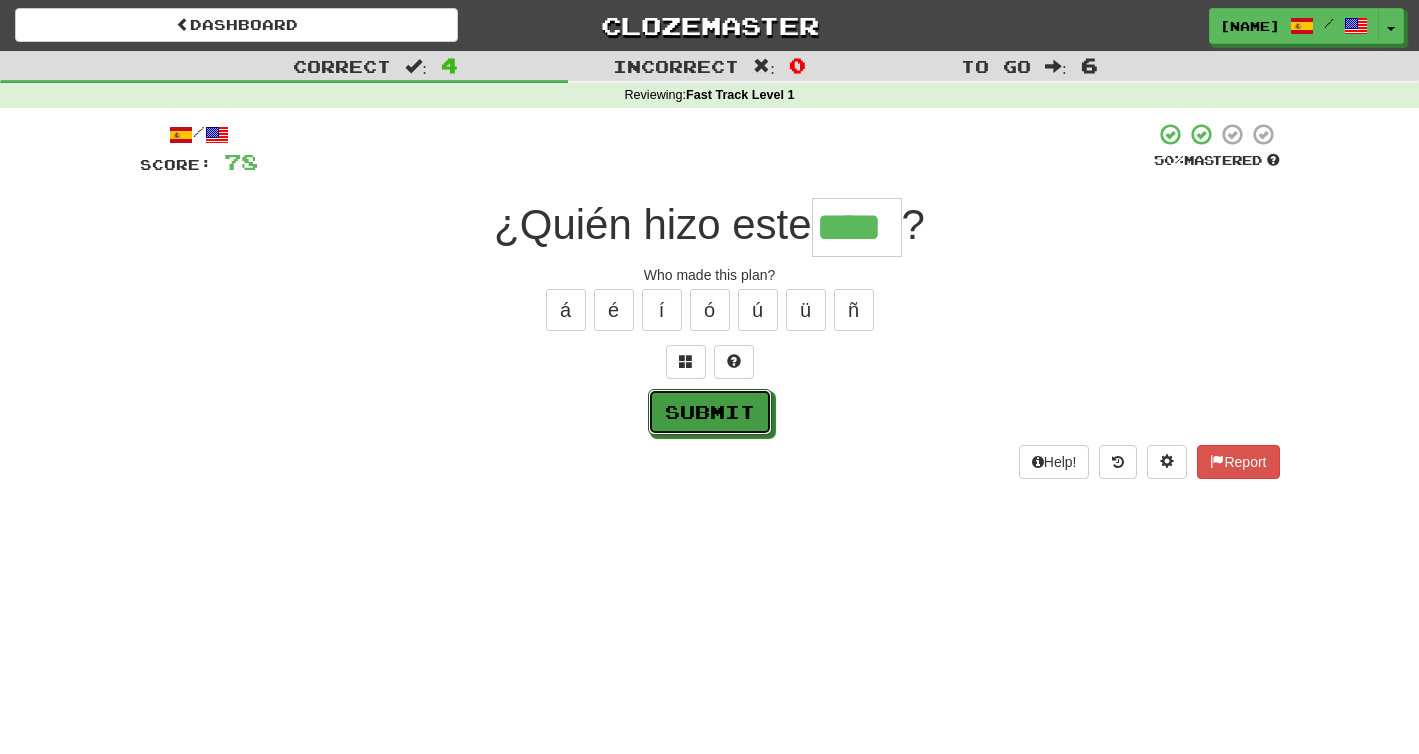 click on "Submit" at bounding box center (710, 412) 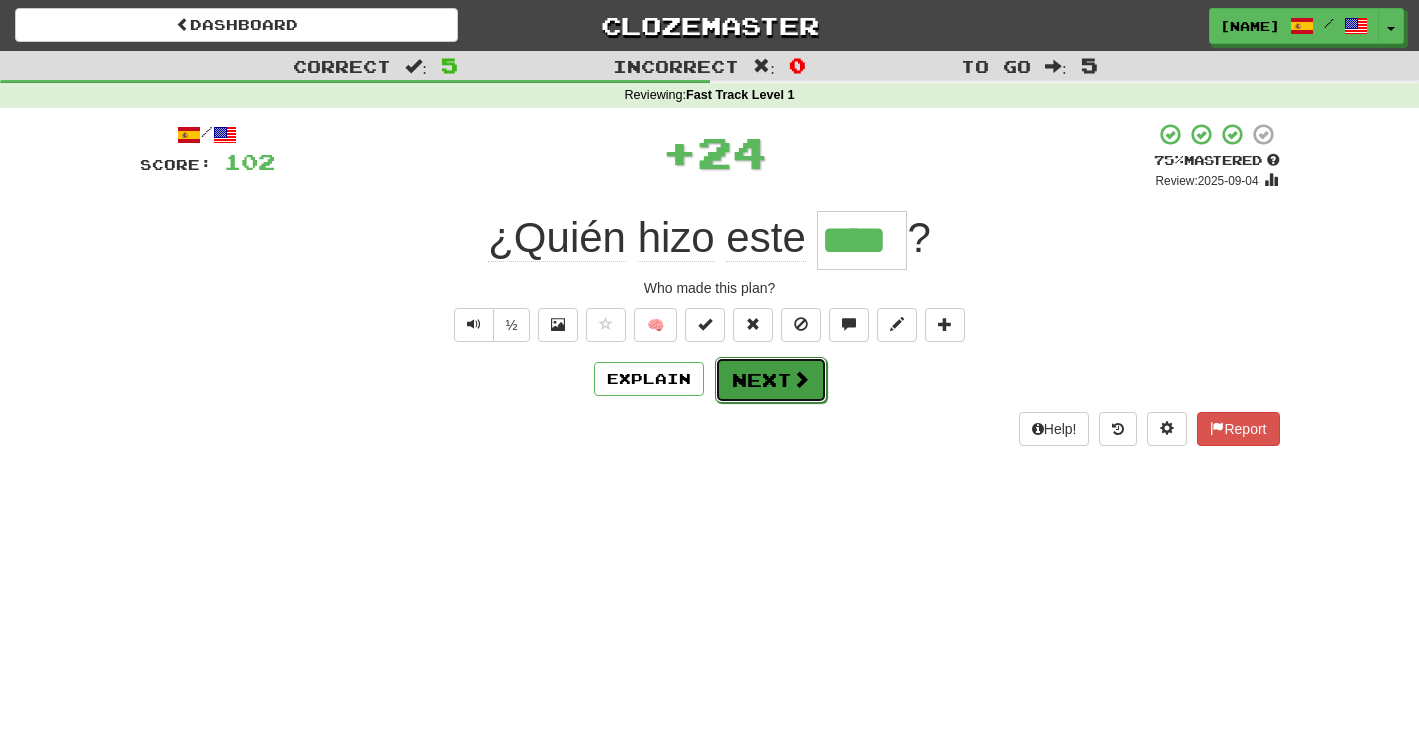 click at bounding box center [801, 379] 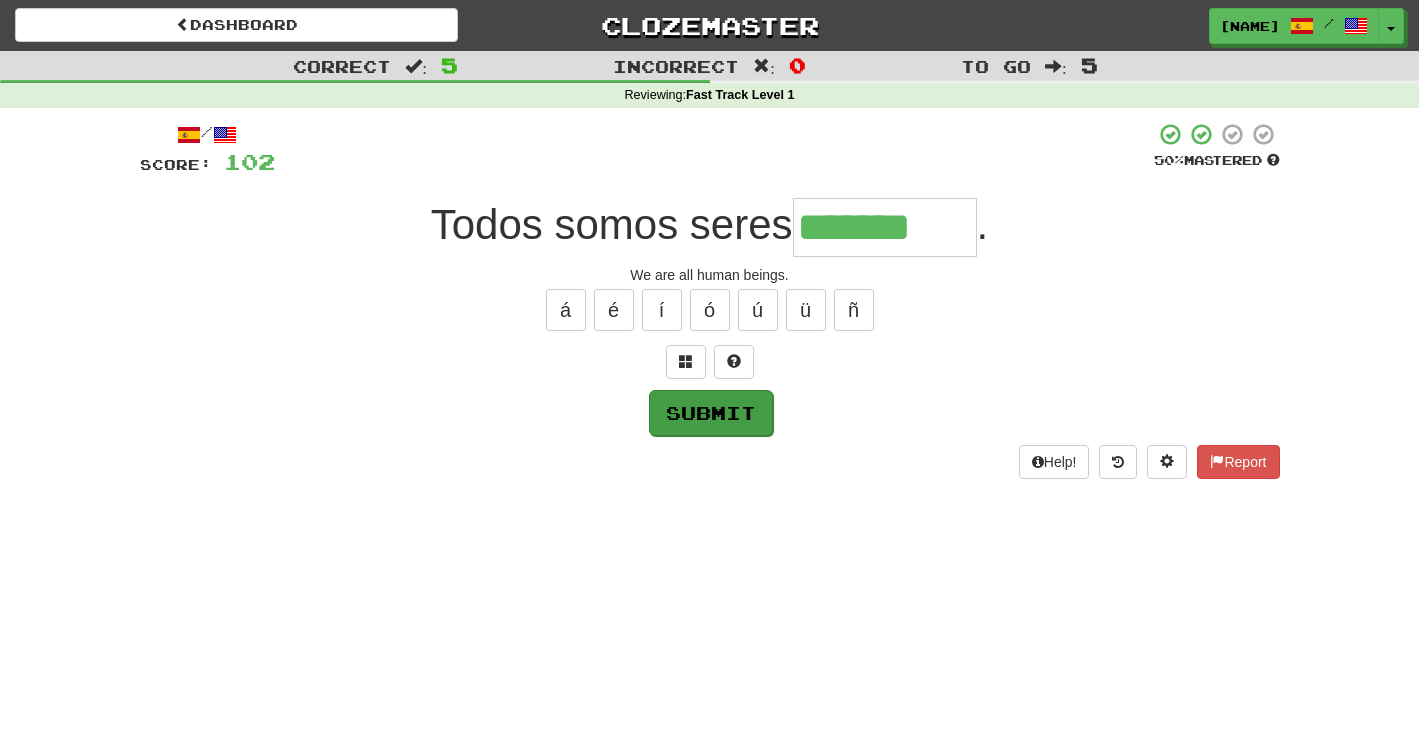 type on "*******" 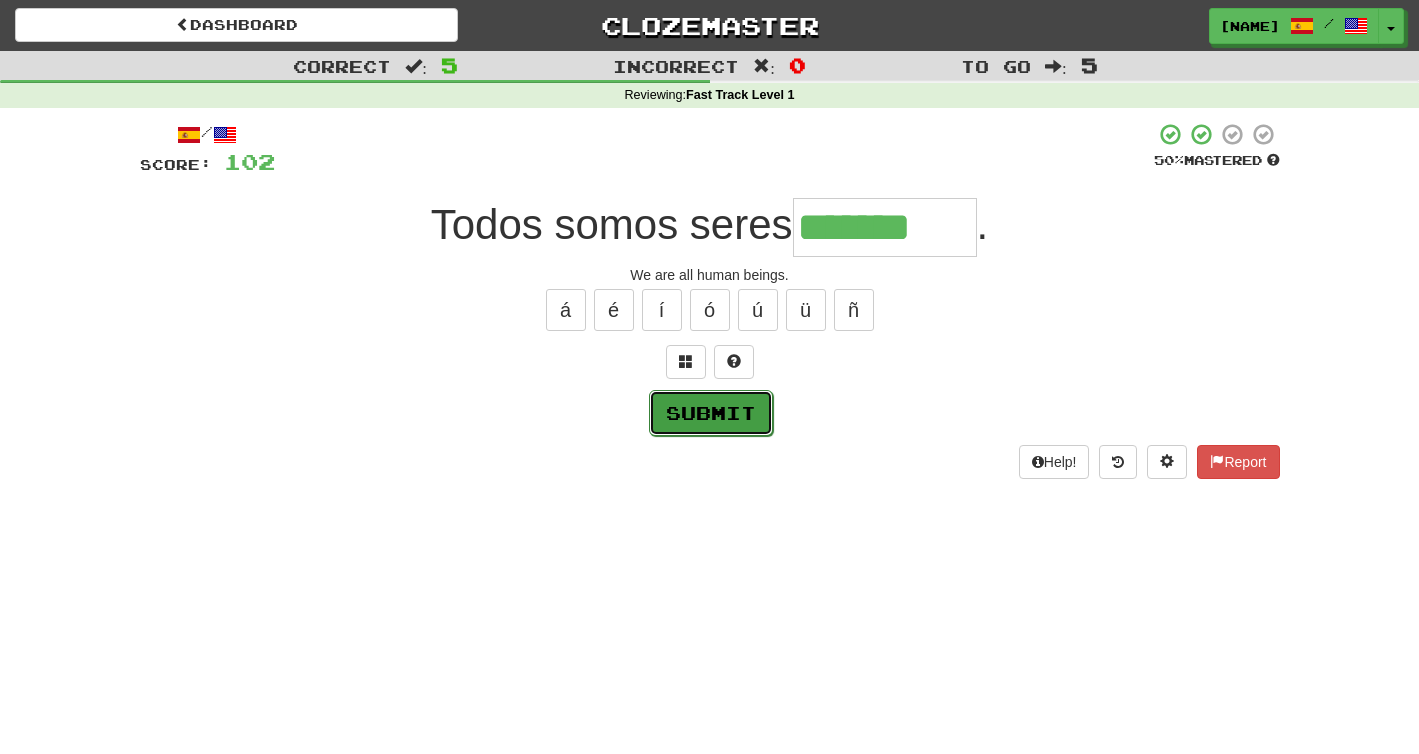 click on "Submit" at bounding box center (711, 413) 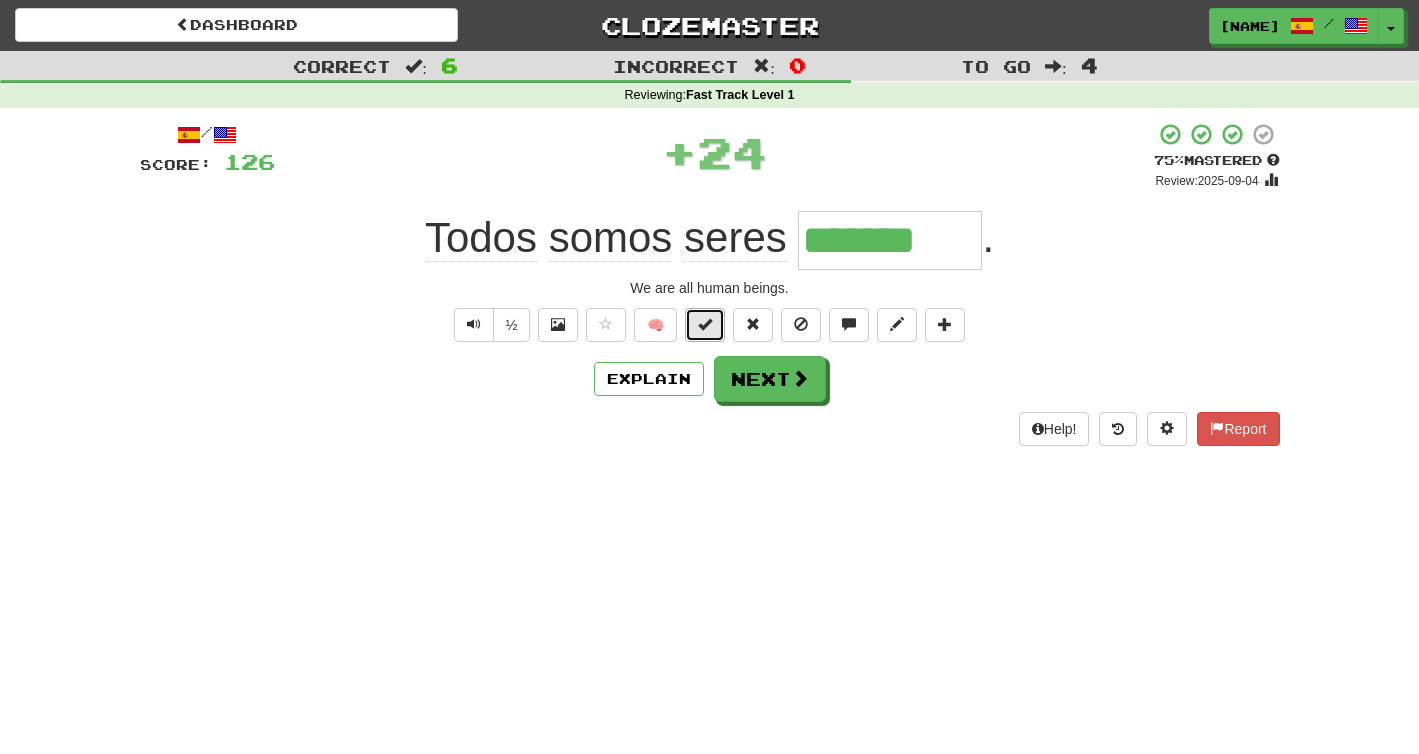 click at bounding box center (705, 325) 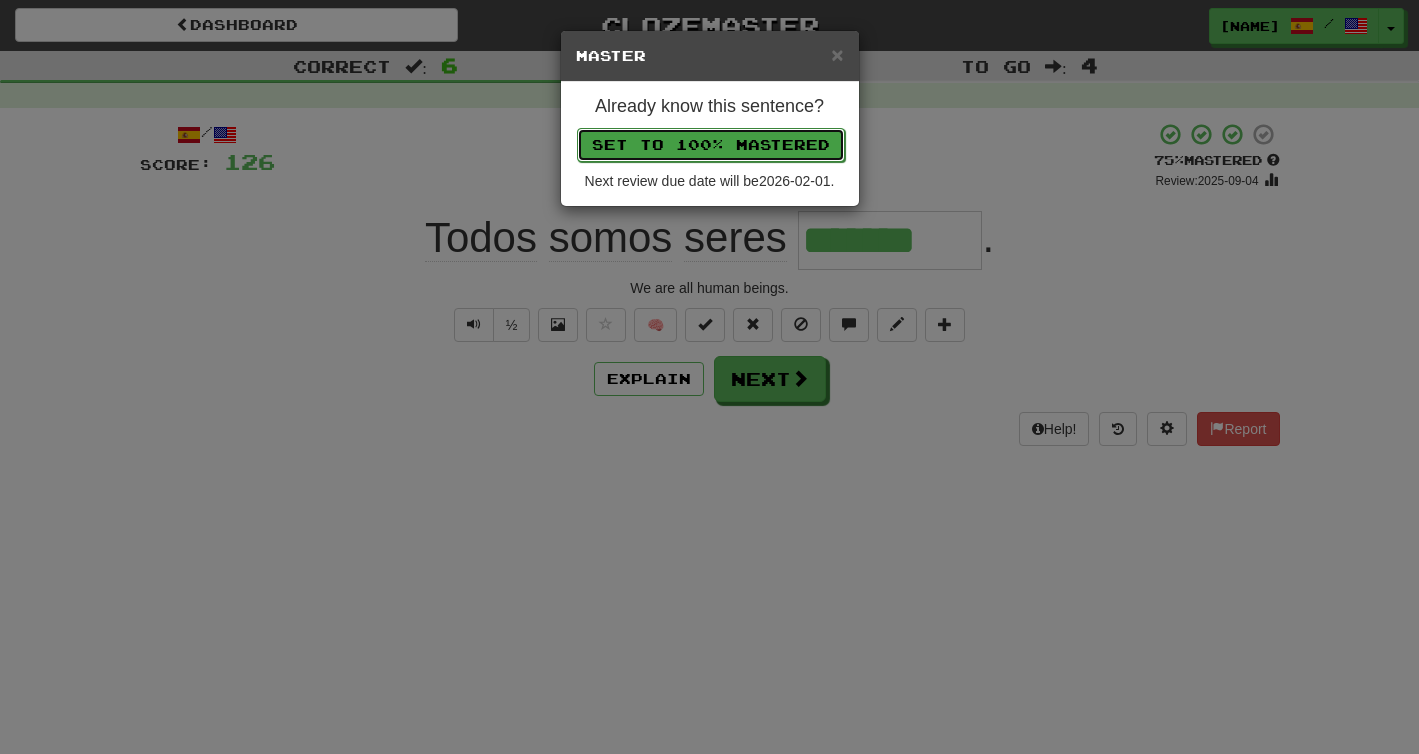 click on "Set to 100% Mastered" at bounding box center (711, 145) 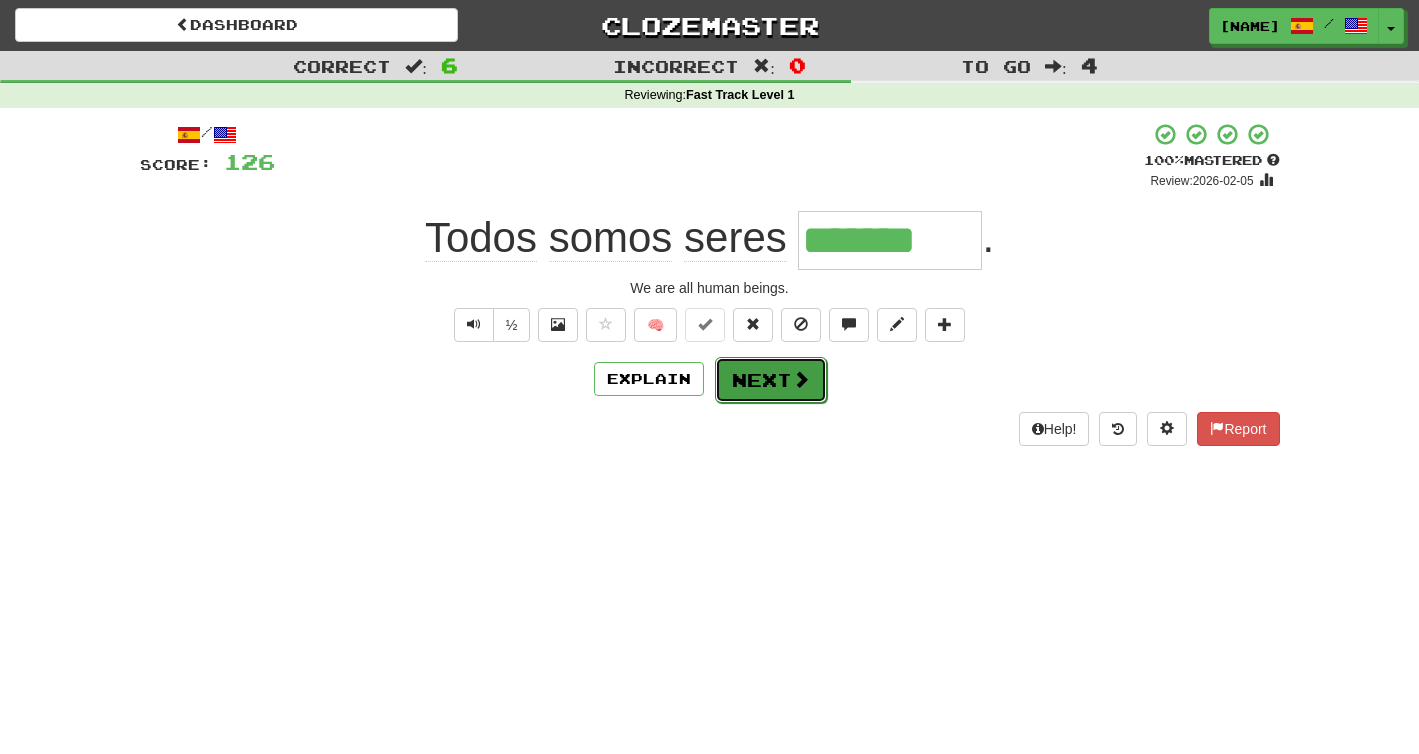 click on "Next" at bounding box center [771, 380] 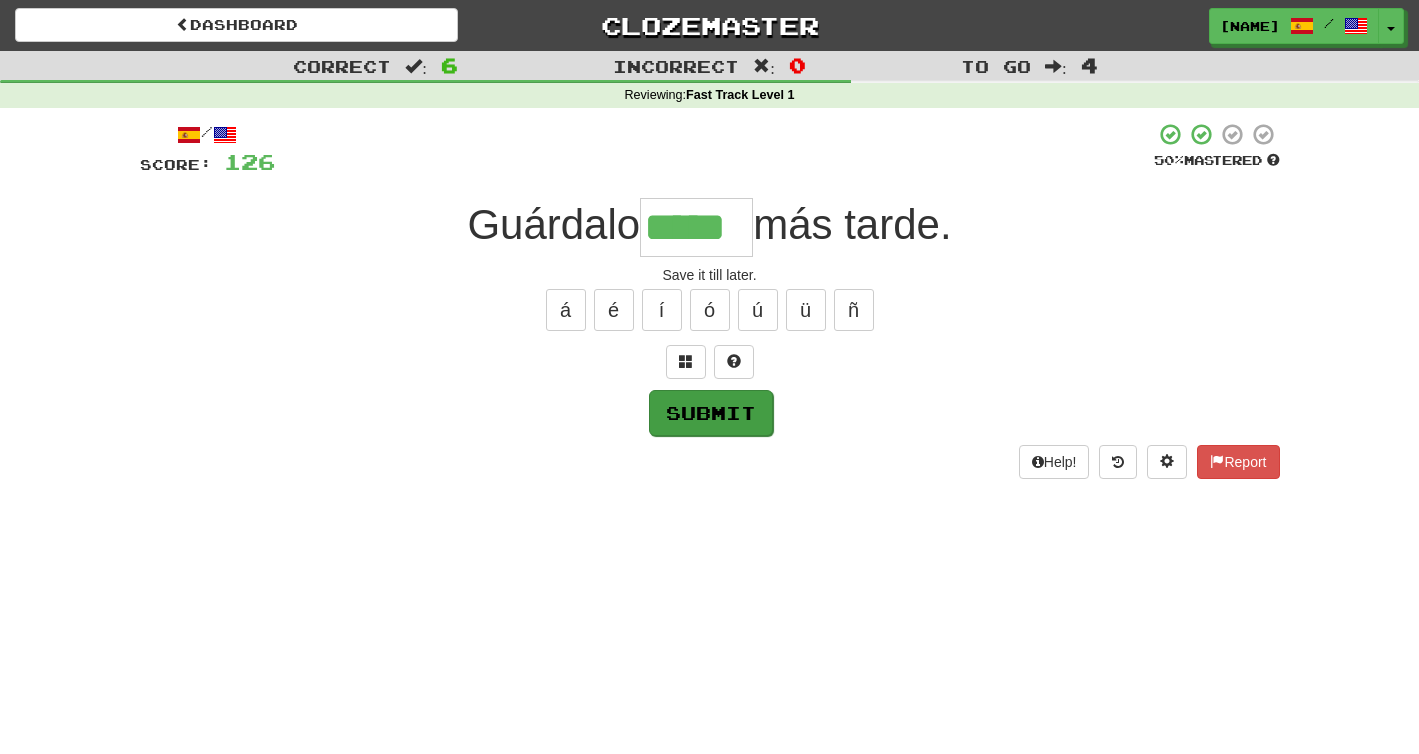 type on "*****" 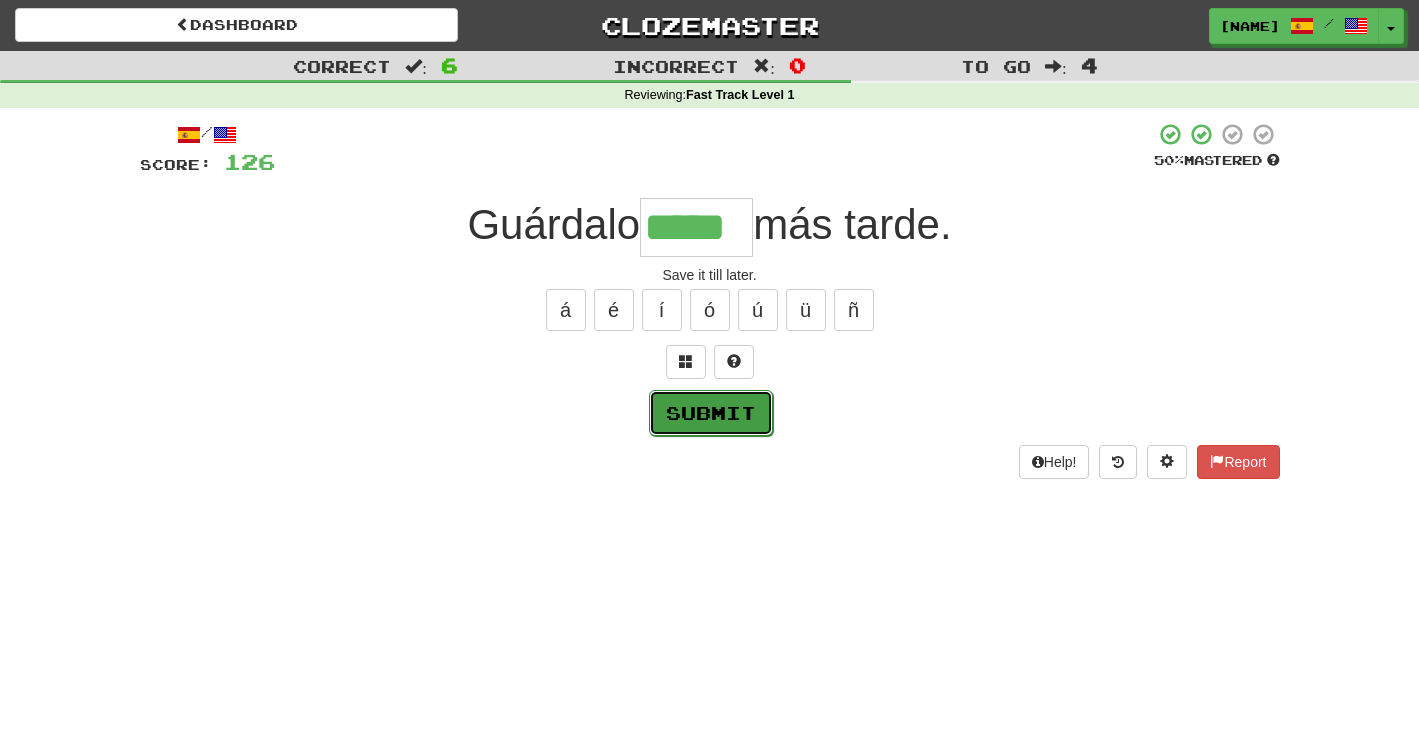 click on "Submit" at bounding box center [711, 413] 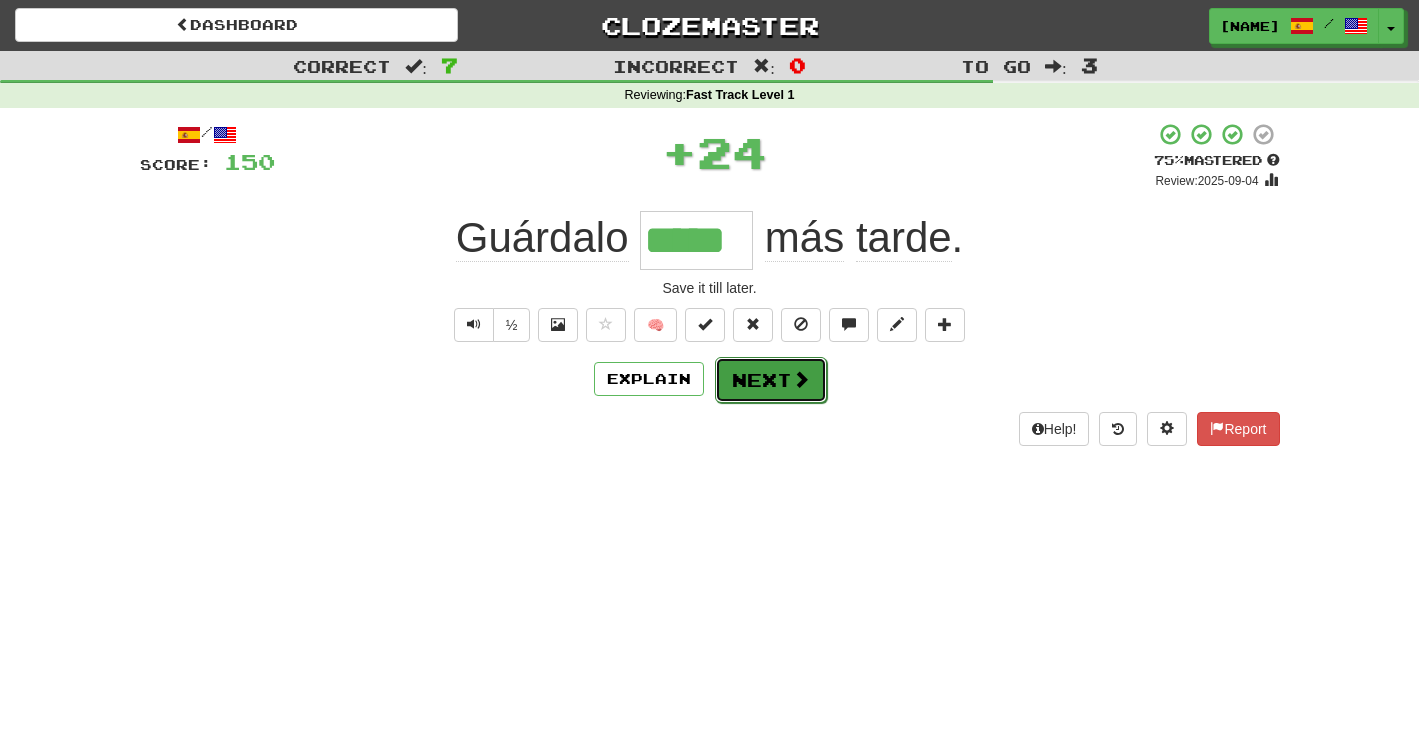 click on "Next" at bounding box center [771, 380] 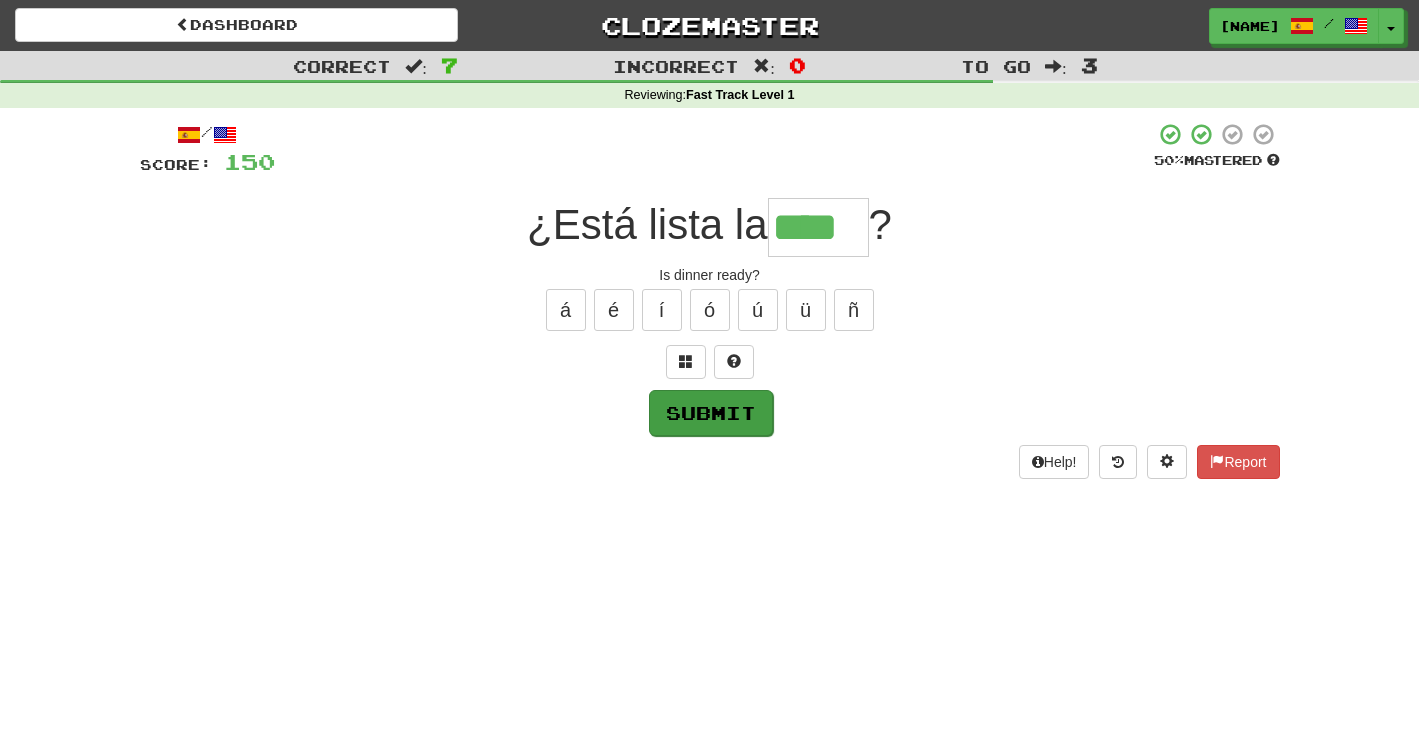type on "****" 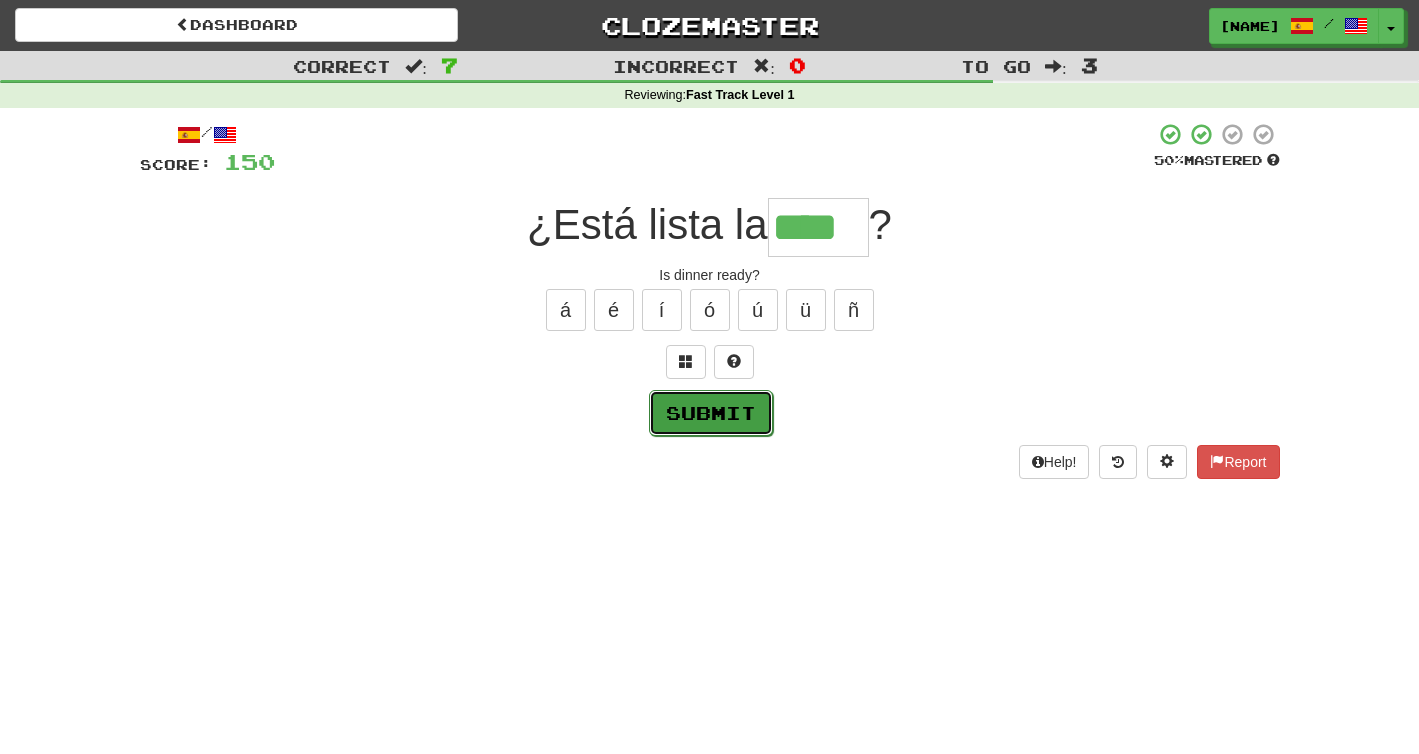 click on "Submit" at bounding box center [711, 413] 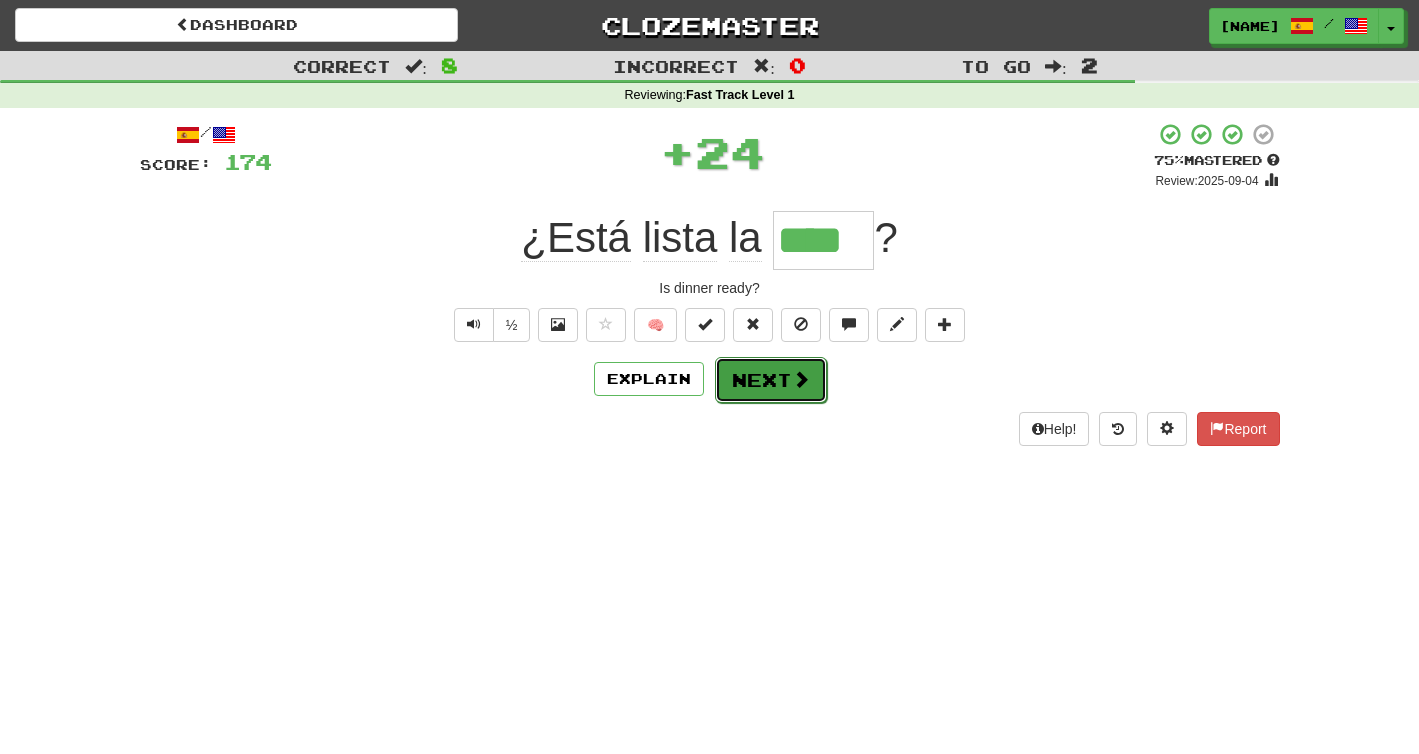click on "Next" at bounding box center [771, 380] 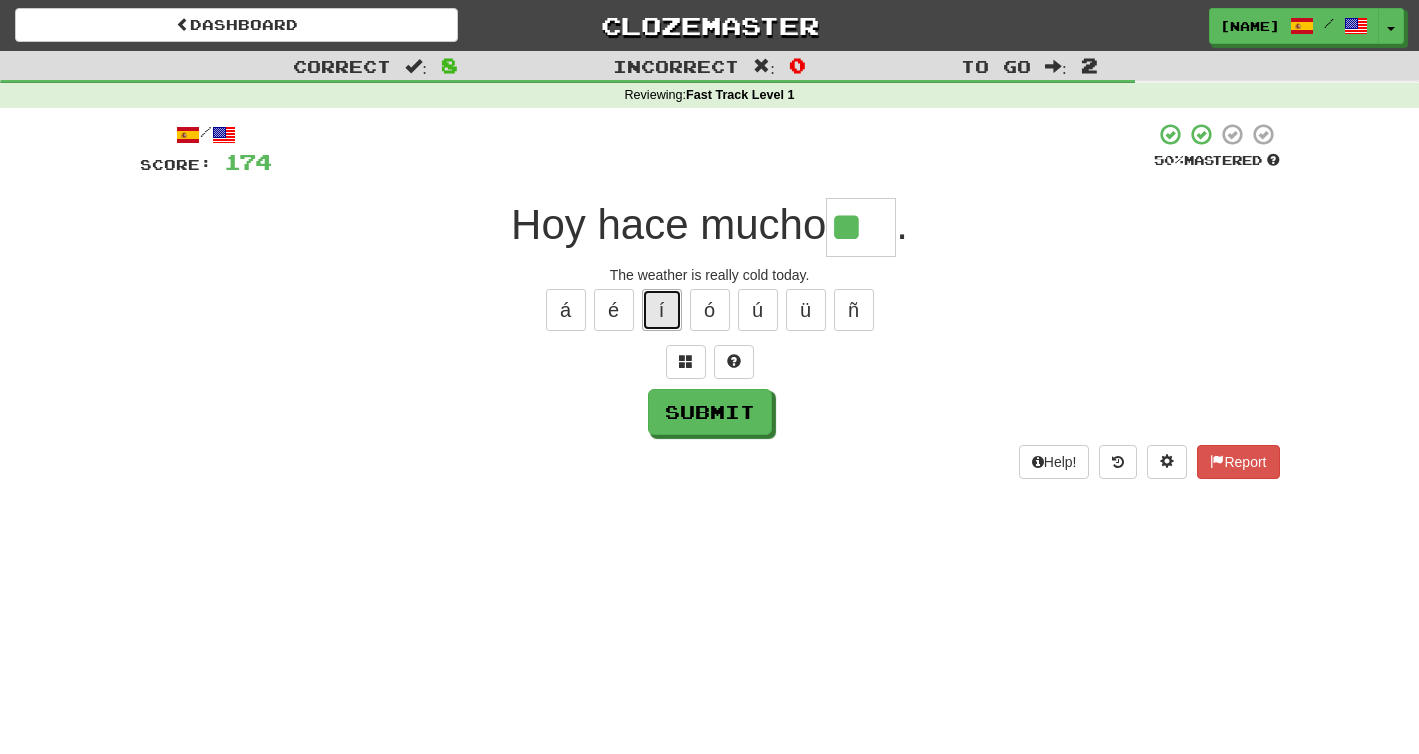 click on "í" at bounding box center [662, 310] 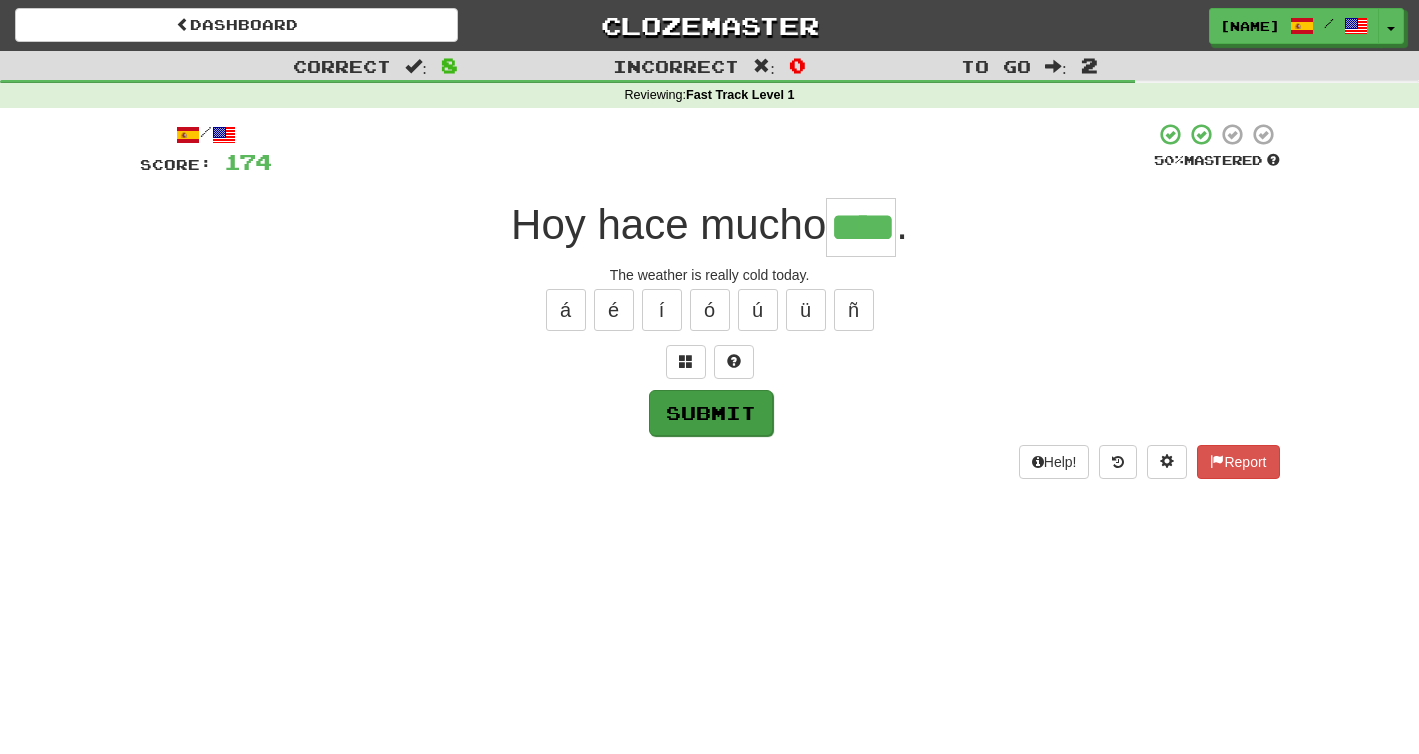 type on "****" 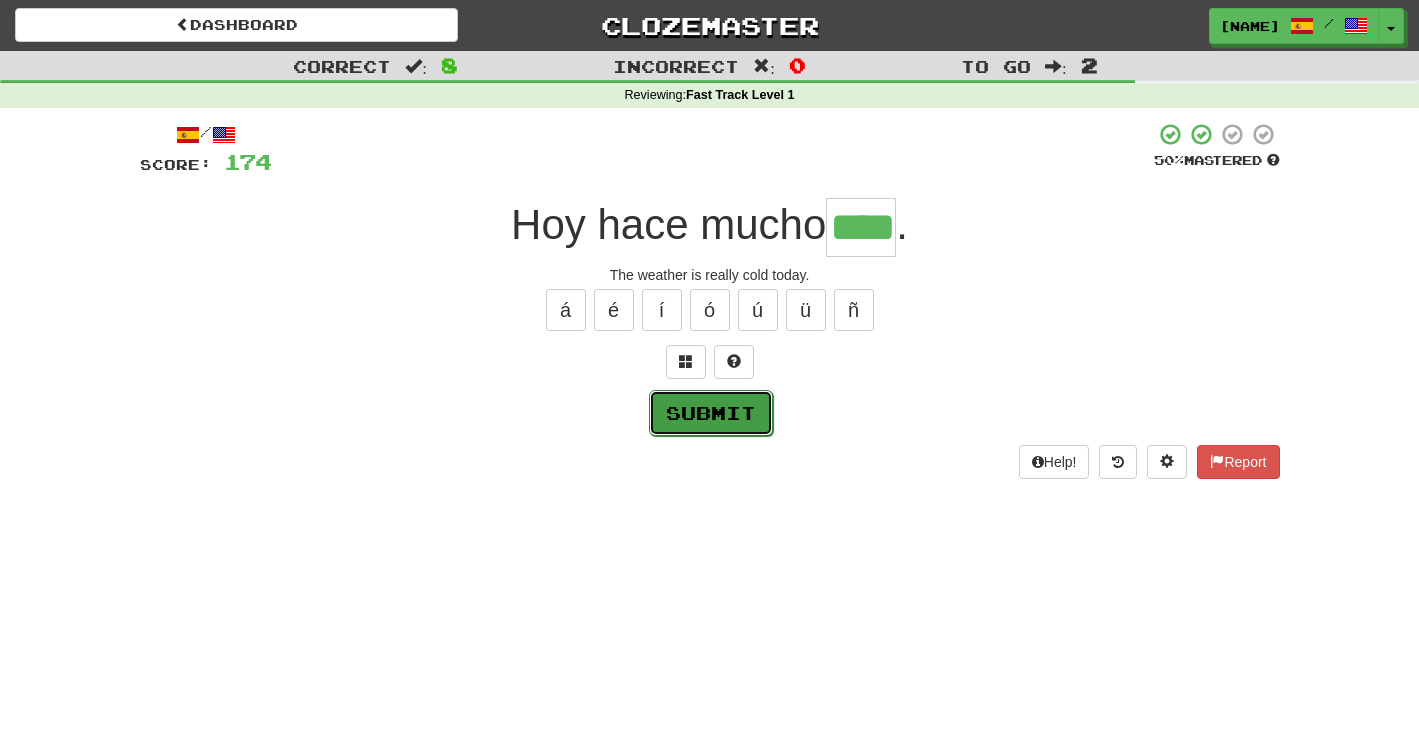 click on "Submit" at bounding box center [711, 413] 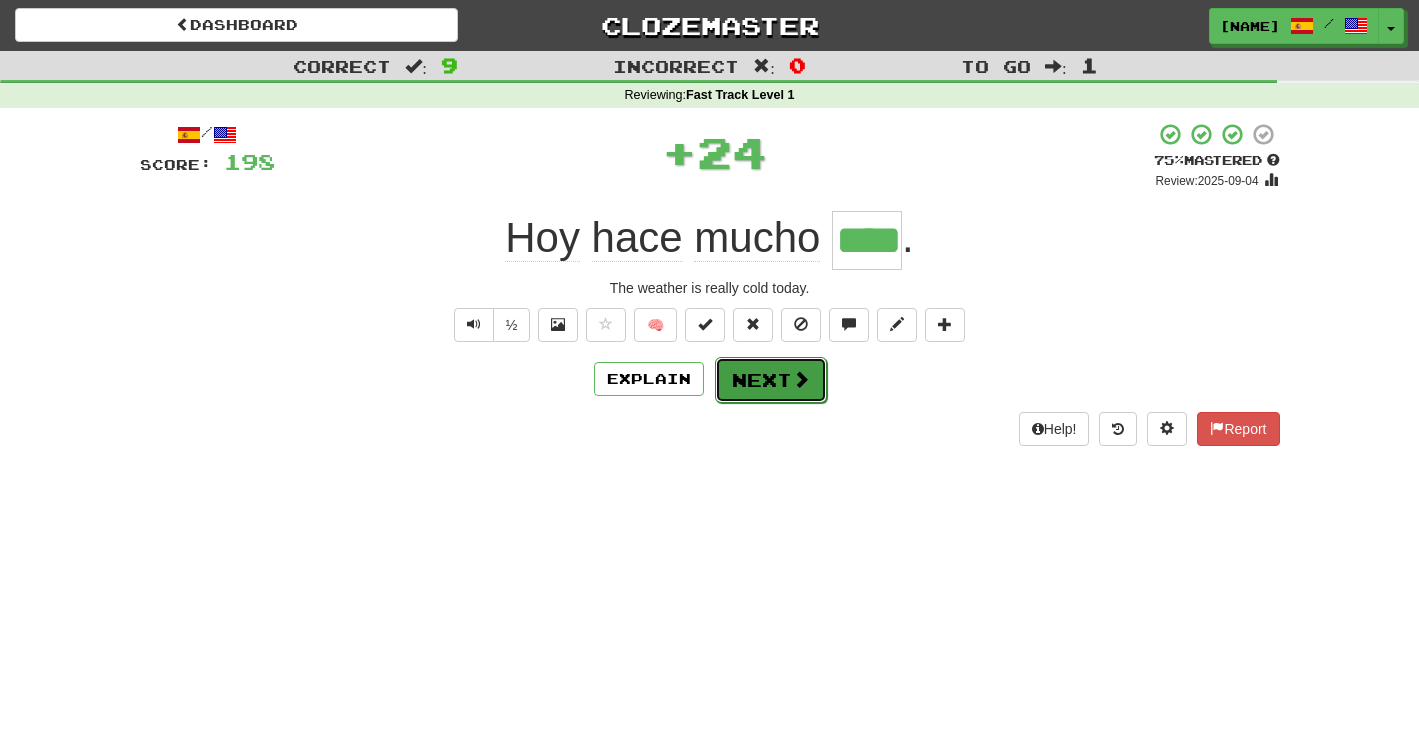 click on "Next" at bounding box center (771, 380) 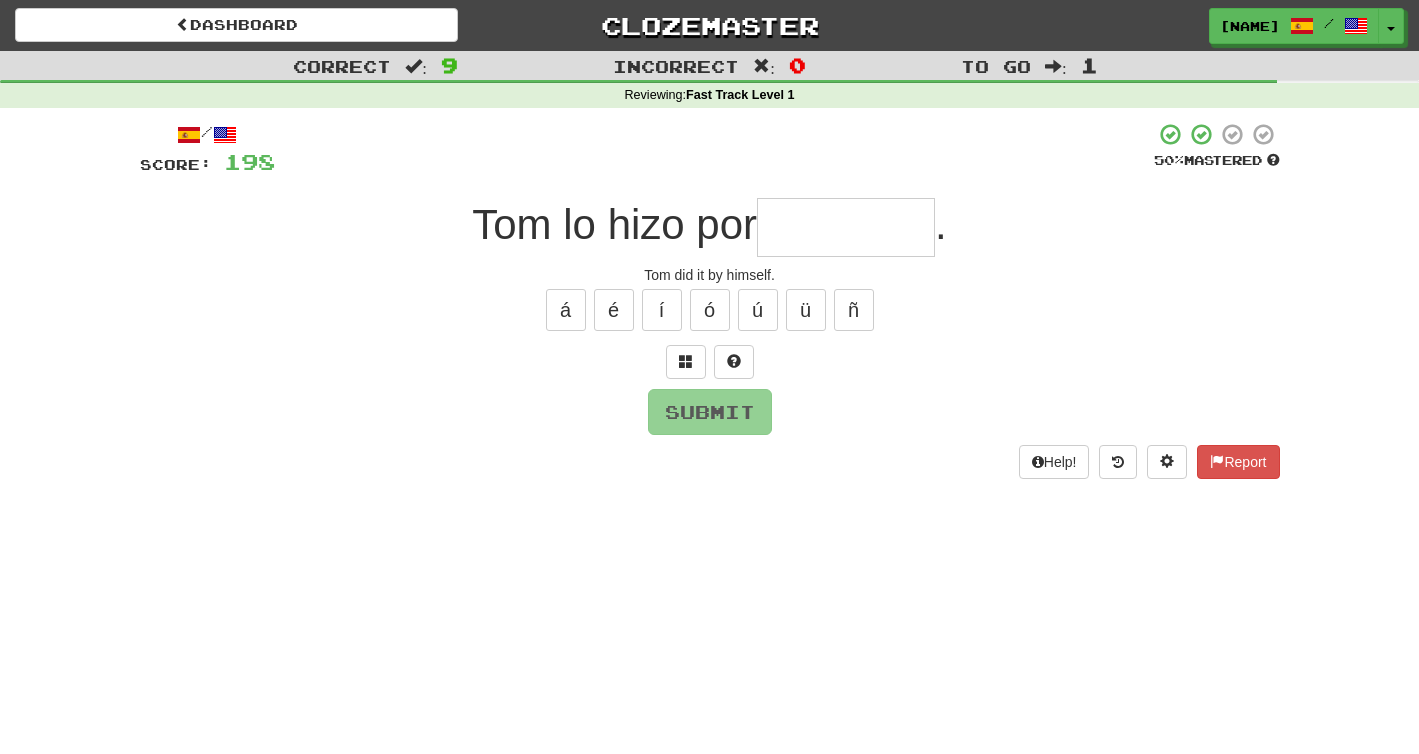 type on "*" 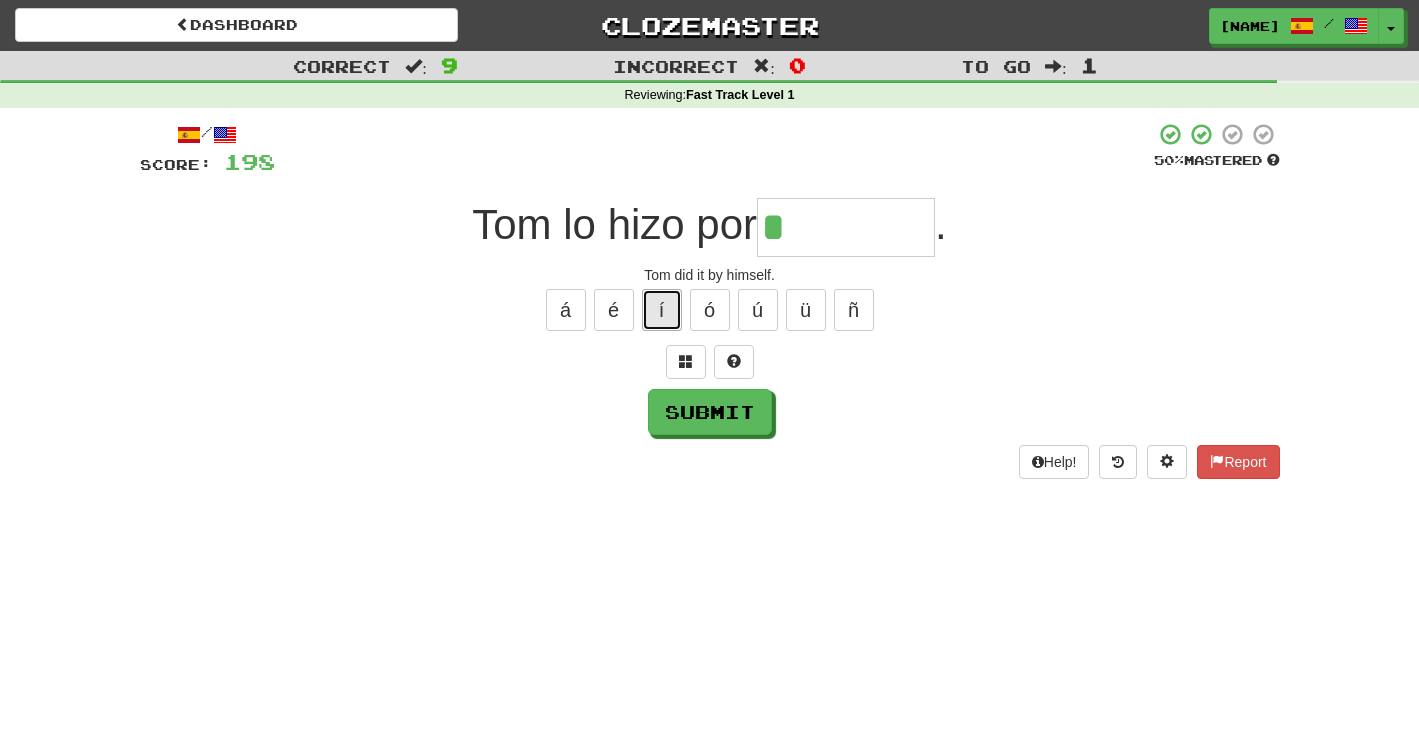 click on "í" at bounding box center (662, 310) 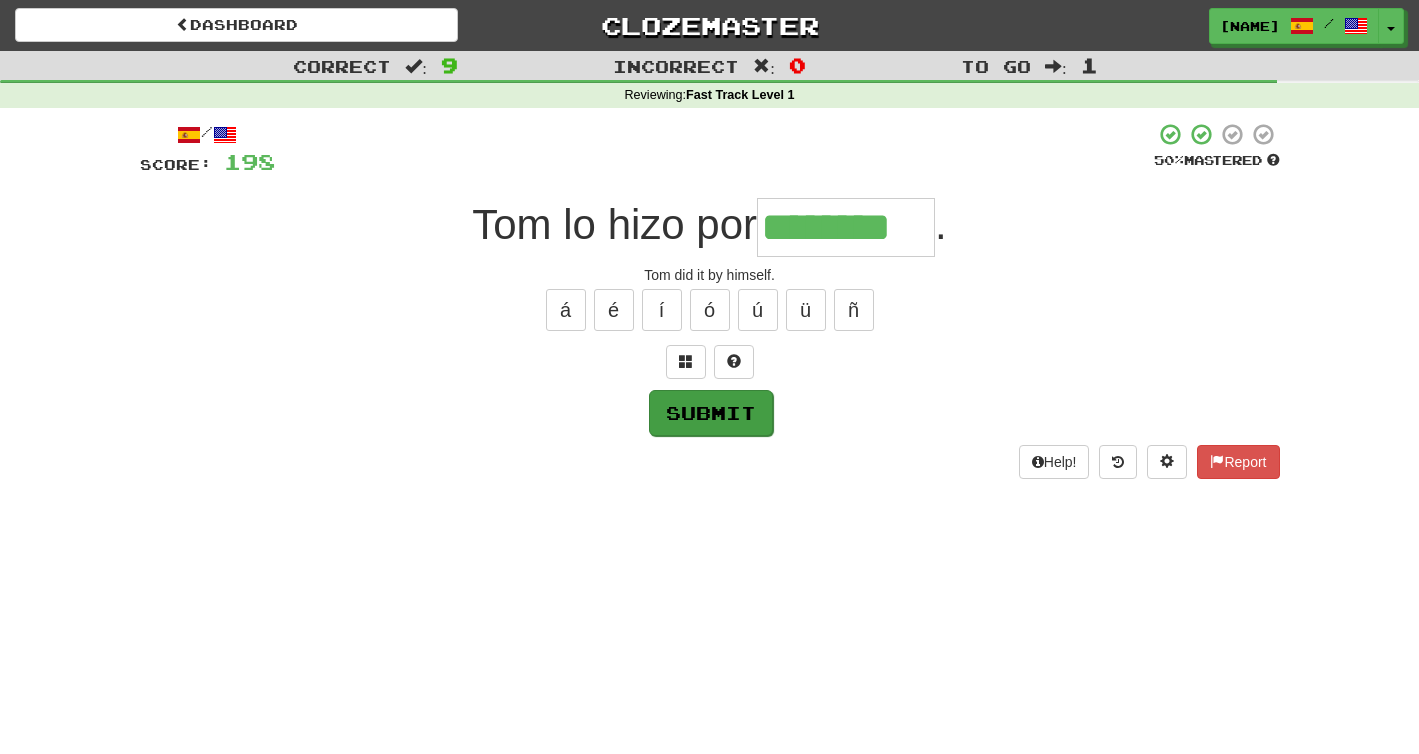type on "********" 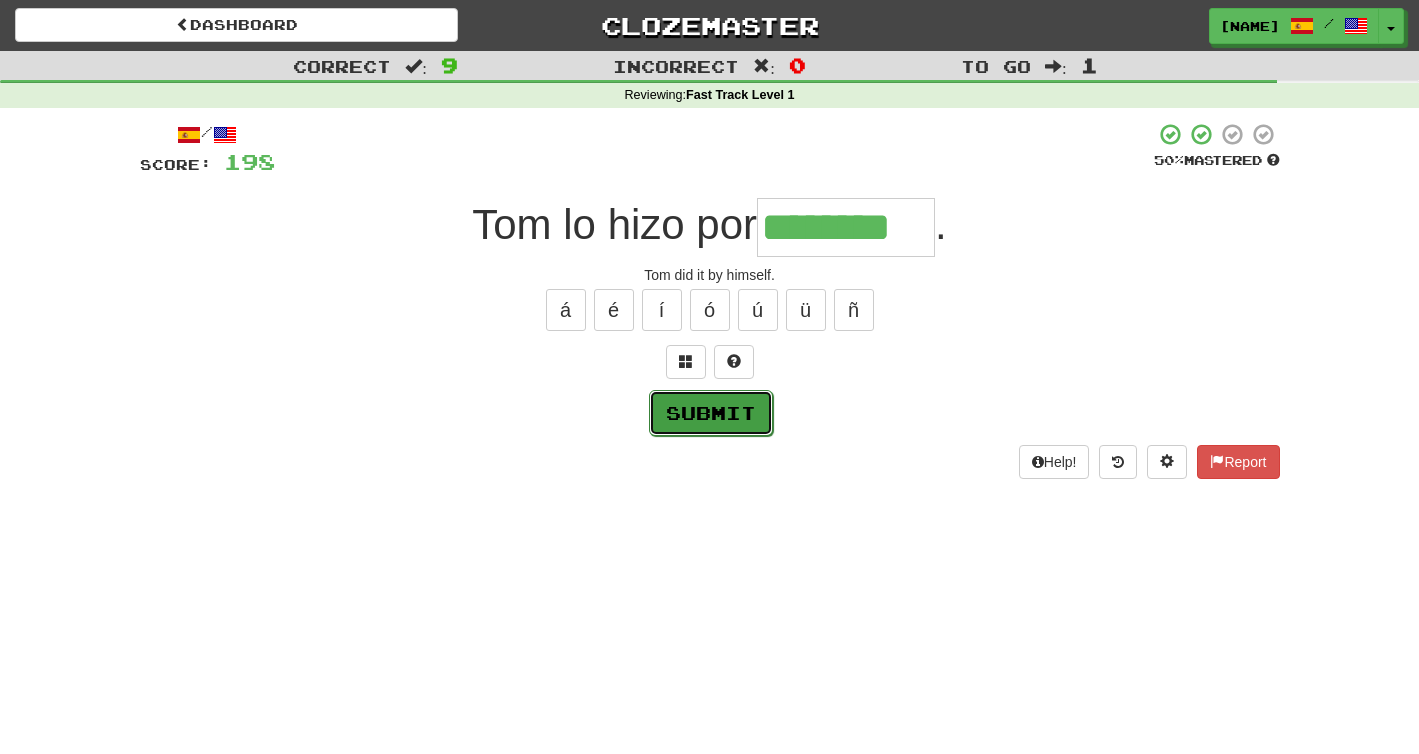 click on "Submit" at bounding box center [711, 413] 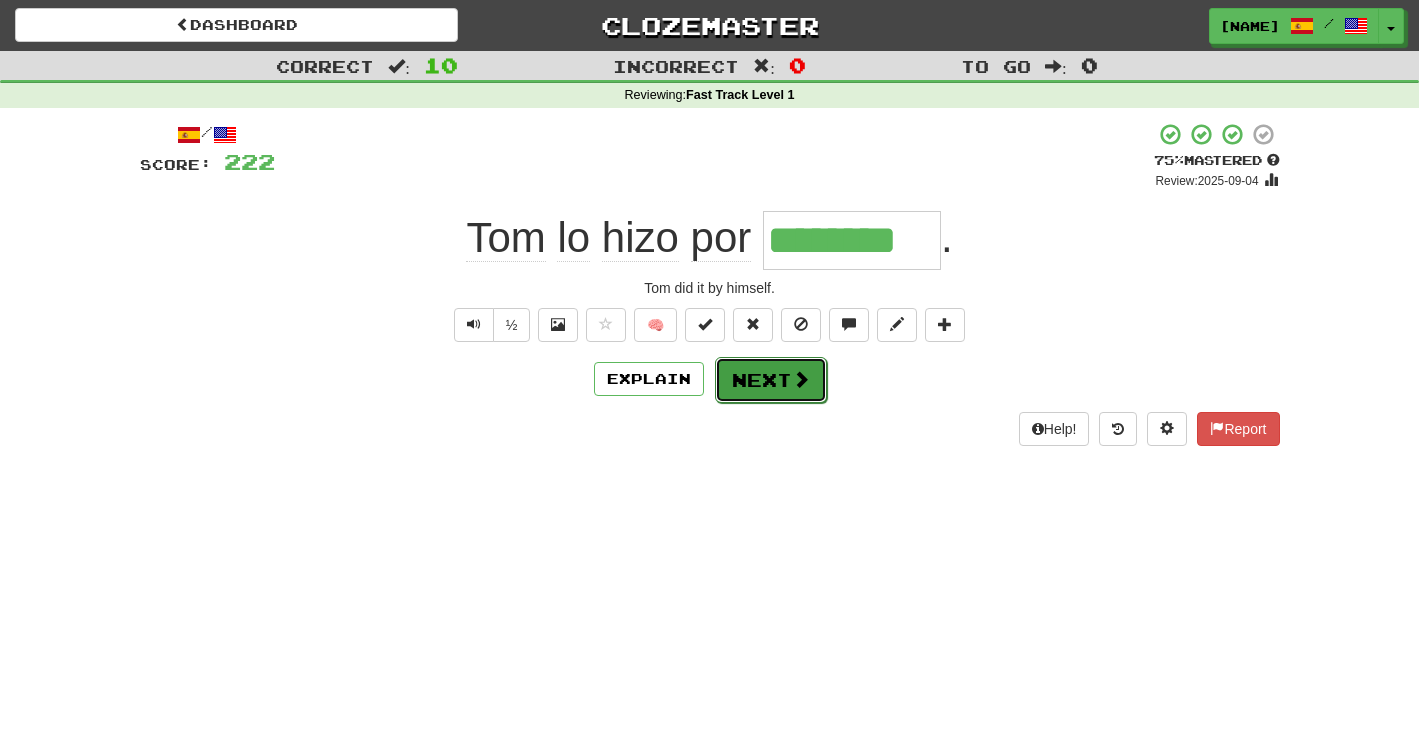 click on "Next" at bounding box center [771, 380] 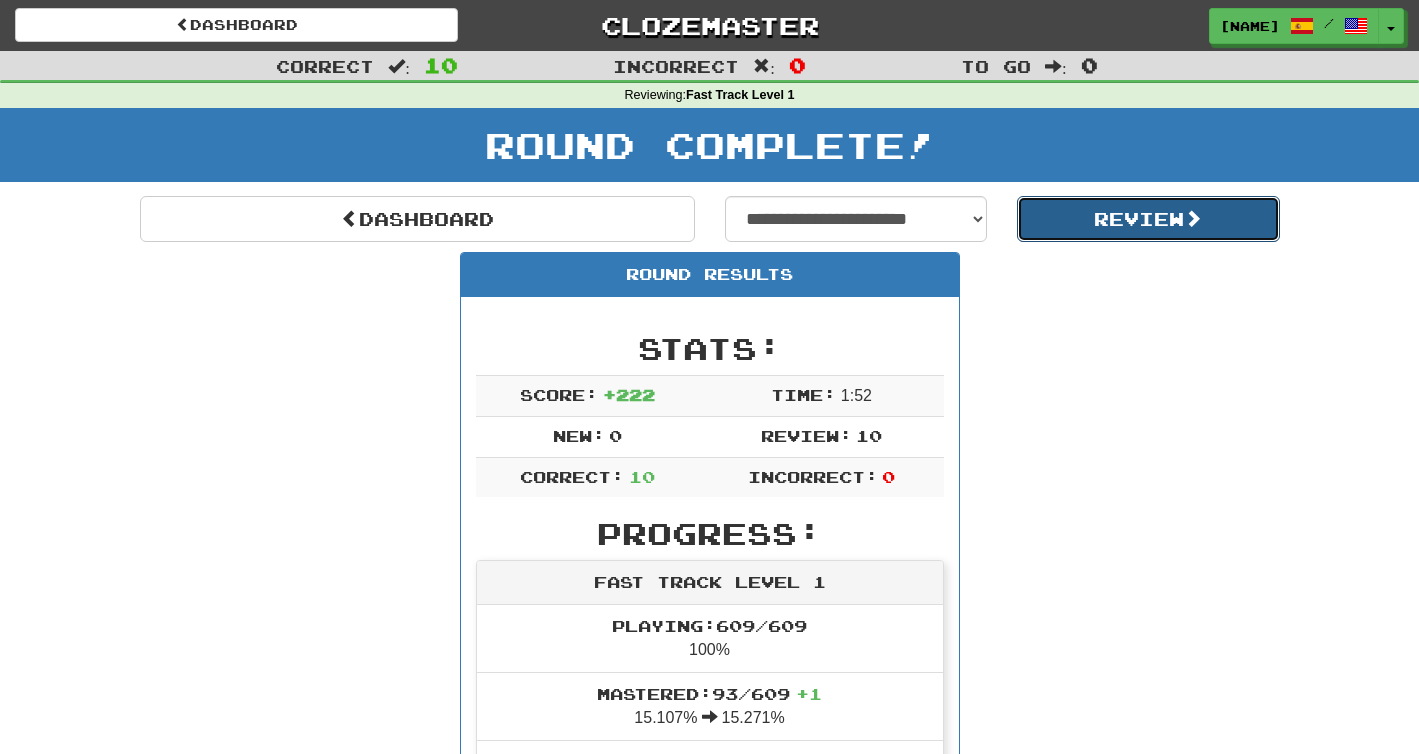 click on "Review" at bounding box center [1148, 219] 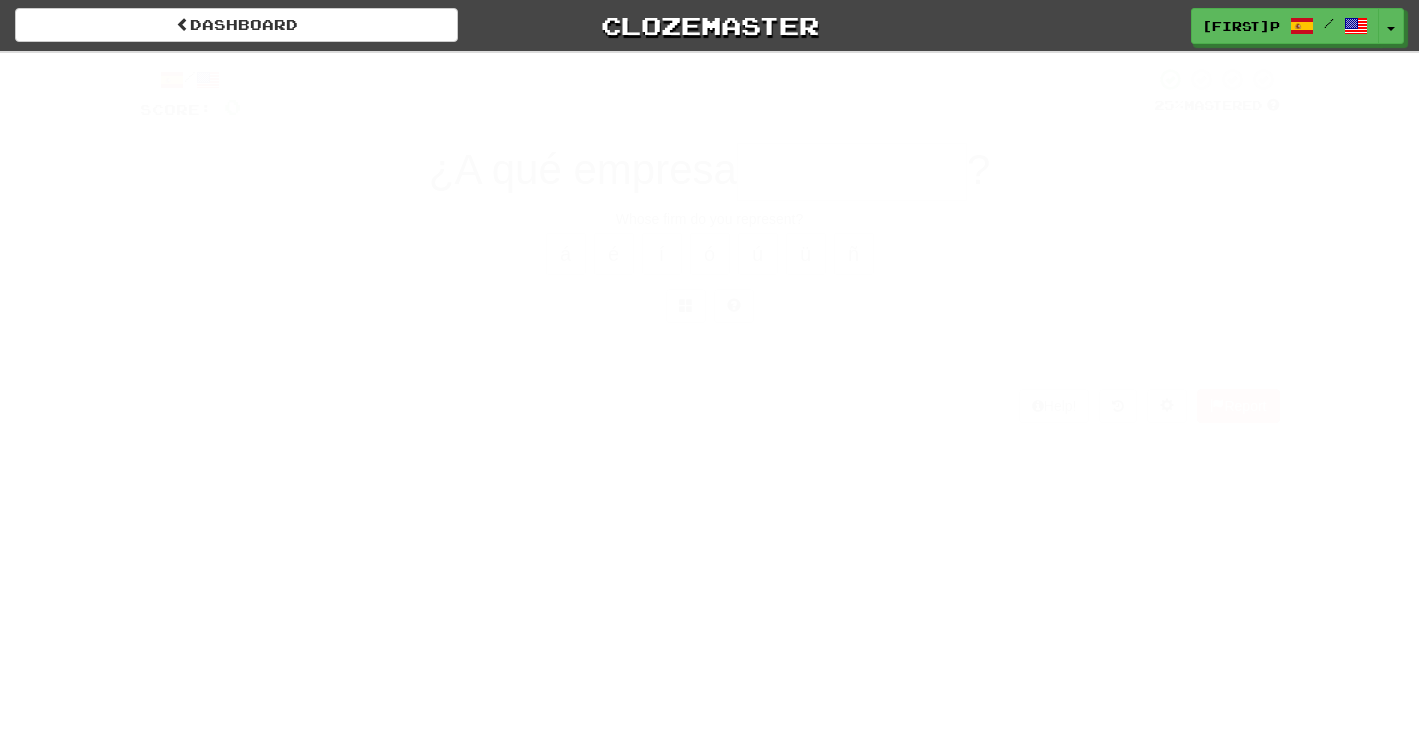 scroll, scrollTop: 0, scrollLeft: 0, axis: both 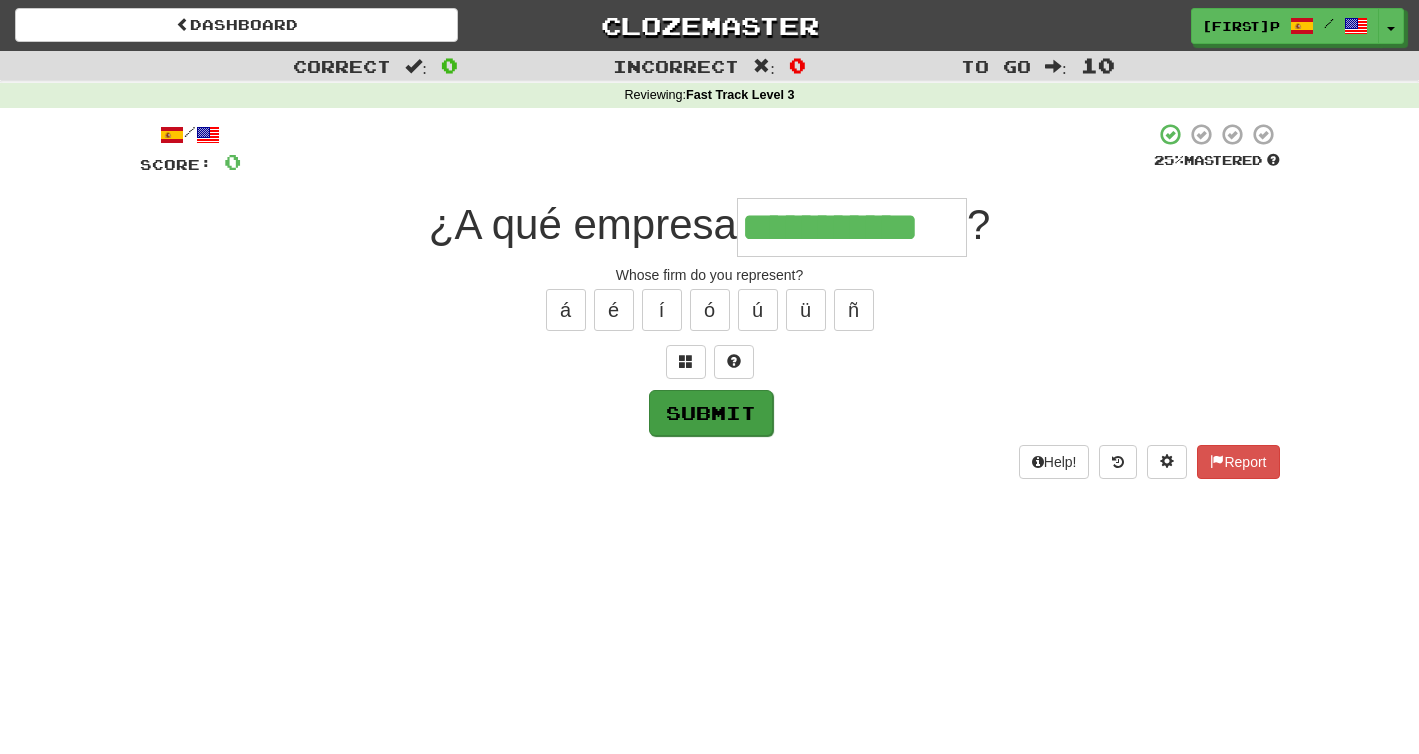 type on "**********" 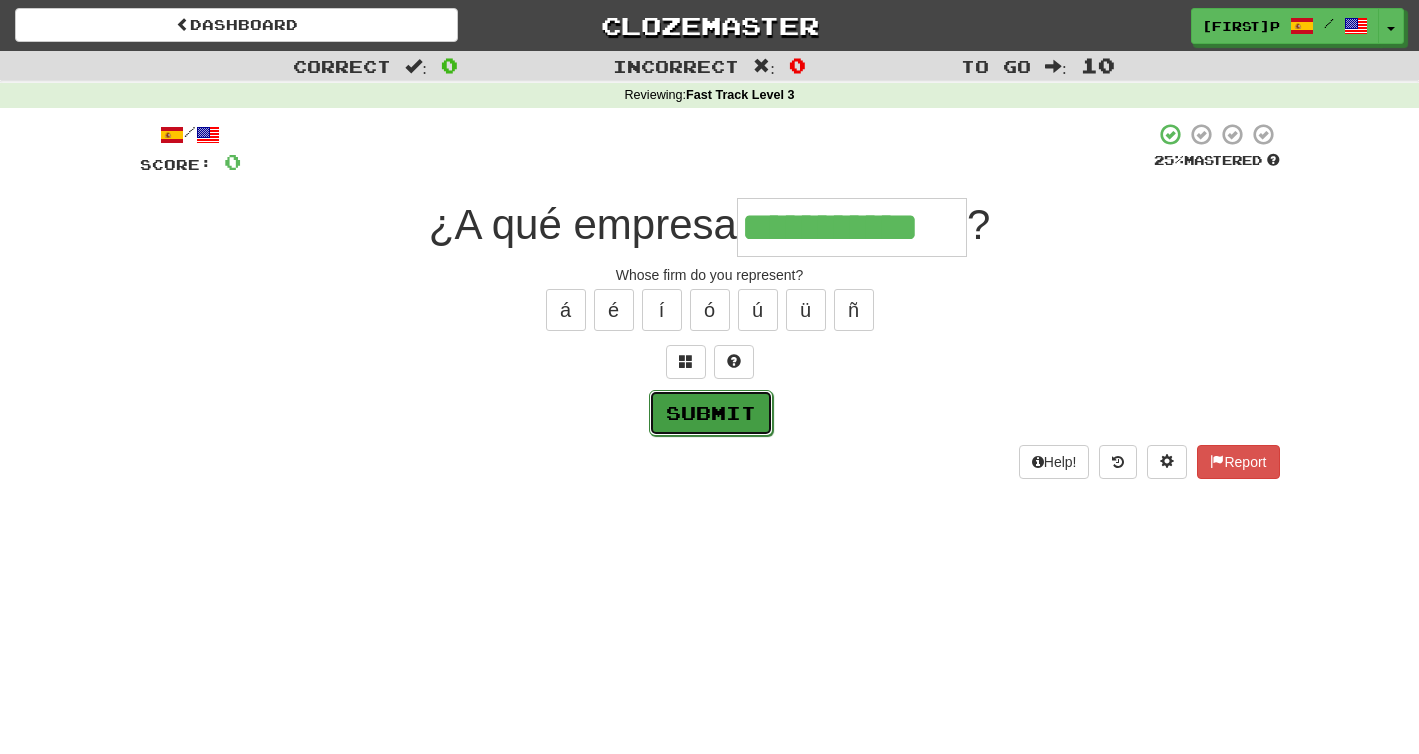 click on "Submit" at bounding box center [711, 413] 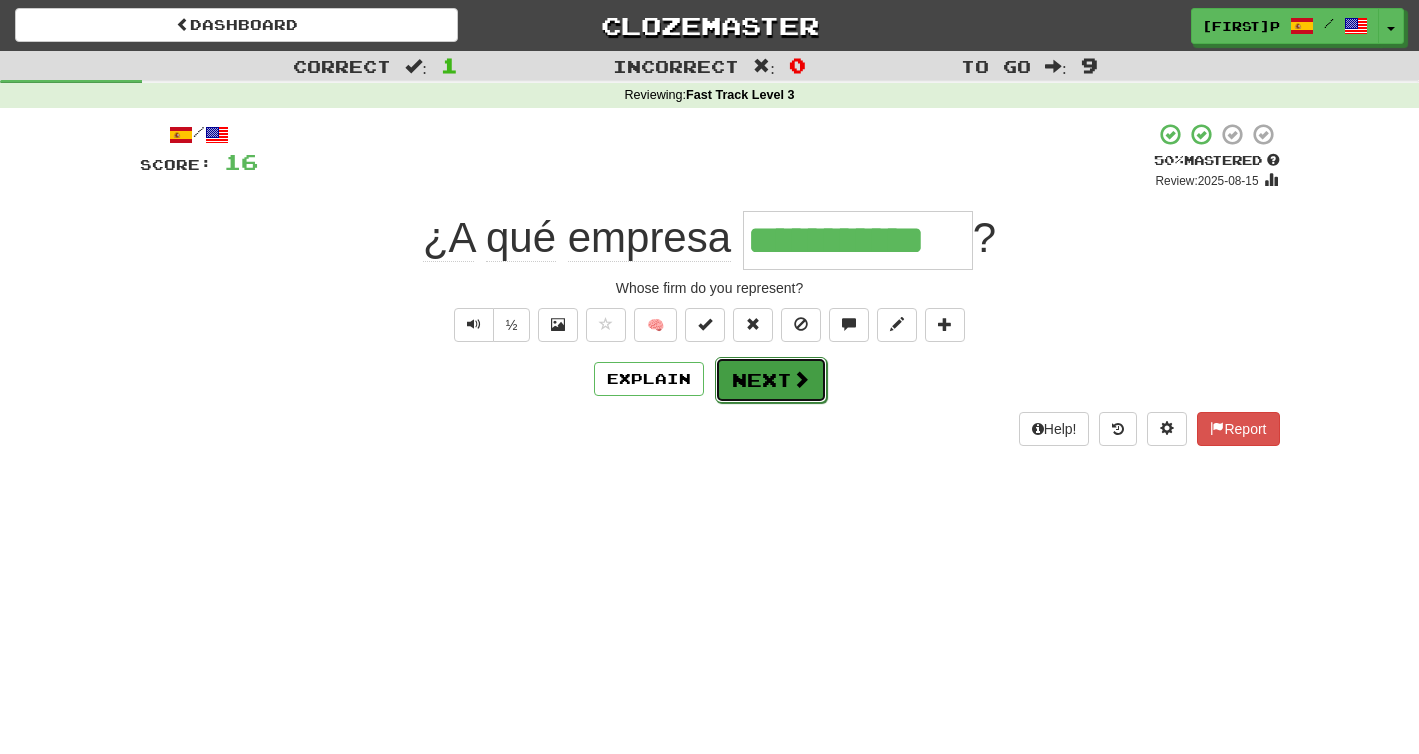 click on "Next" at bounding box center (771, 380) 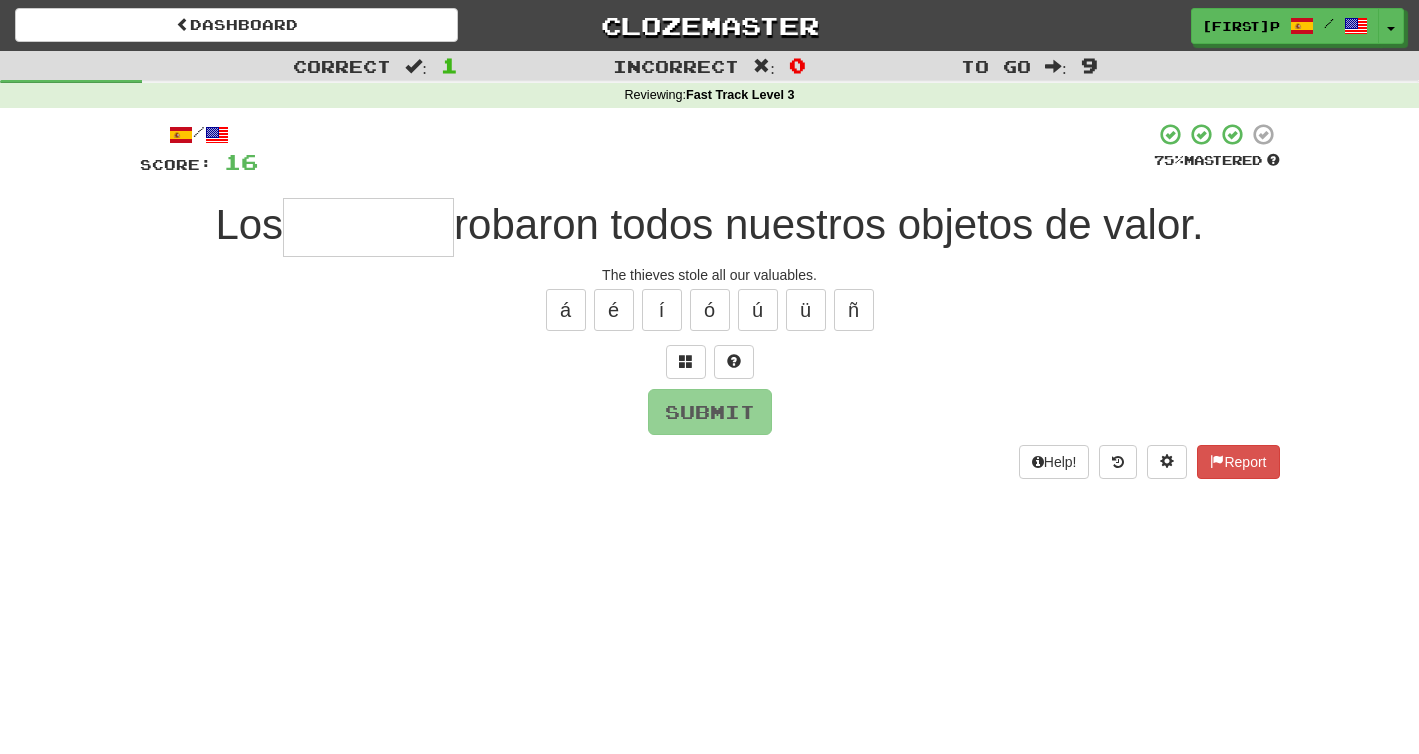 type on "*" 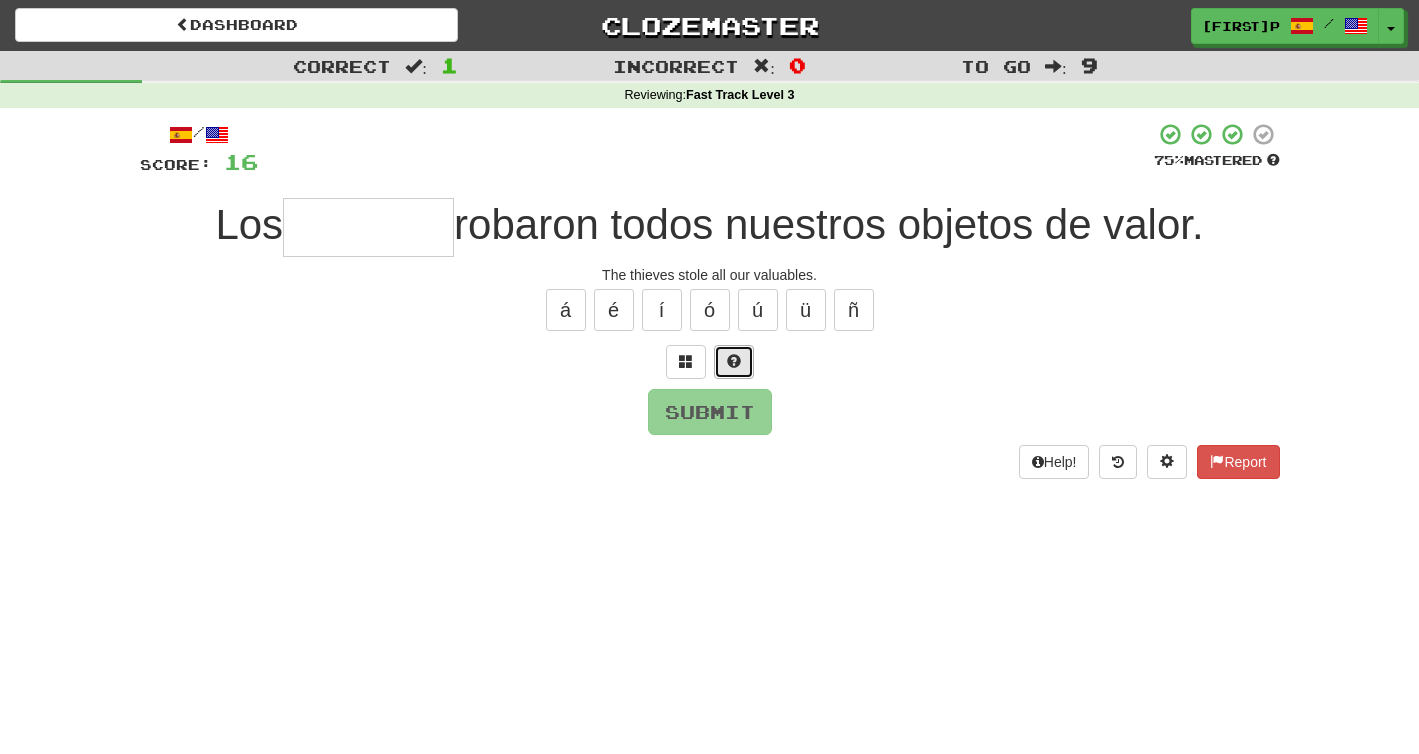 click at bounding box center [734, 361] 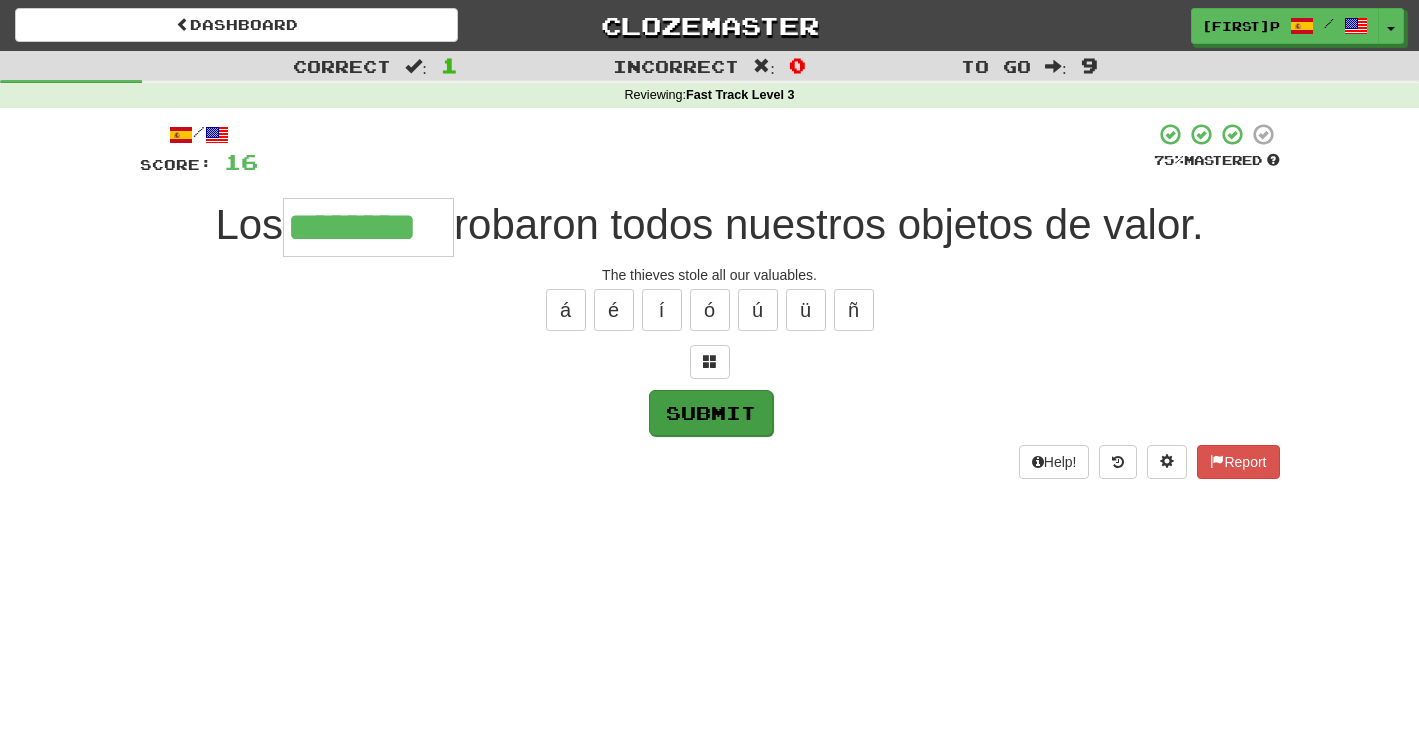 type on "********" 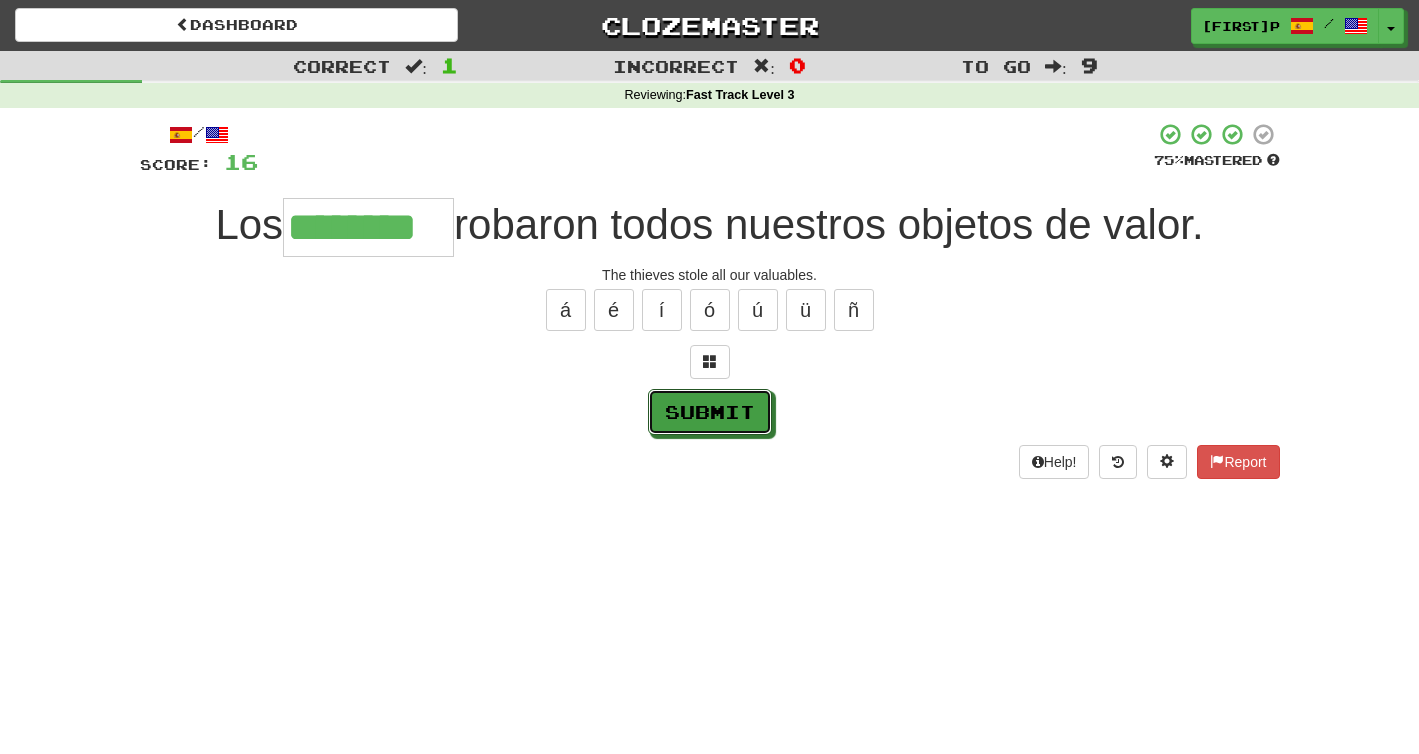 click on "Submit" at bounding box center [710, 412] 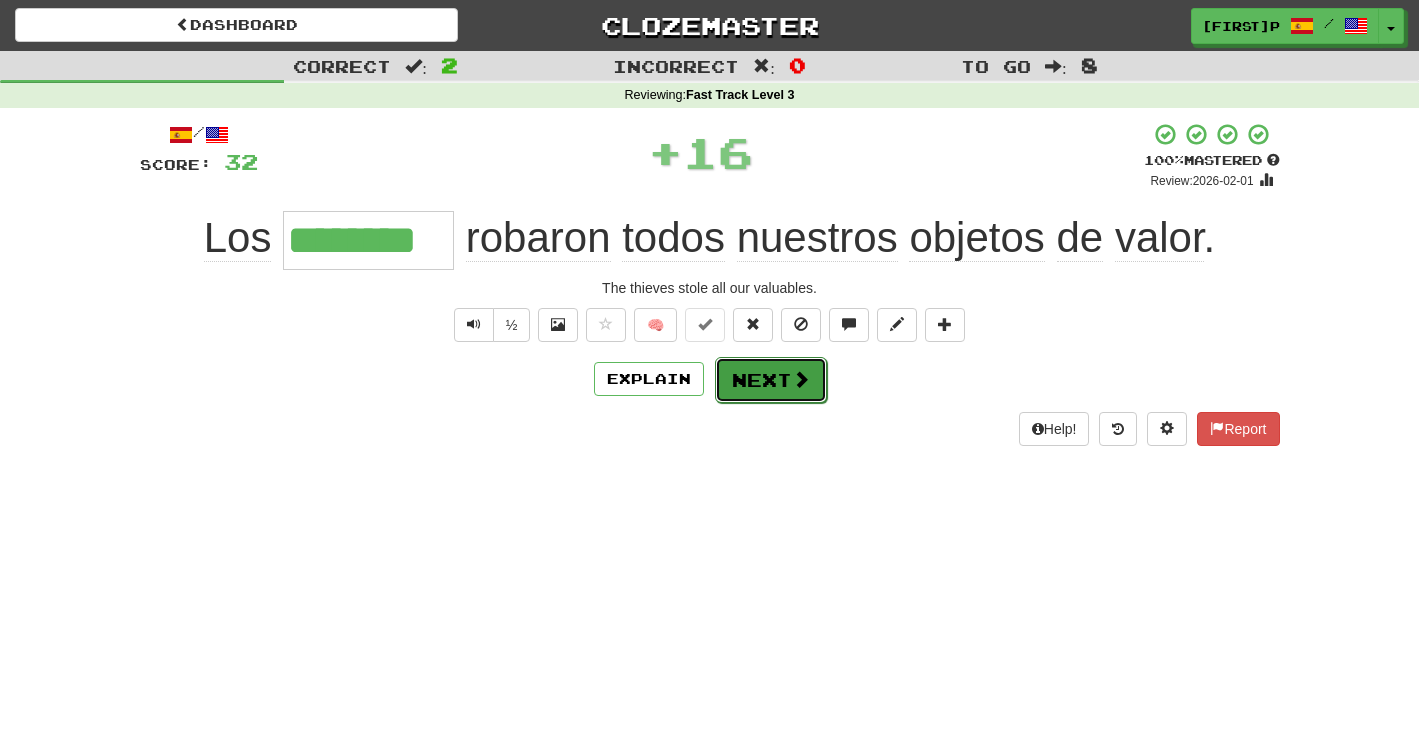 click on "Next" at bounding box center [771, 380] 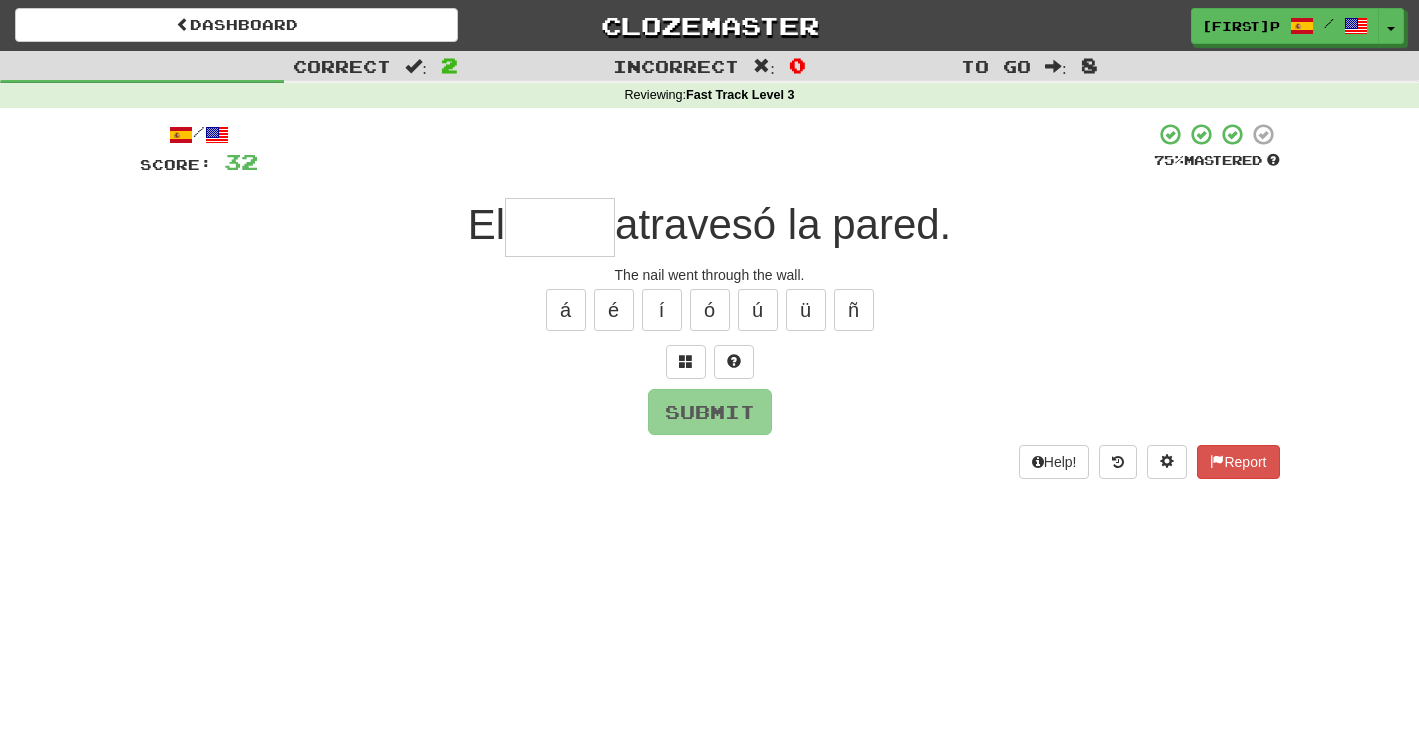 type on "*" 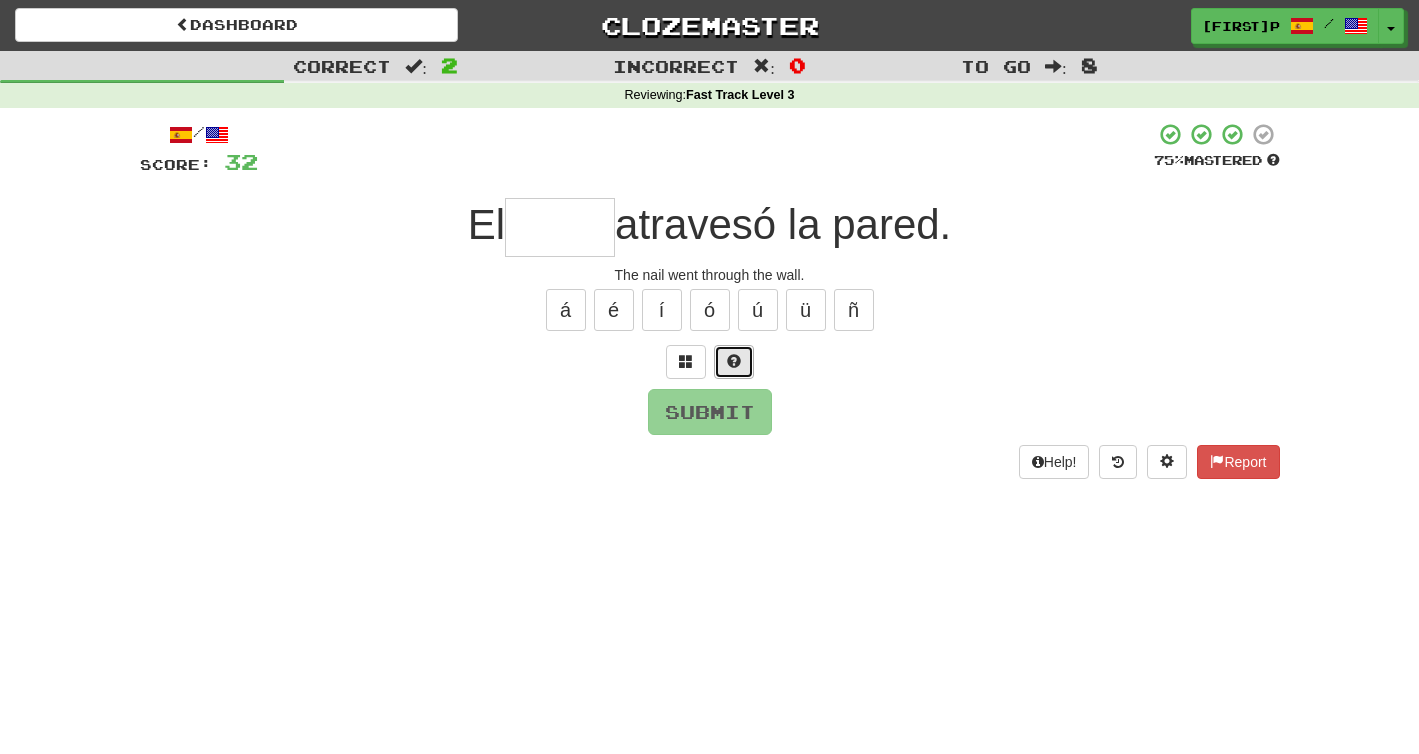 click at bounding box center [734, 361] 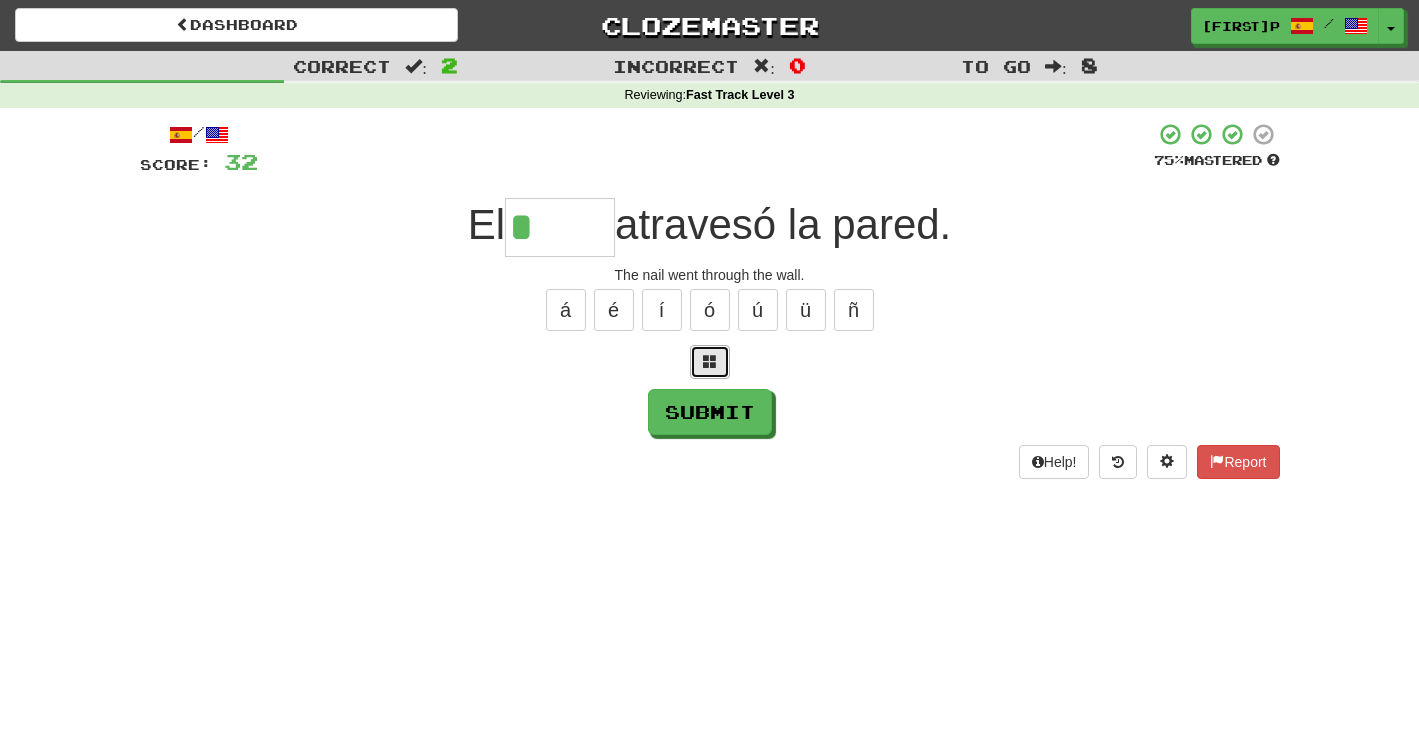 click at bounding box center (710, 362) 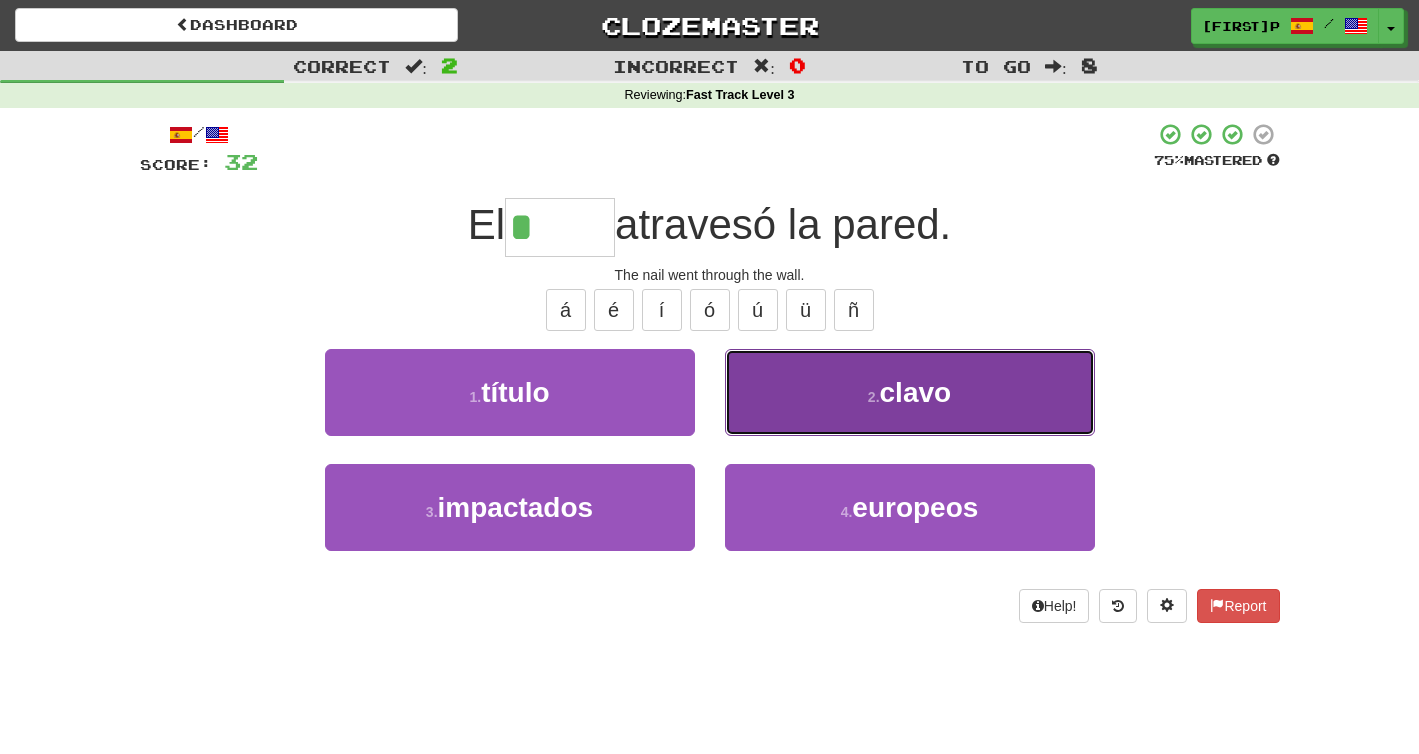 click on "2 .  clavo" at bounding box center (910, 392) 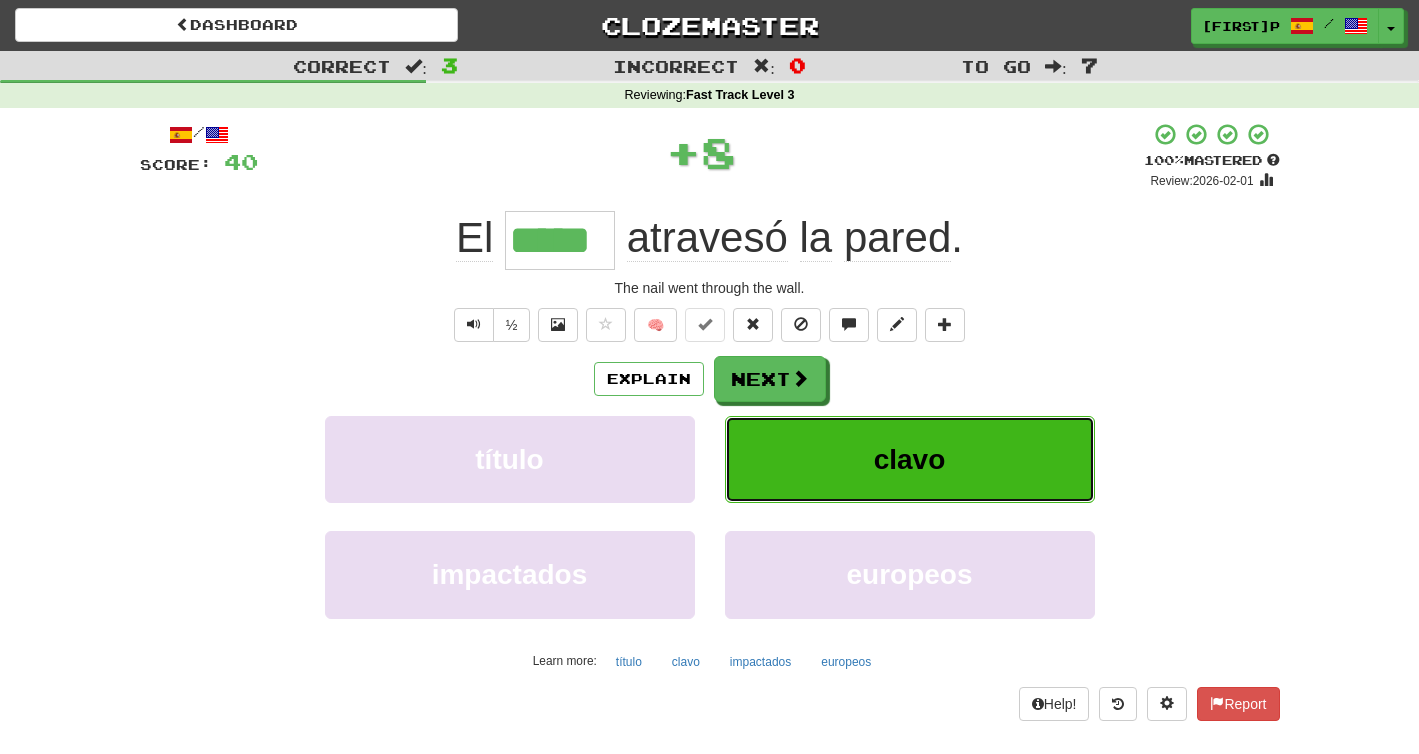 type 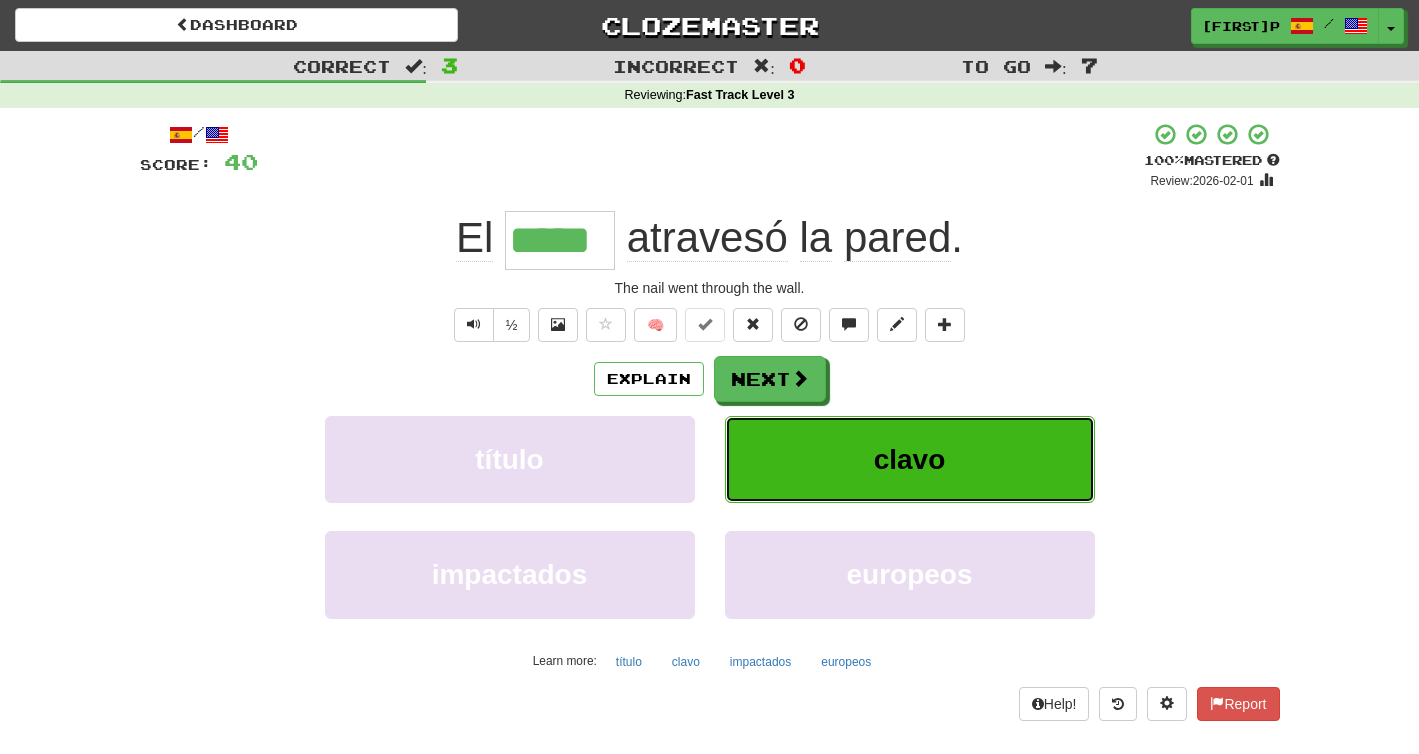 click on "clavo" at bounding box center [910, 459] 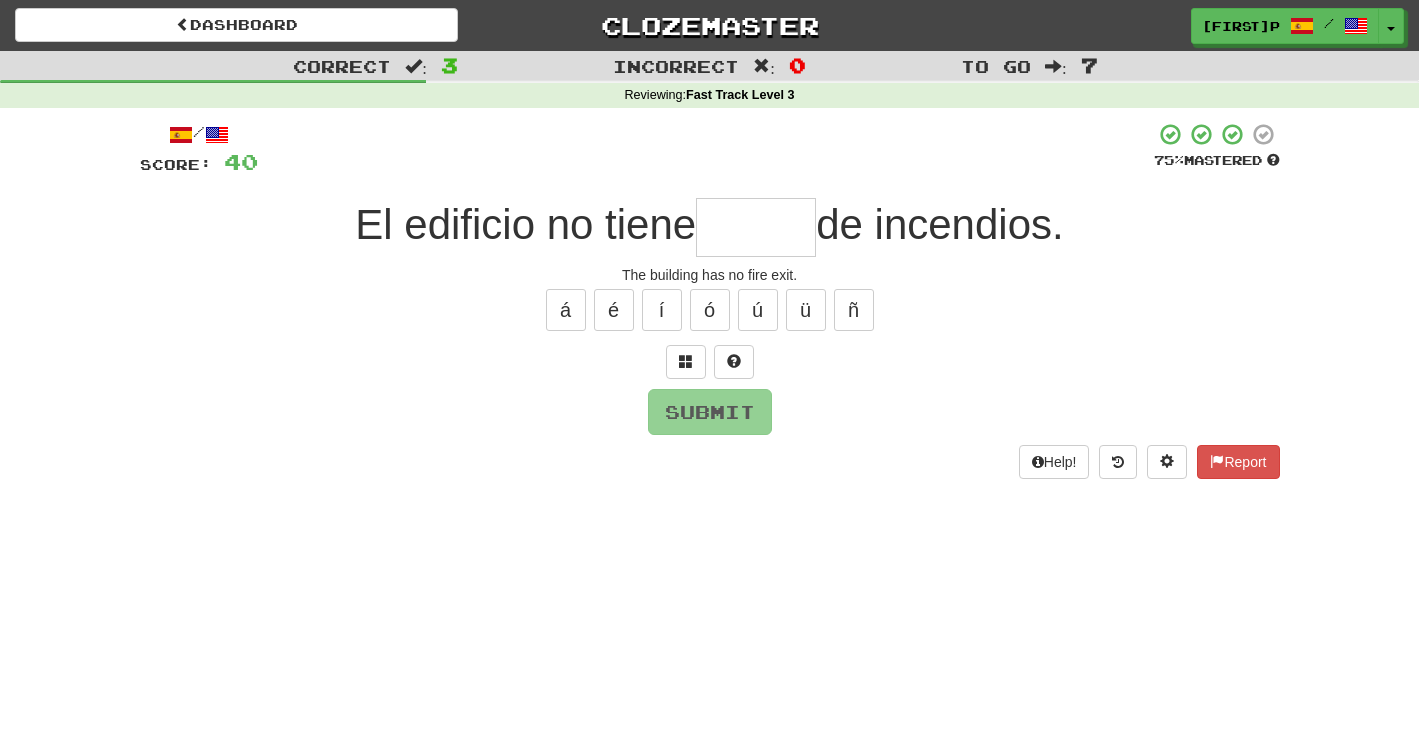 type on "*" 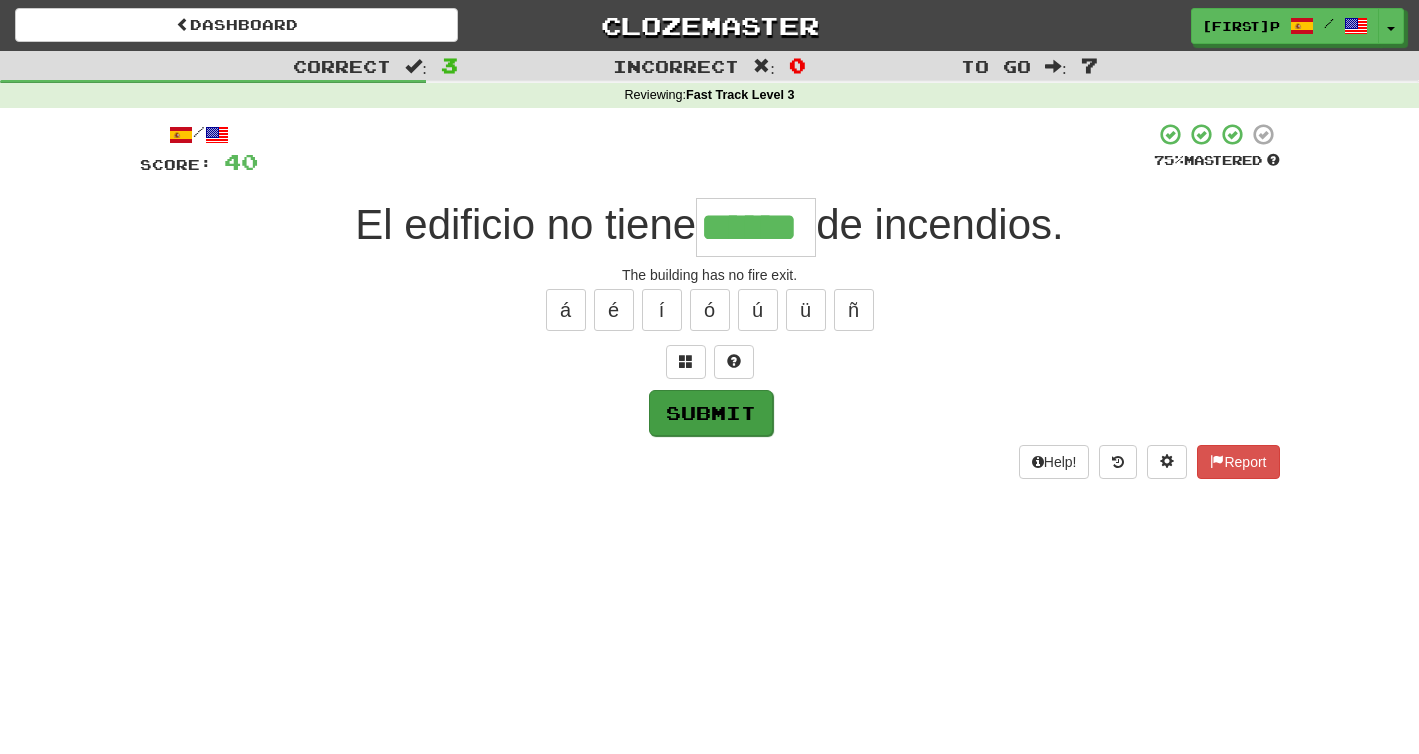 type on "******" 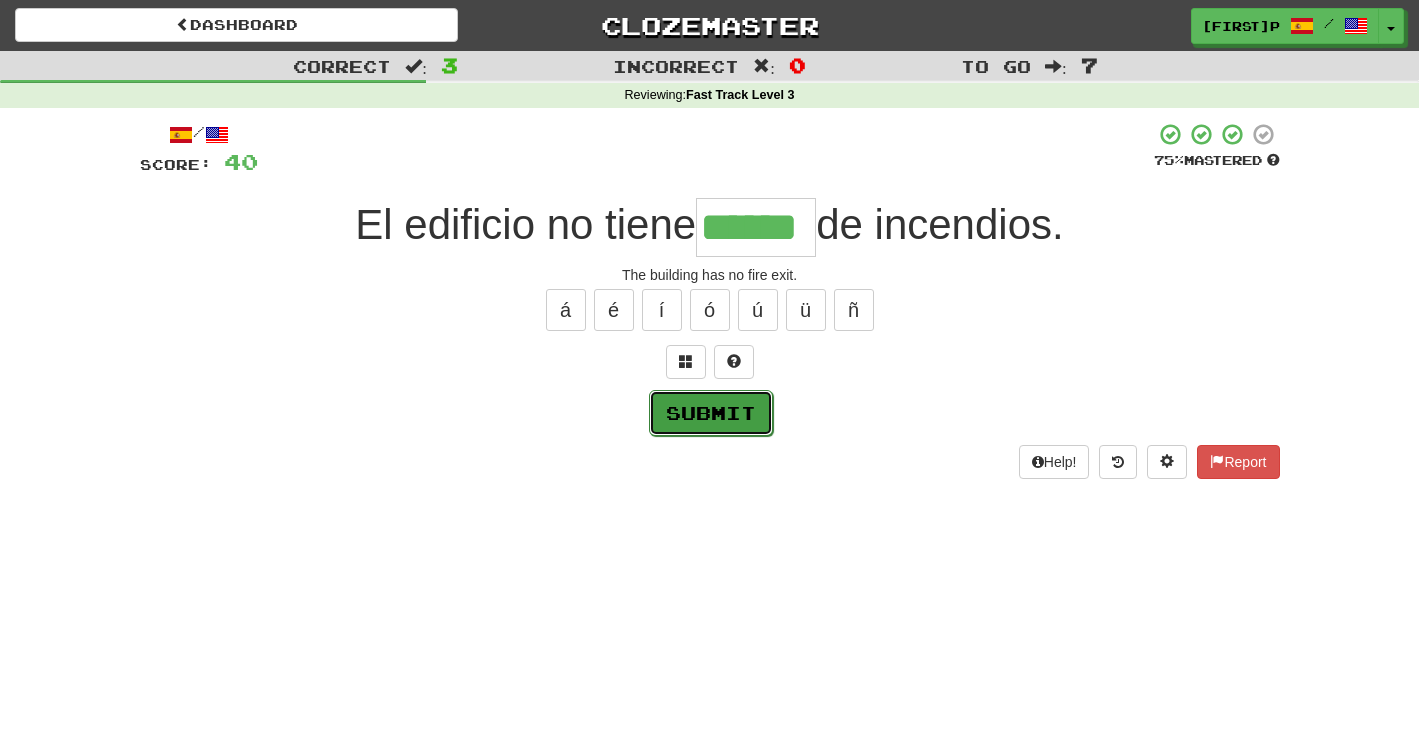 click on "Submit" at bounding box center [711, 413] 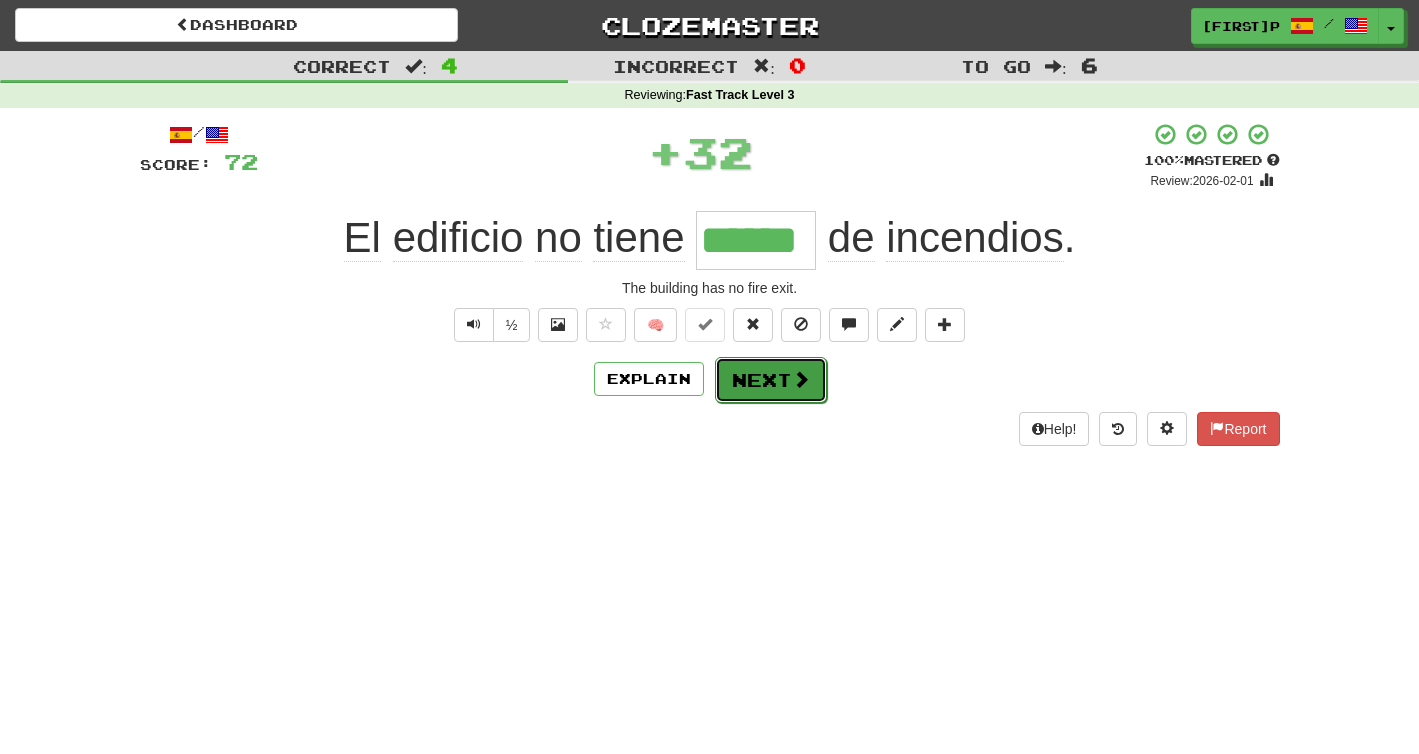 click on "Next" at bounding box center (771, 380) 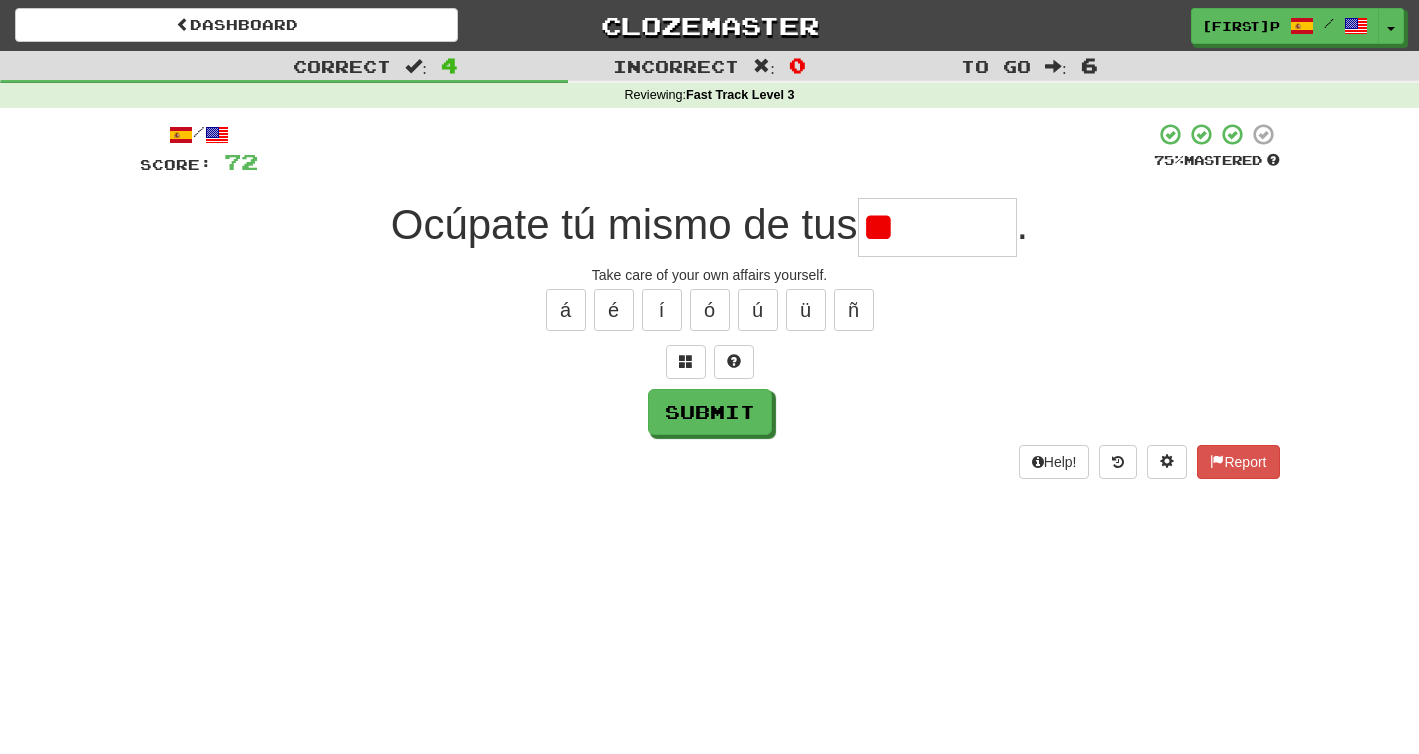 type on "*" 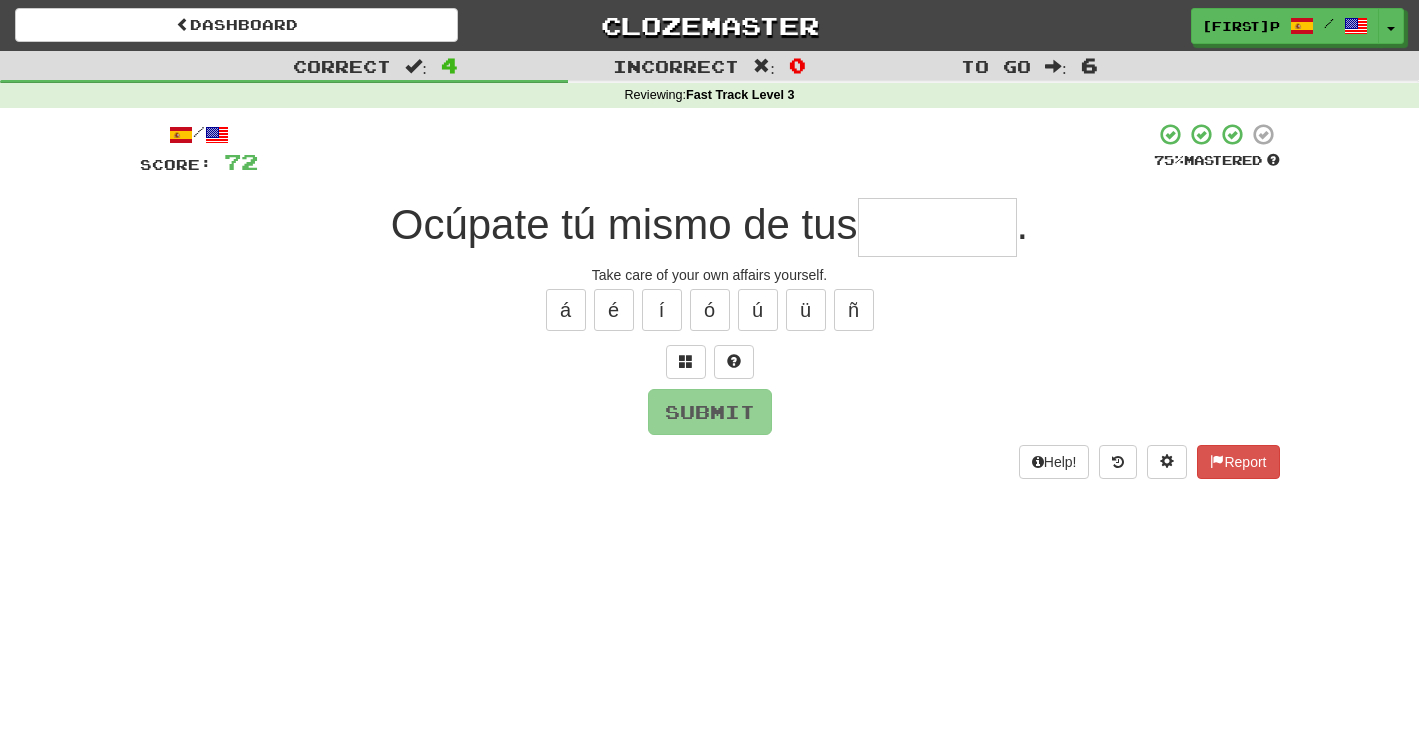 type on "*" 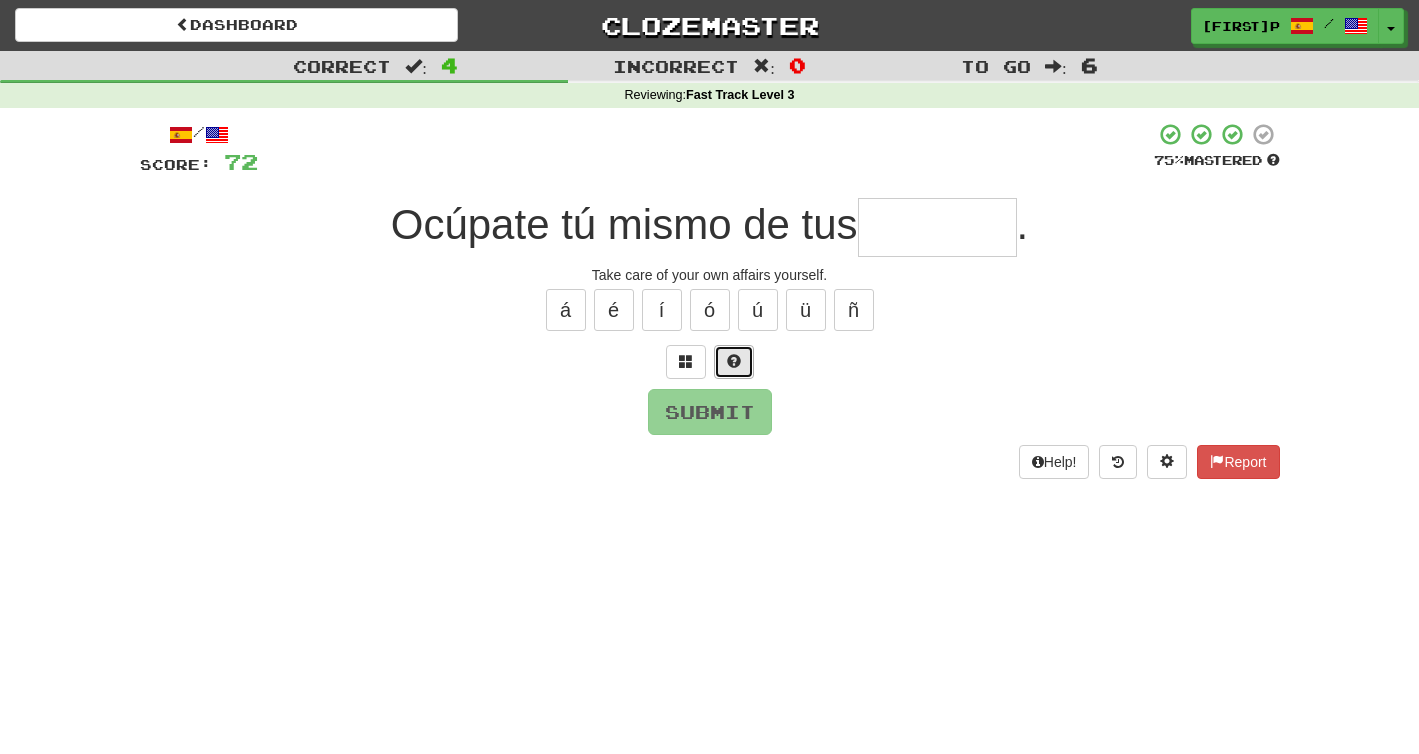 click at bounding box center [734, 361] 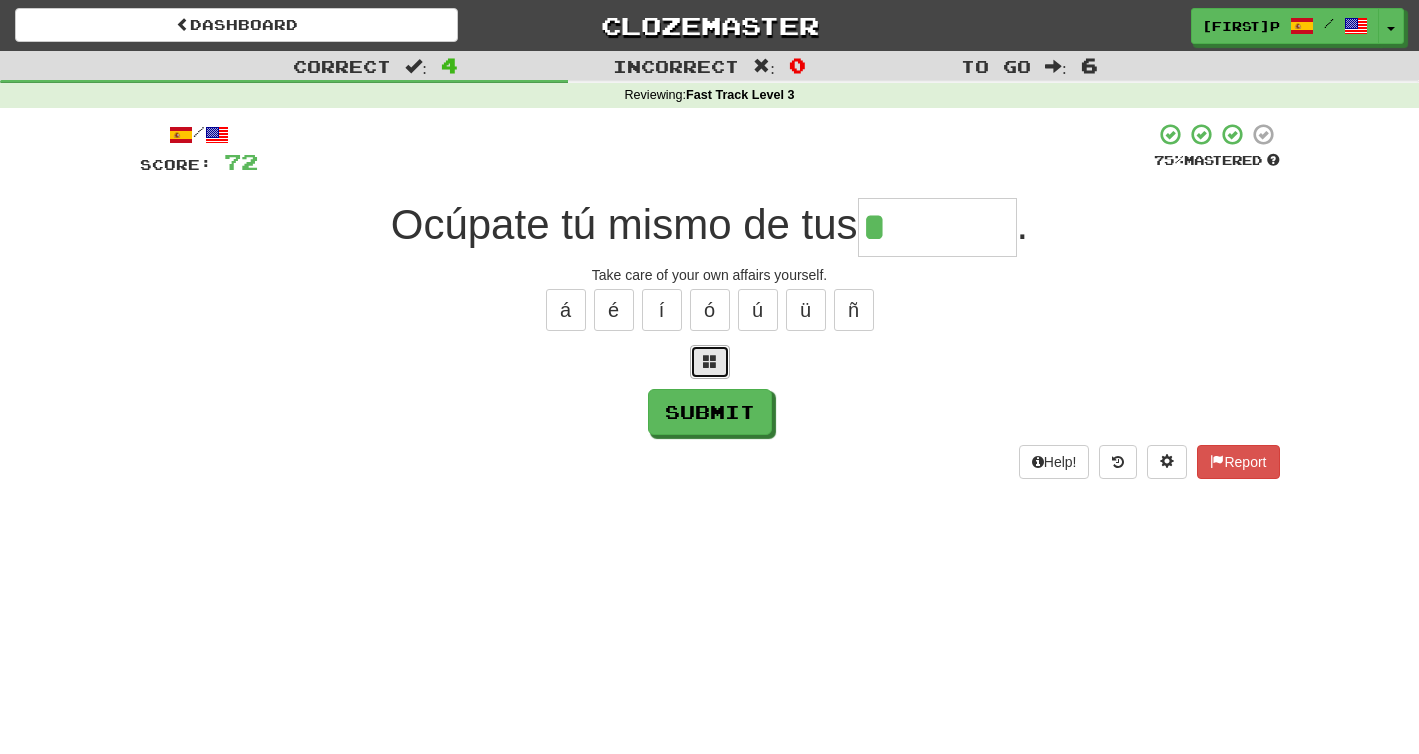 click at bounding box center (710, 361) 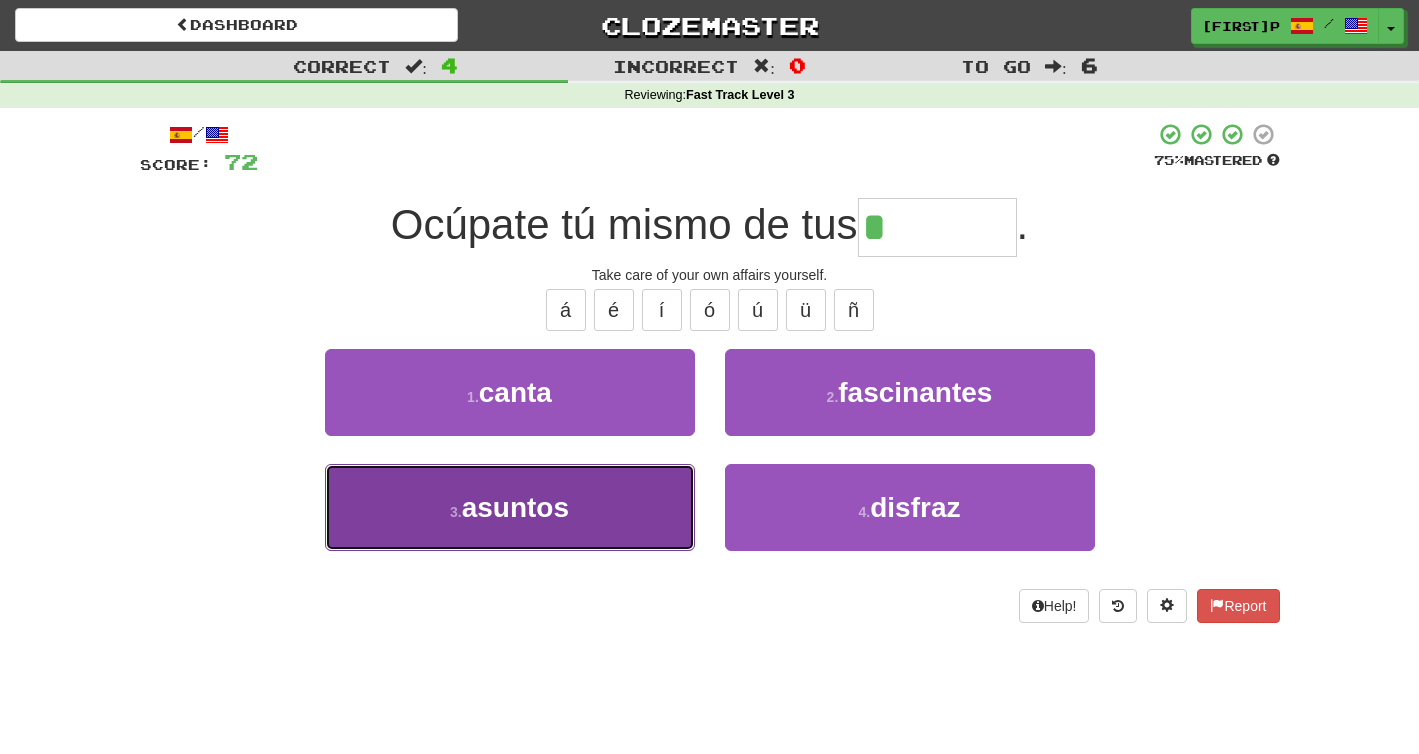 click on "3 .  asuntos" at bounding box center (510, 507) 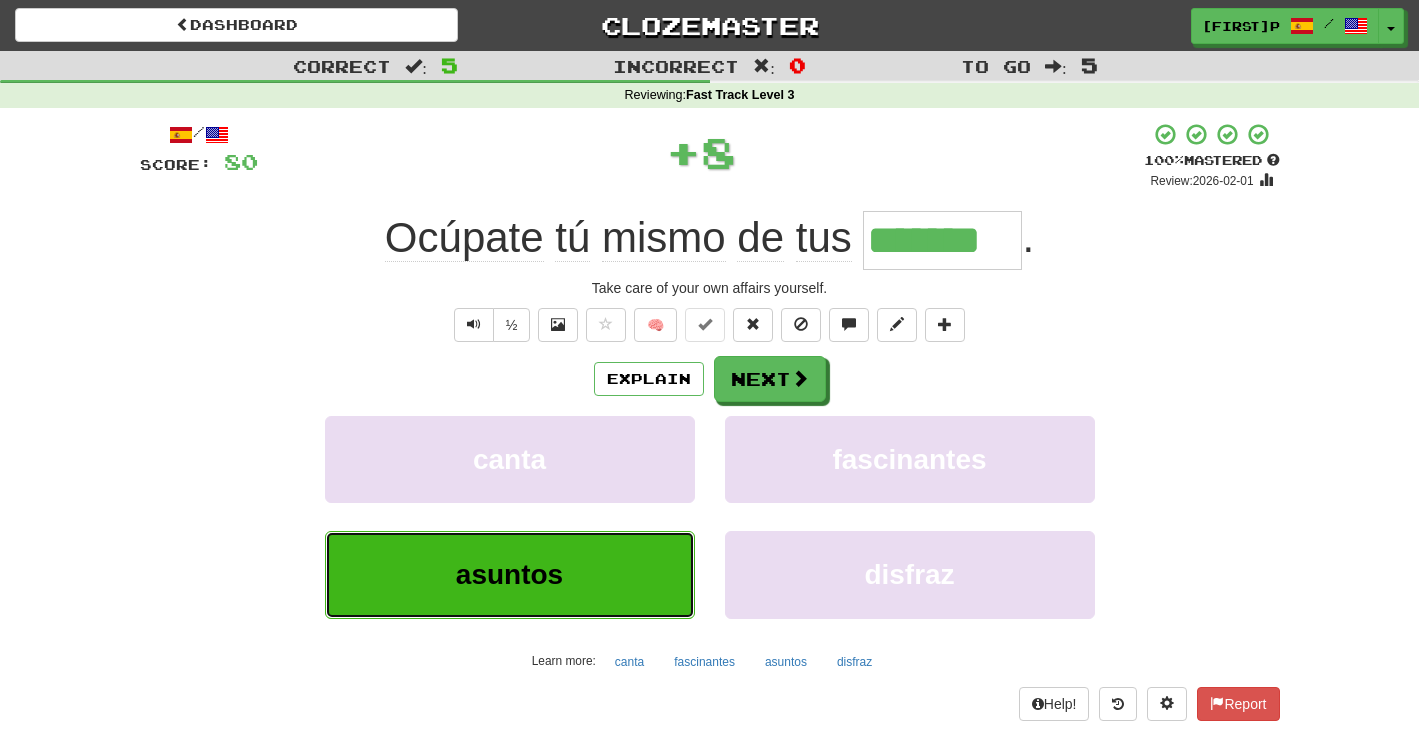 type 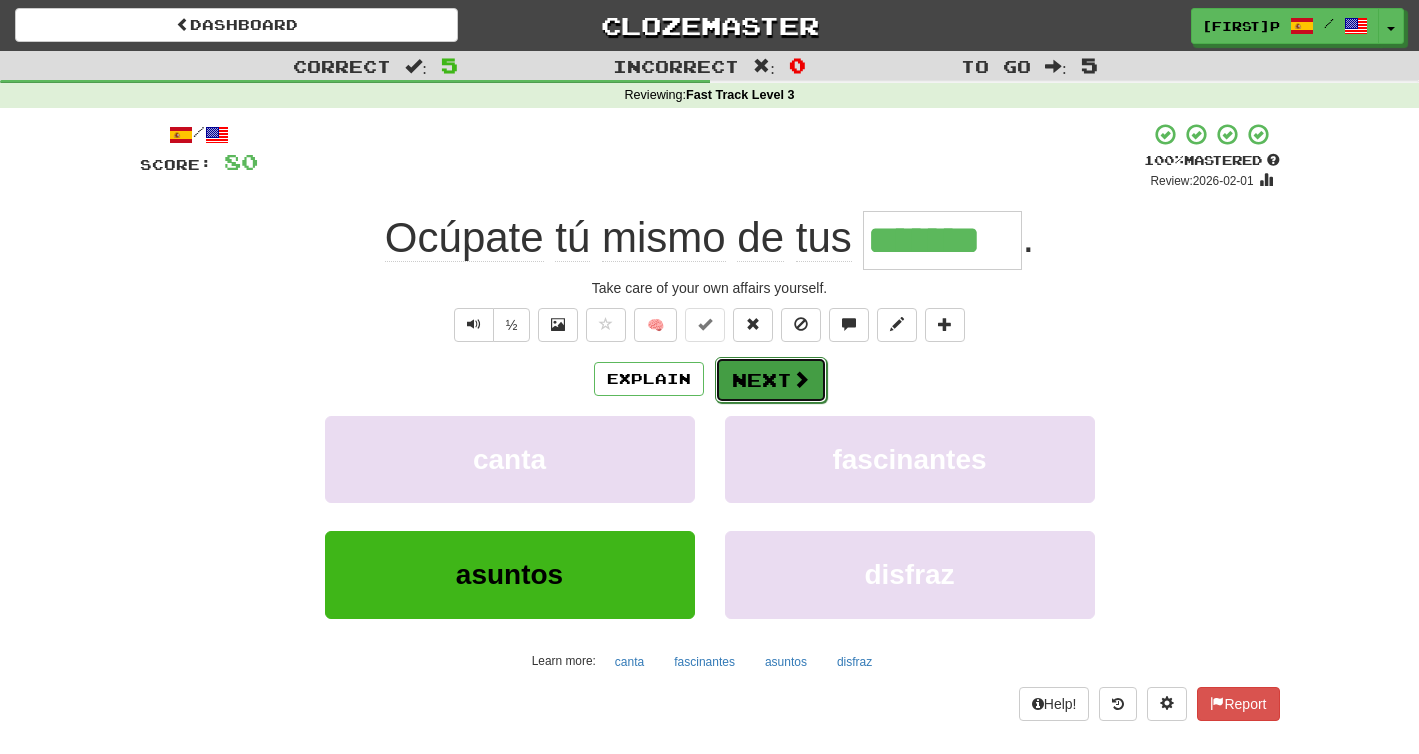click on "Next" at bounding box center (771, 380) 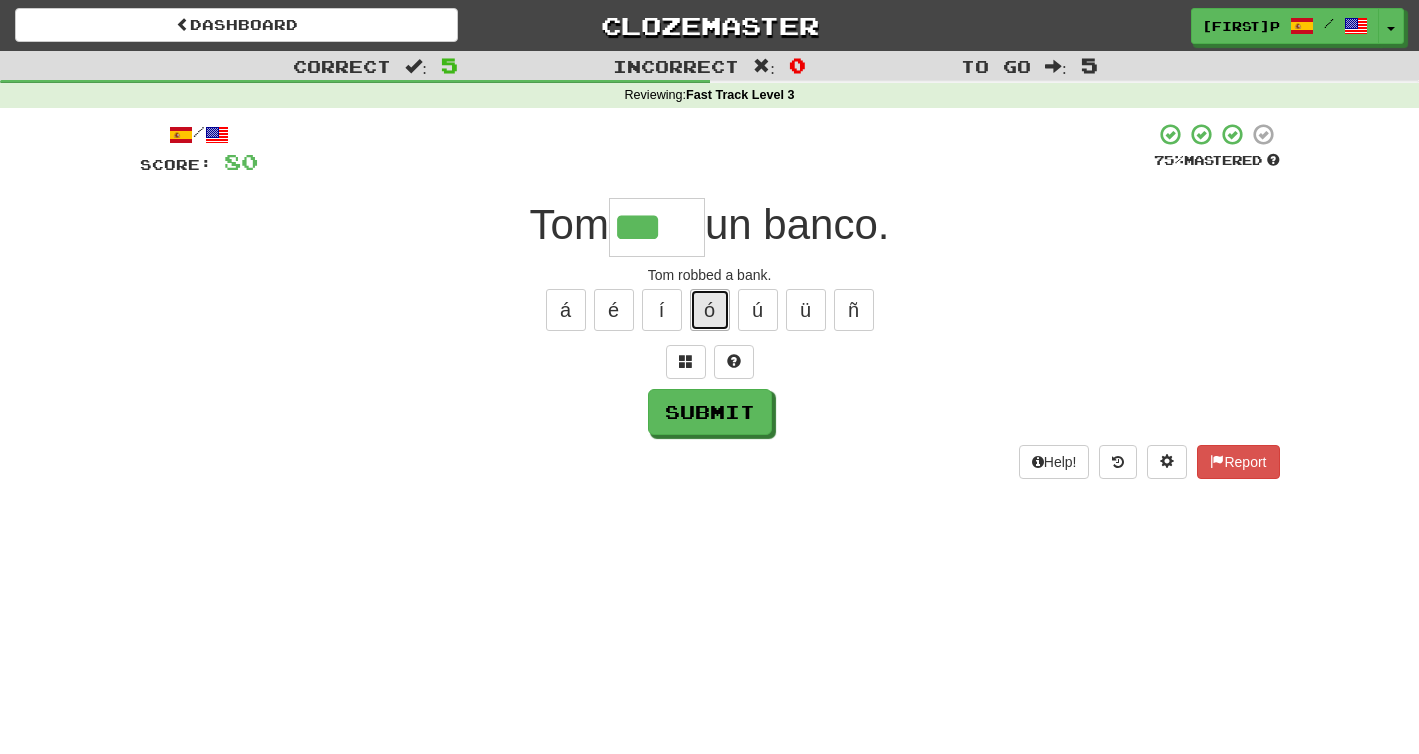 click on "ó" at bounding box center (710, 310) 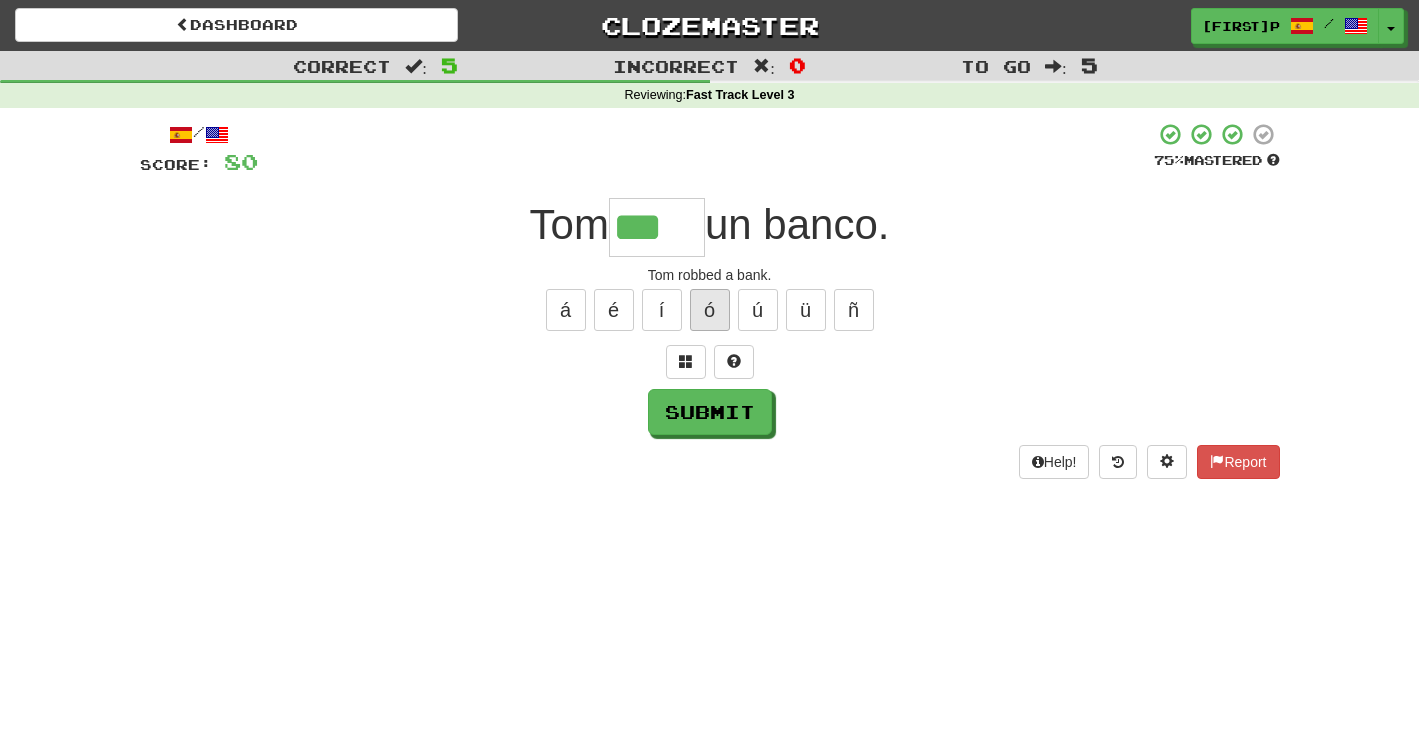type on "****" 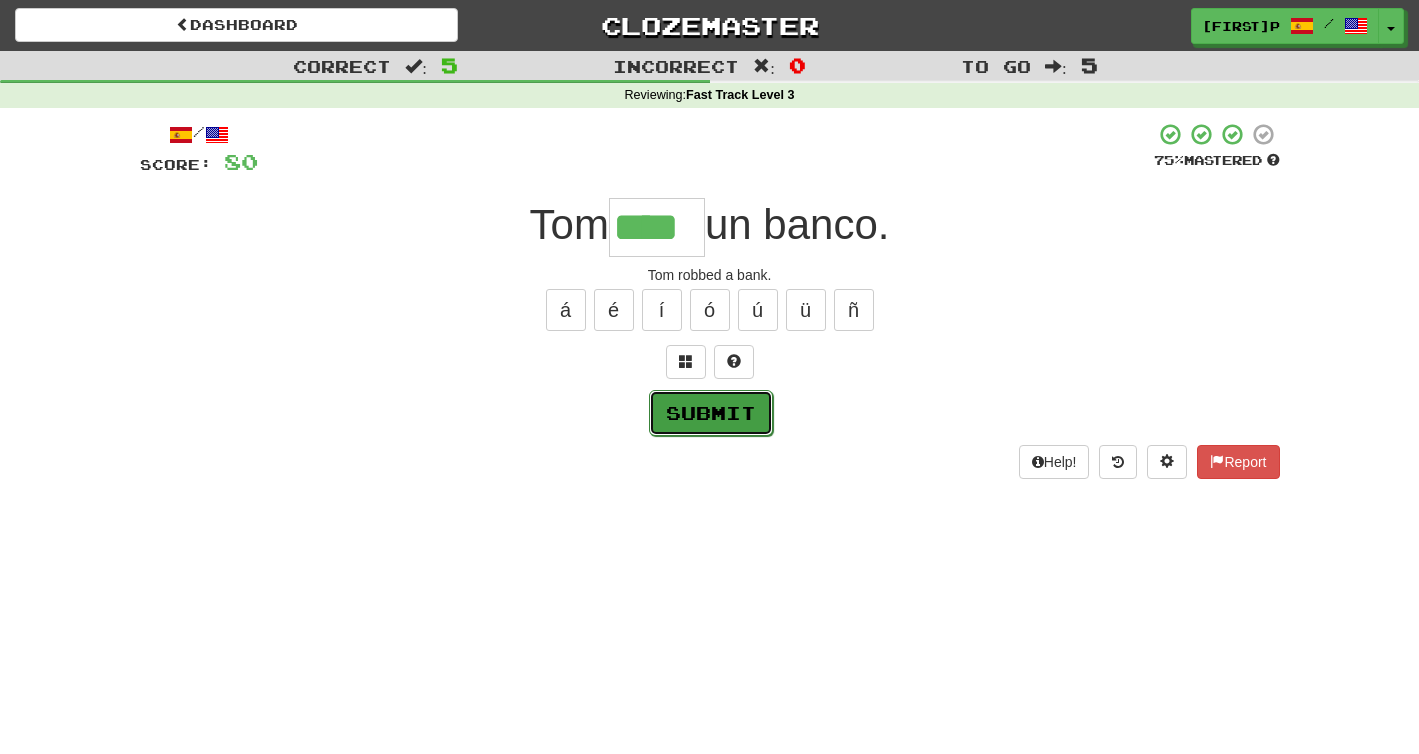 click on "Submit" at bounding box center (711, 413) 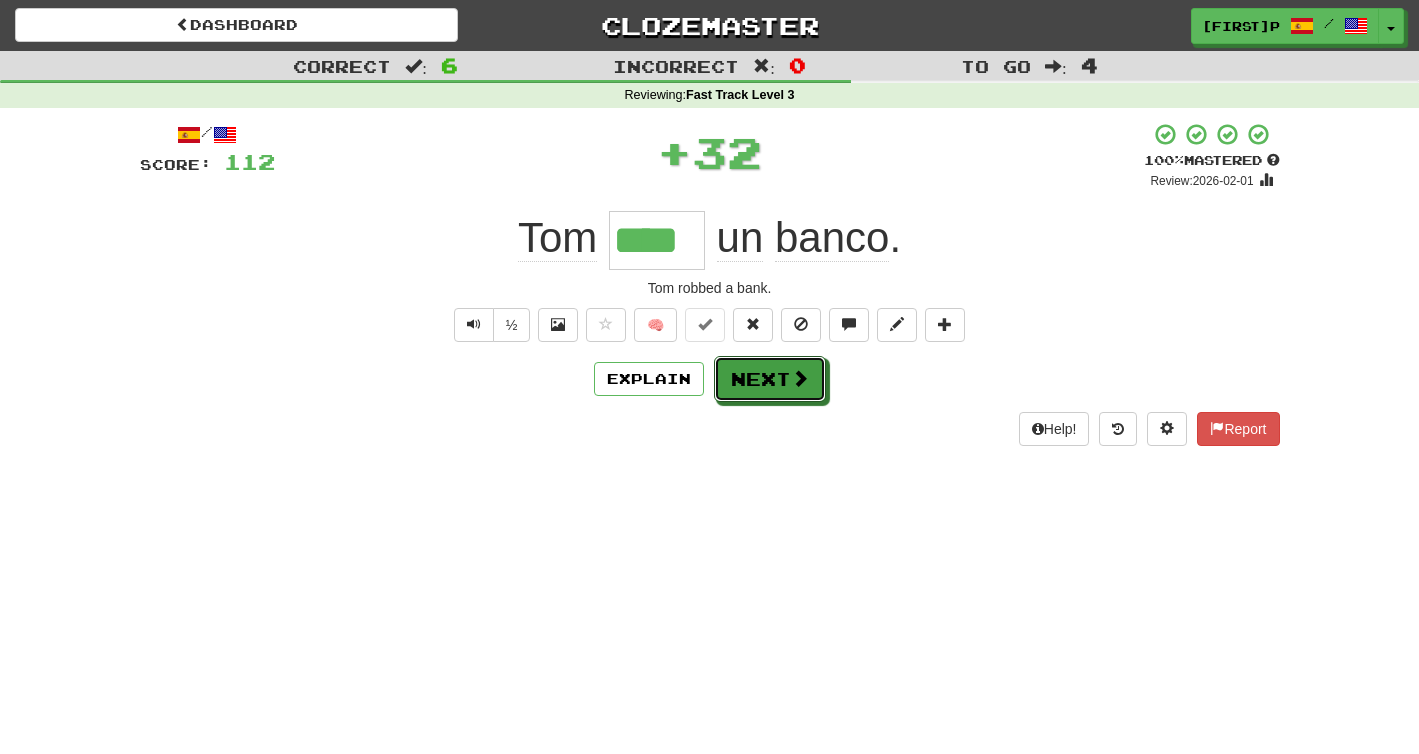 click on "Next" at bounding box center (770, 379) 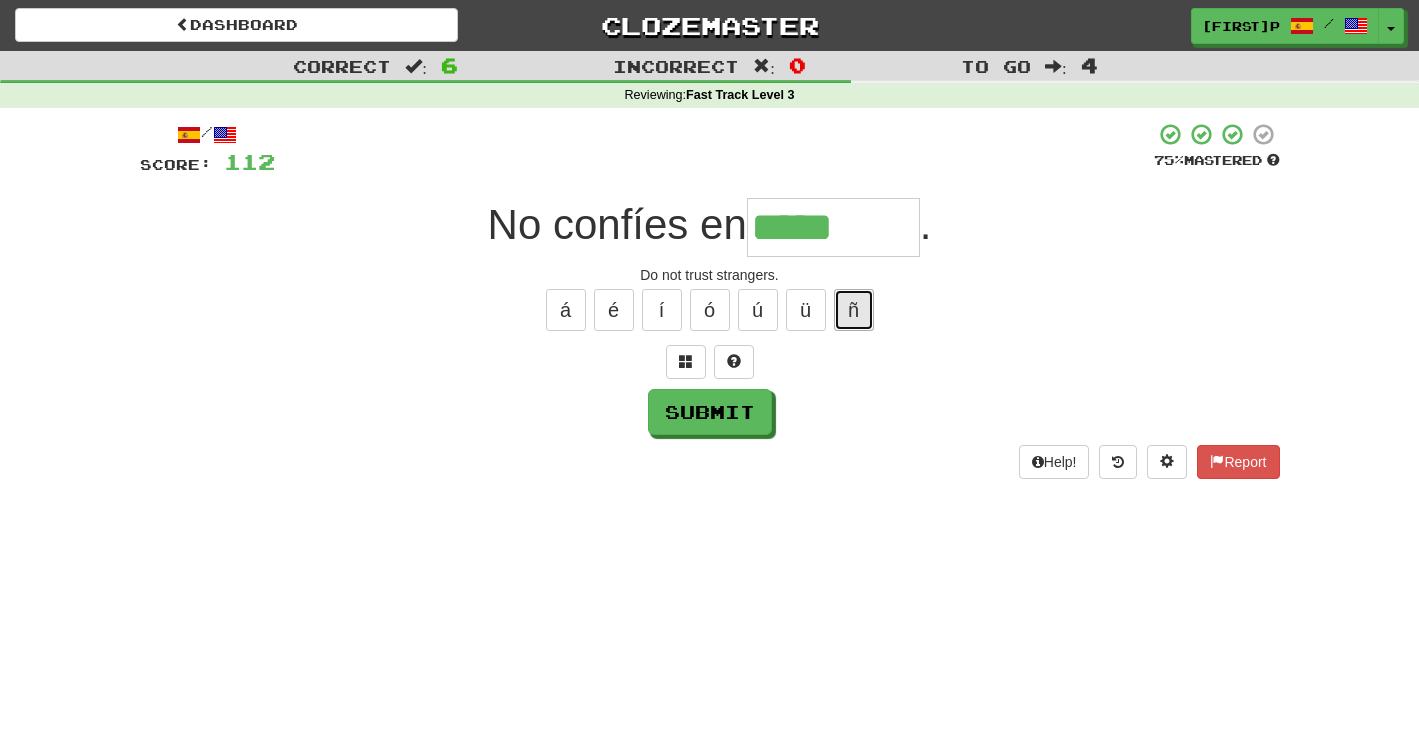 click on "ñ" at bounding box center [854, 310] 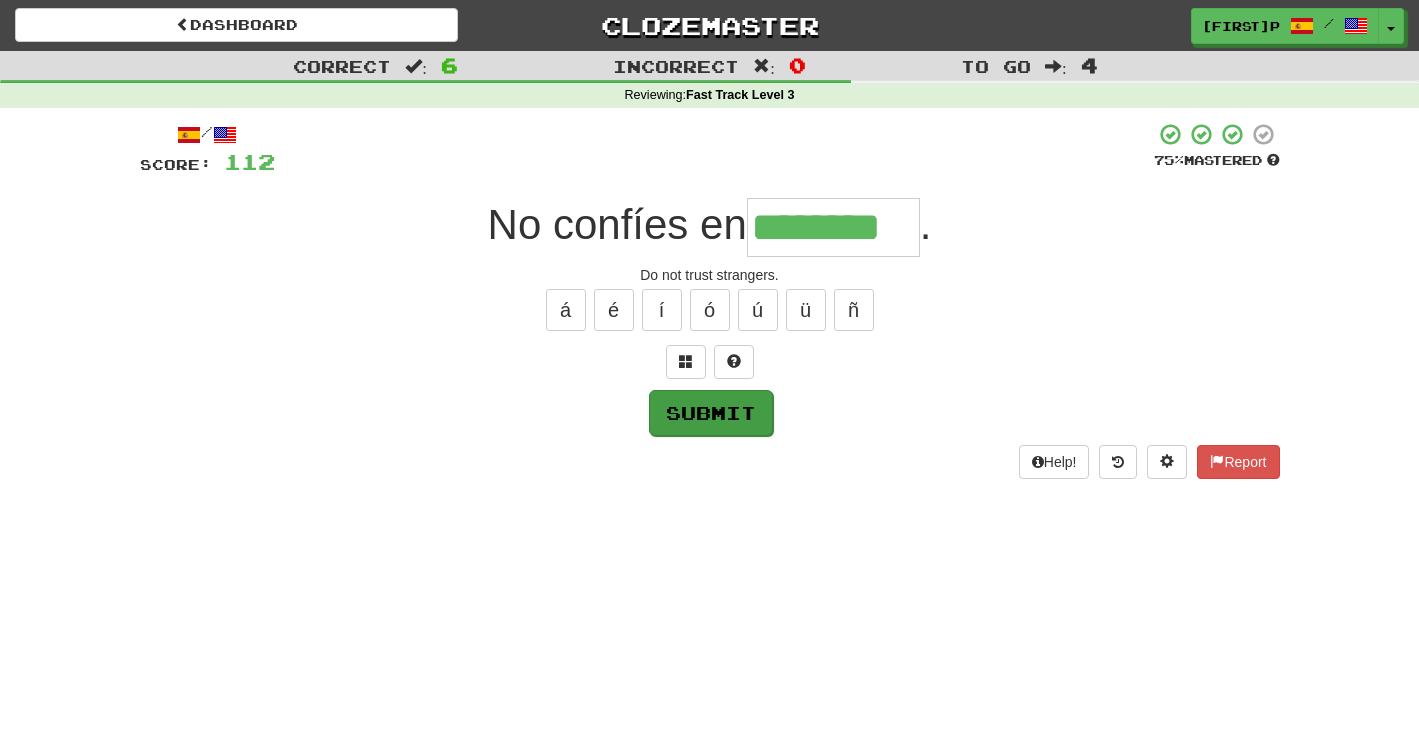 type on "********" 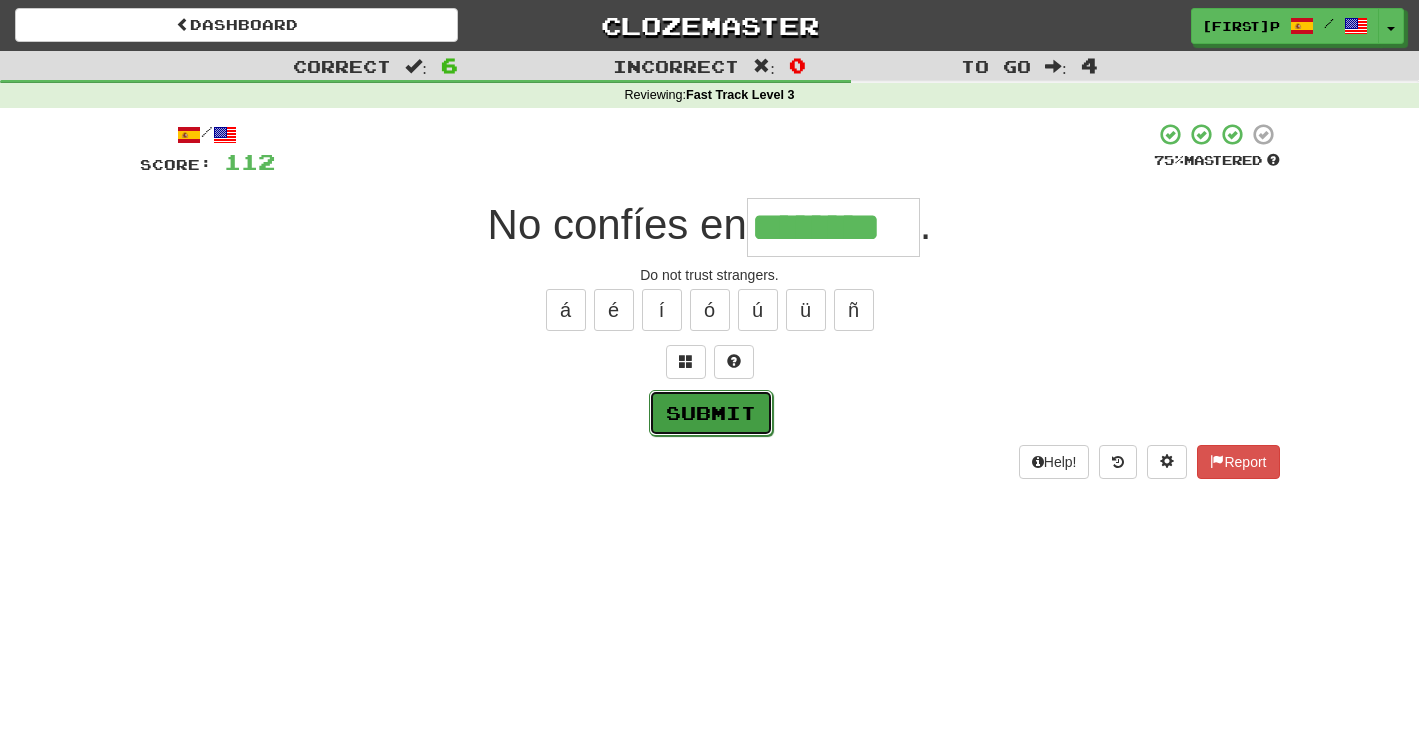 click on "Submit" at bounding box center (711, 413) 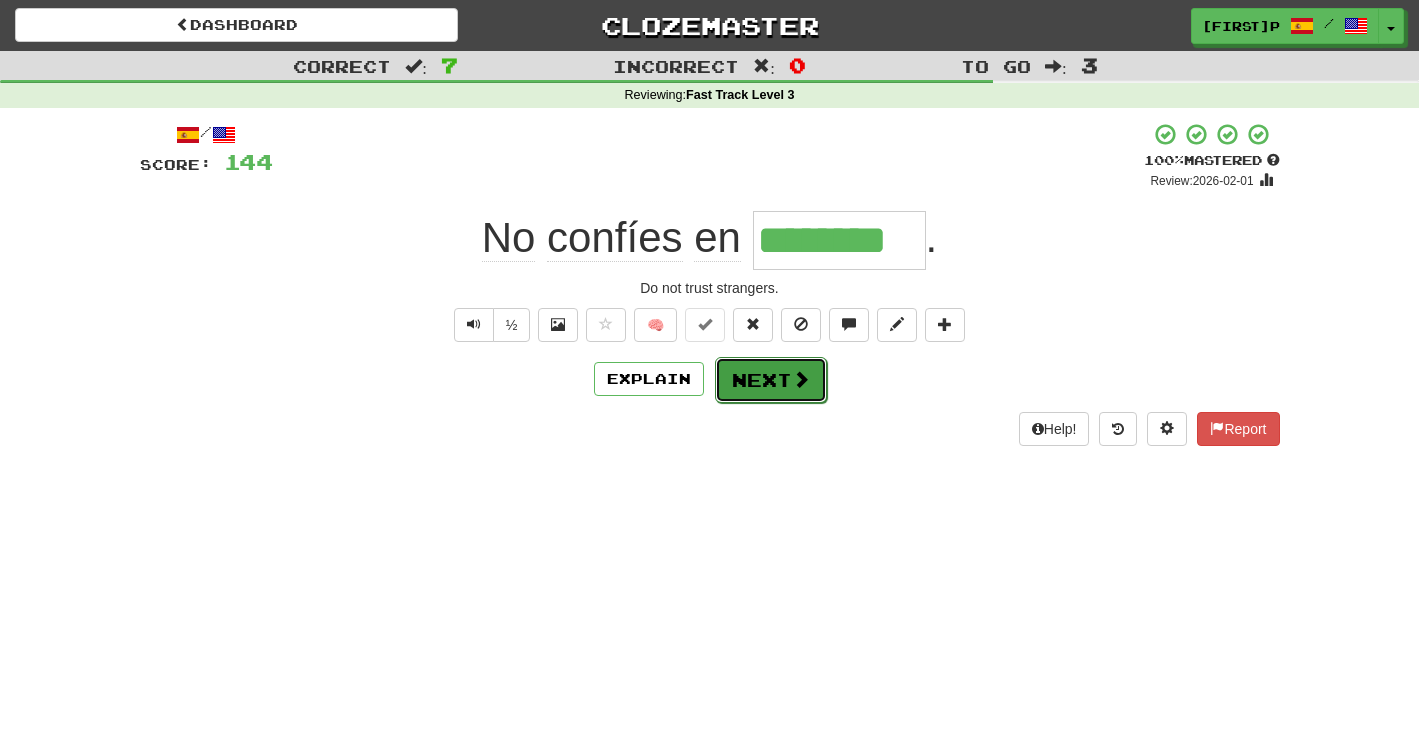 click on "Next" at bounding box center [771, 380] 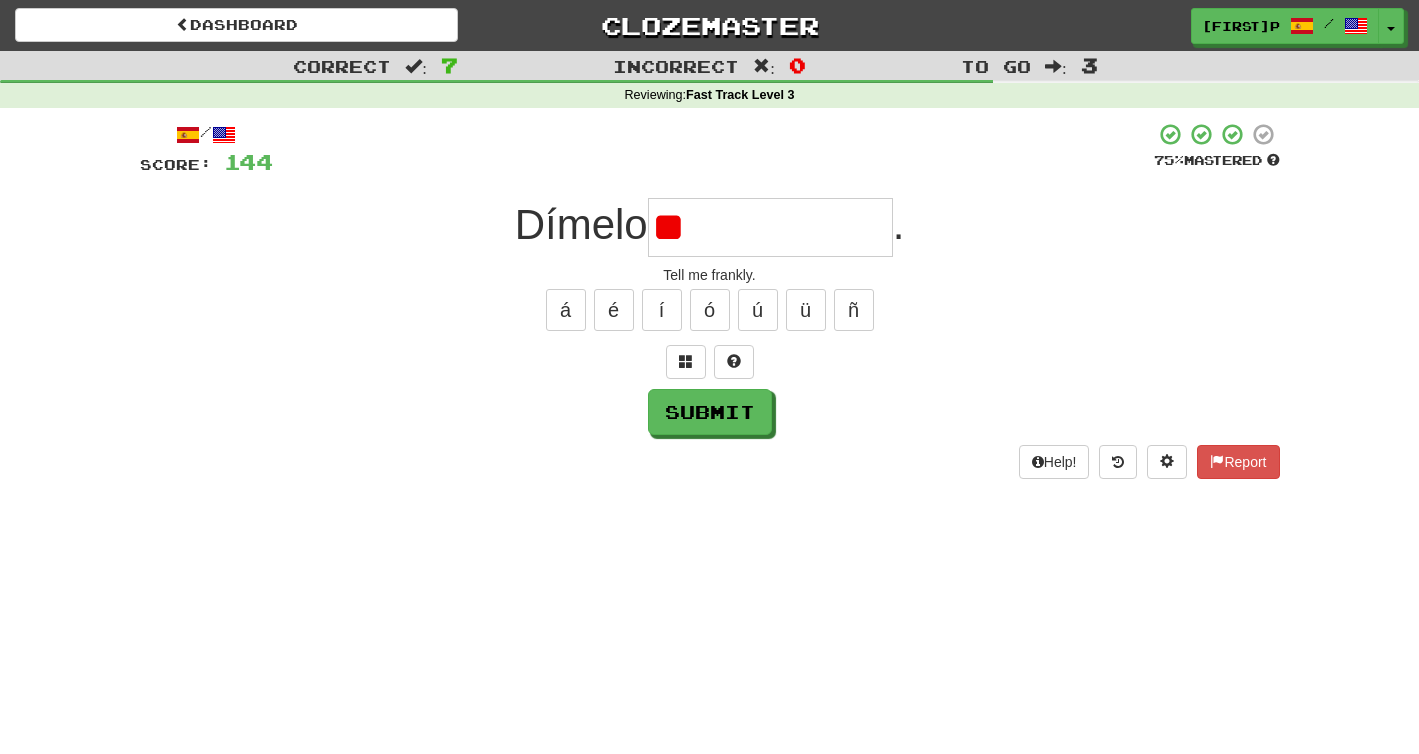 type on "*" 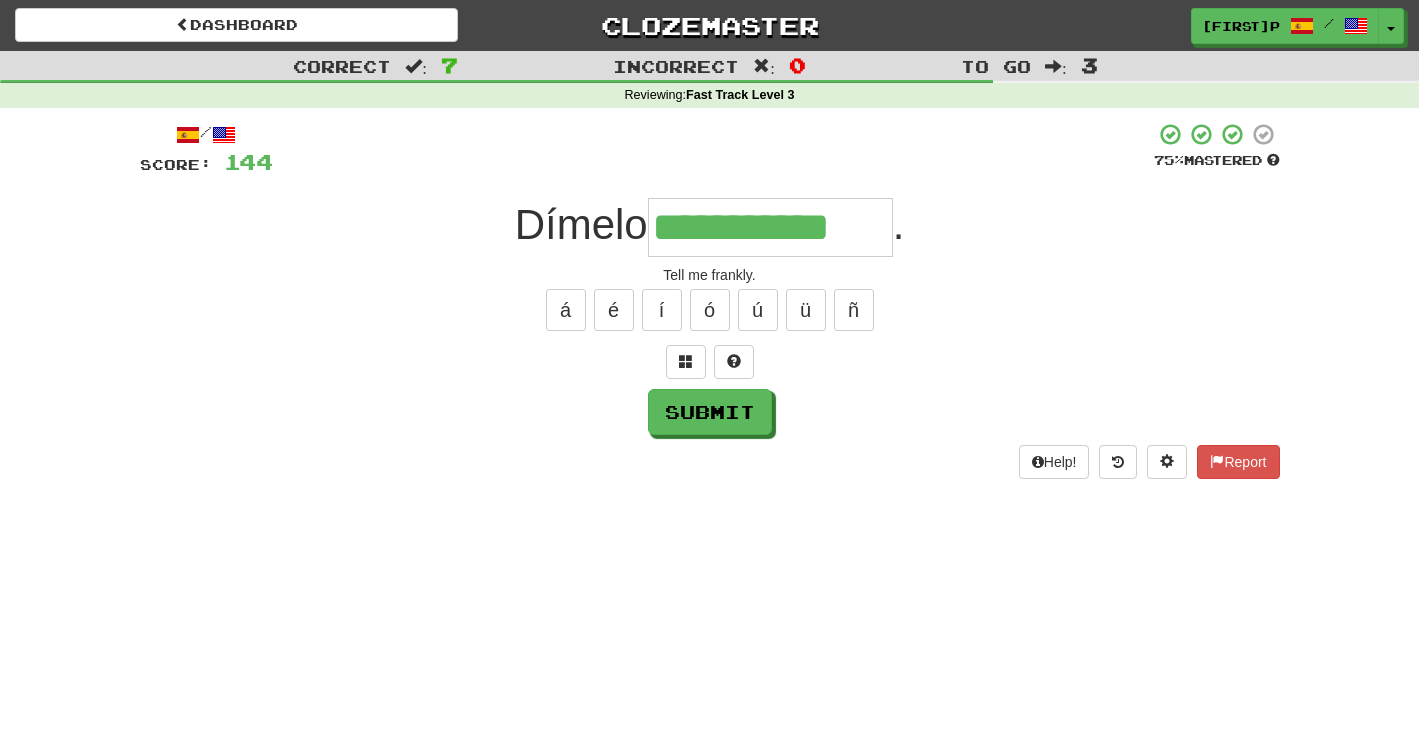 type on "**********" 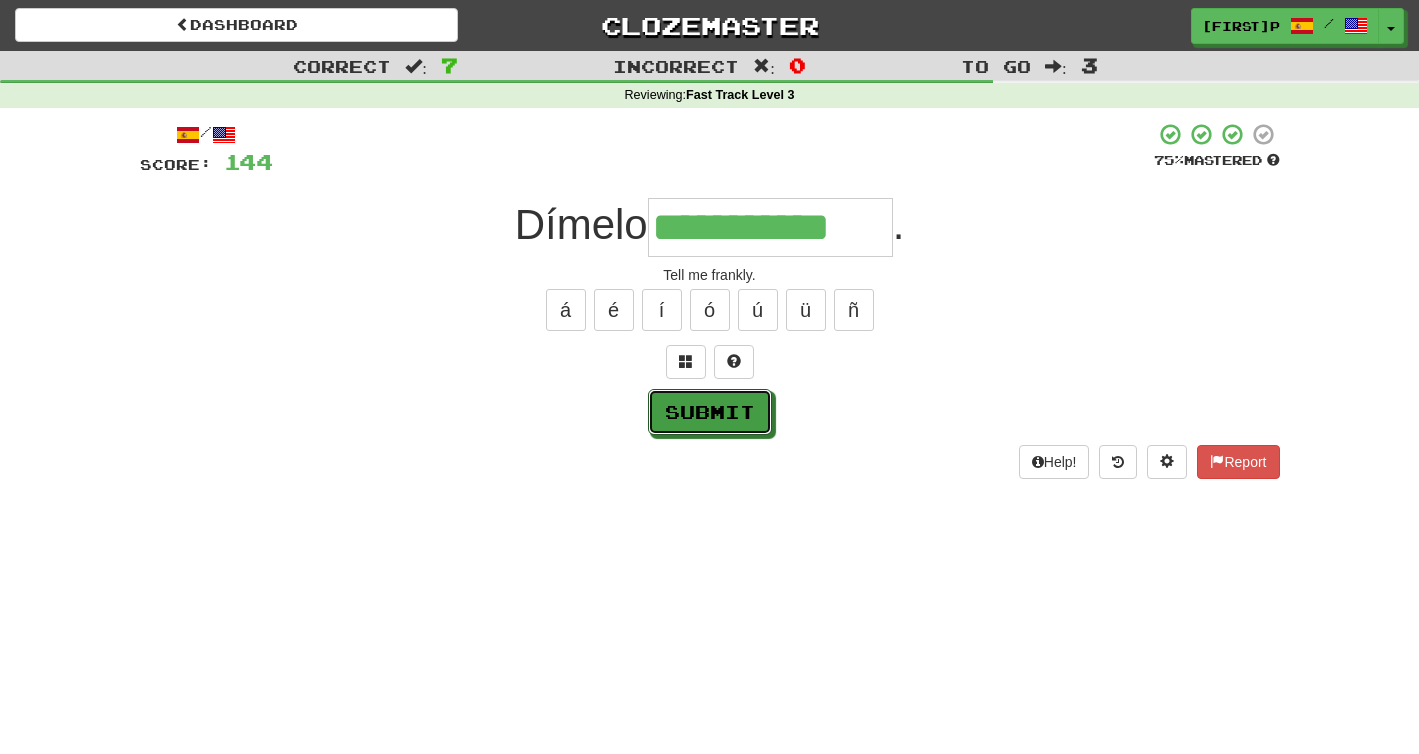 click on "Submit" at bounding box center (710, 412) 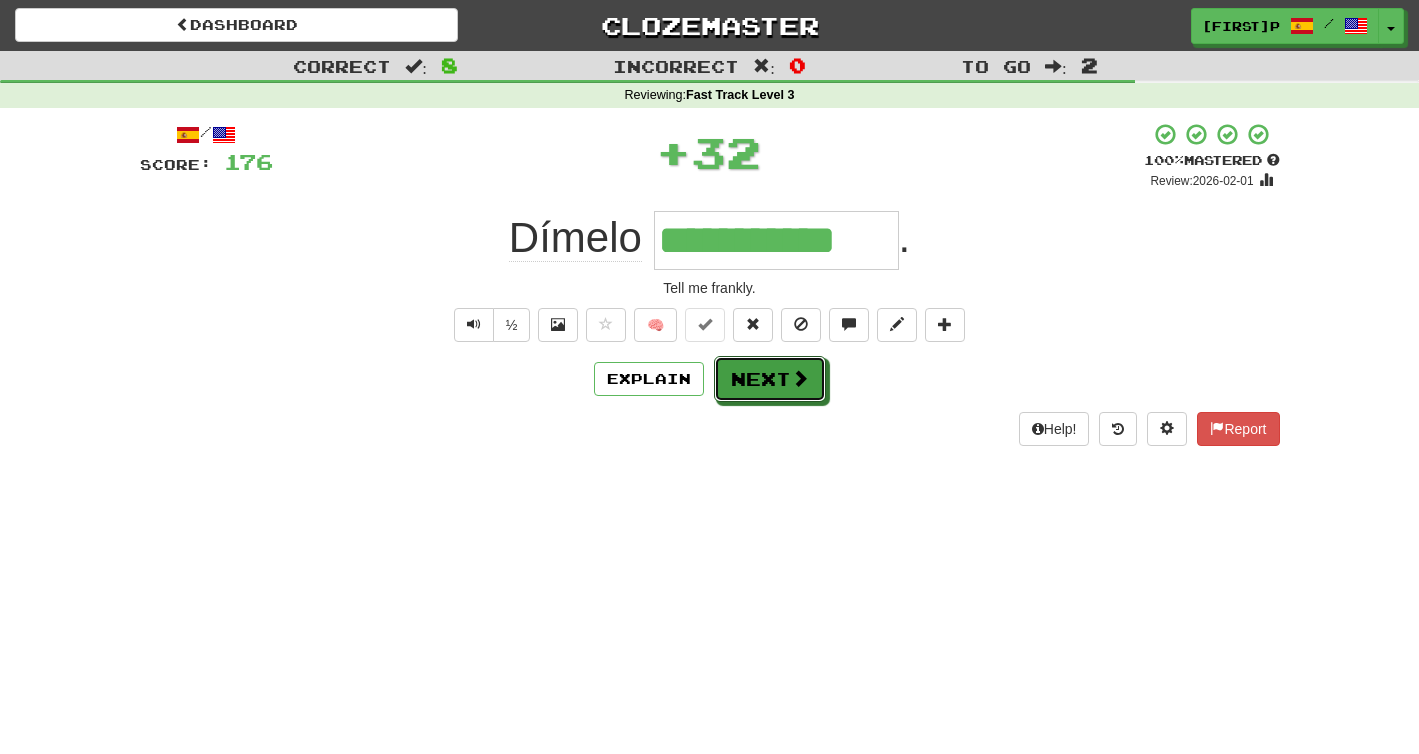 click on "Next" at bounding box center (770, 379) 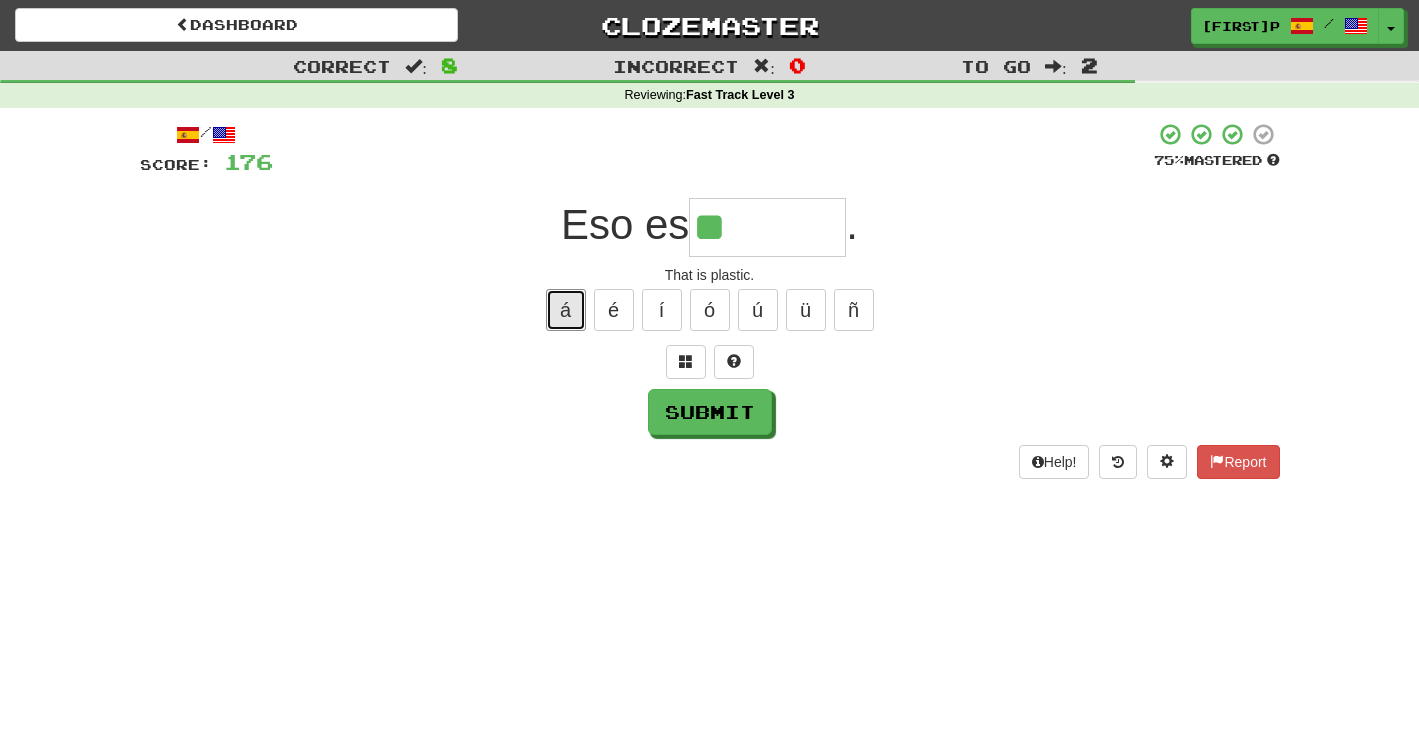 drag, startPoint x: 575, startPoint y: 304, endPoint x: 554, endPoint y: 262, distance: 46.957428 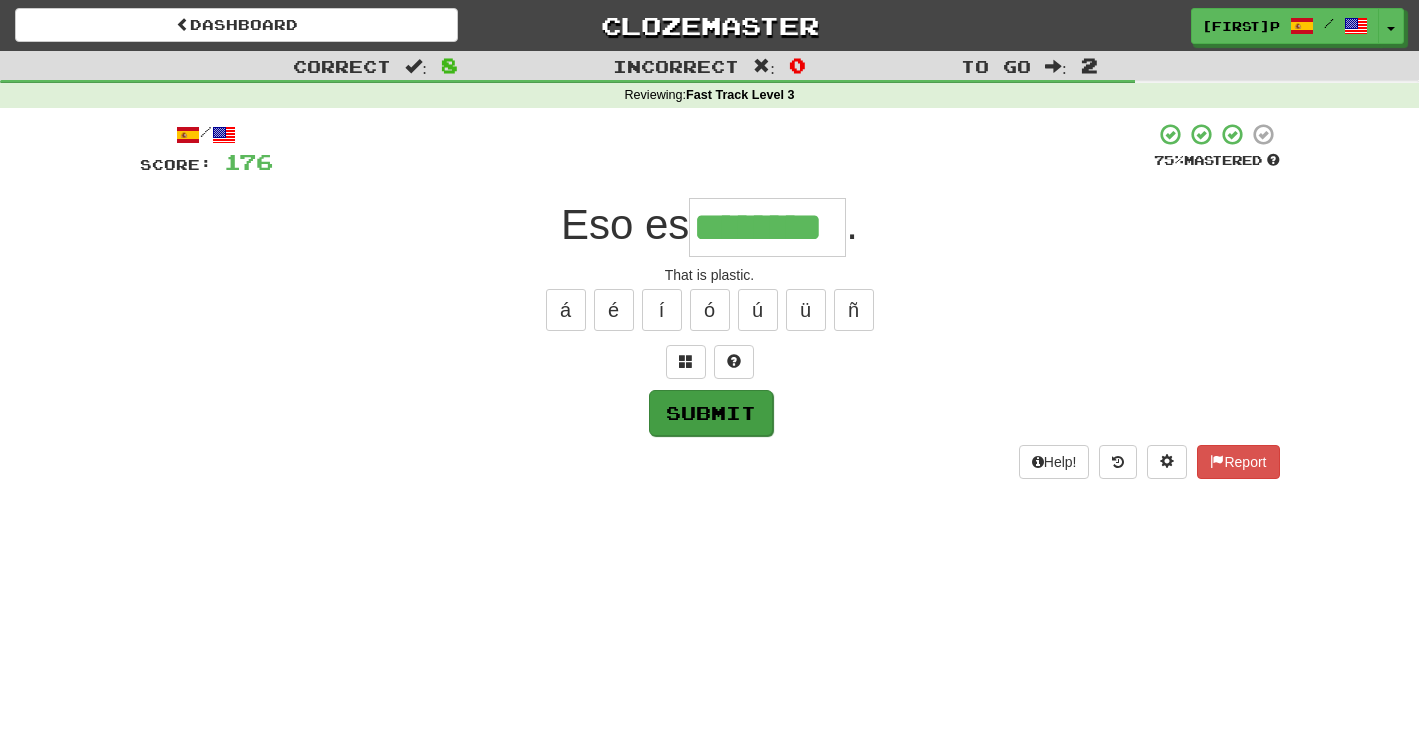 type on "********" 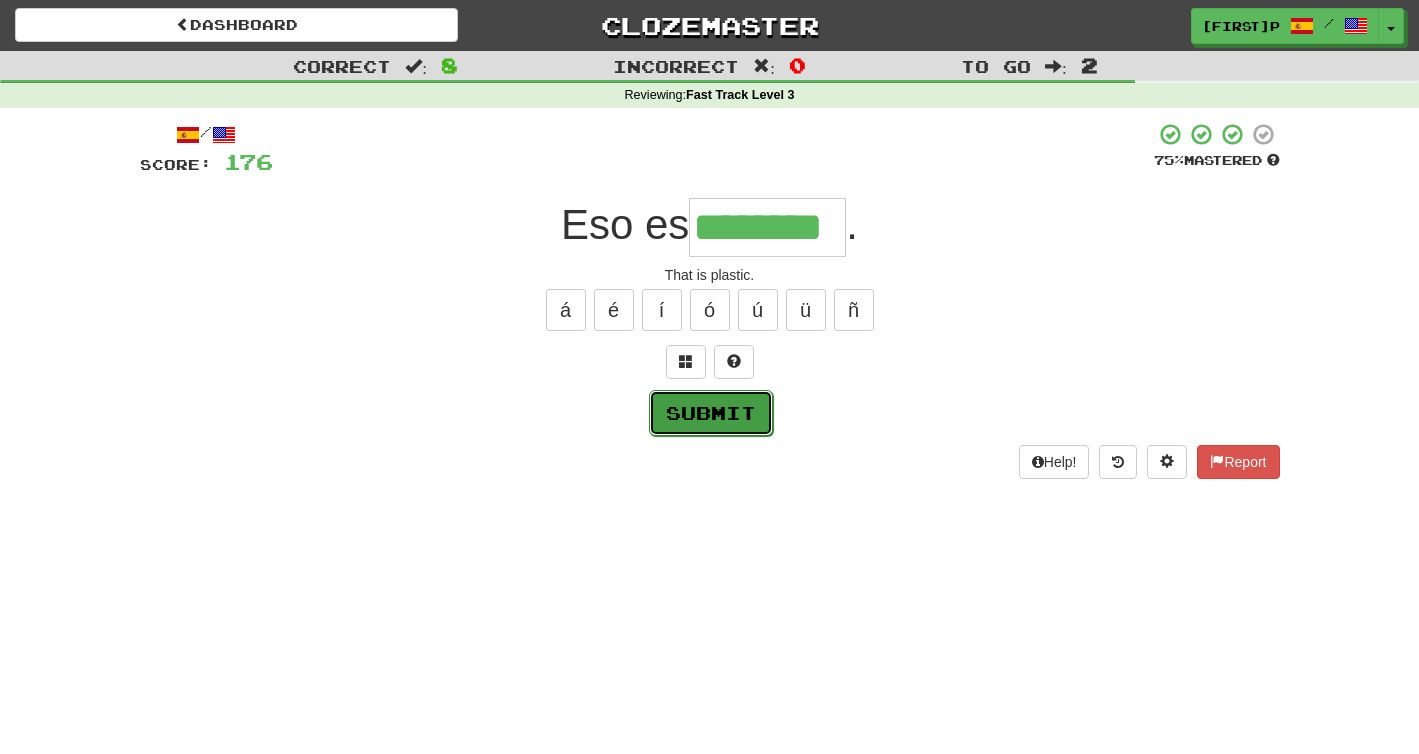 click on "Submit" at bounding box center [711, 413] 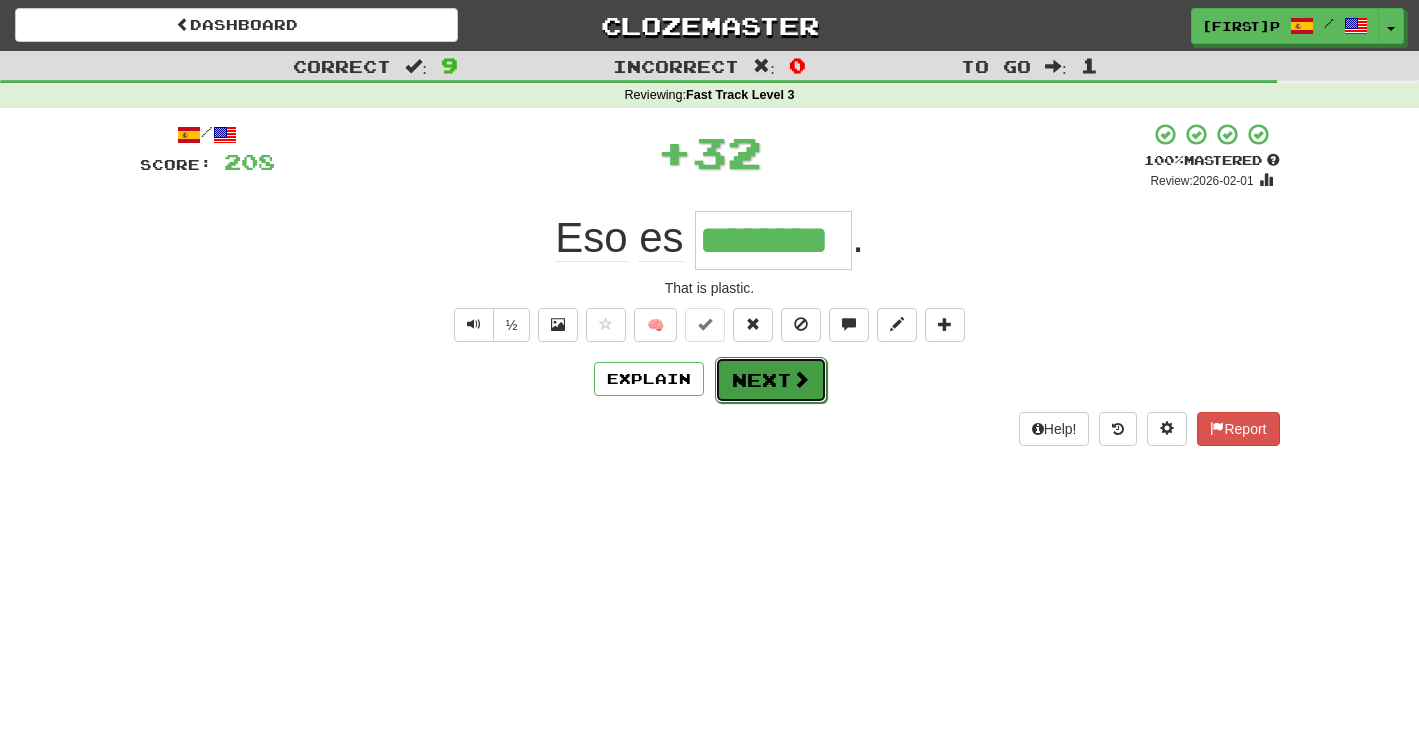 click on "Next" at bounding box center (771, 380) 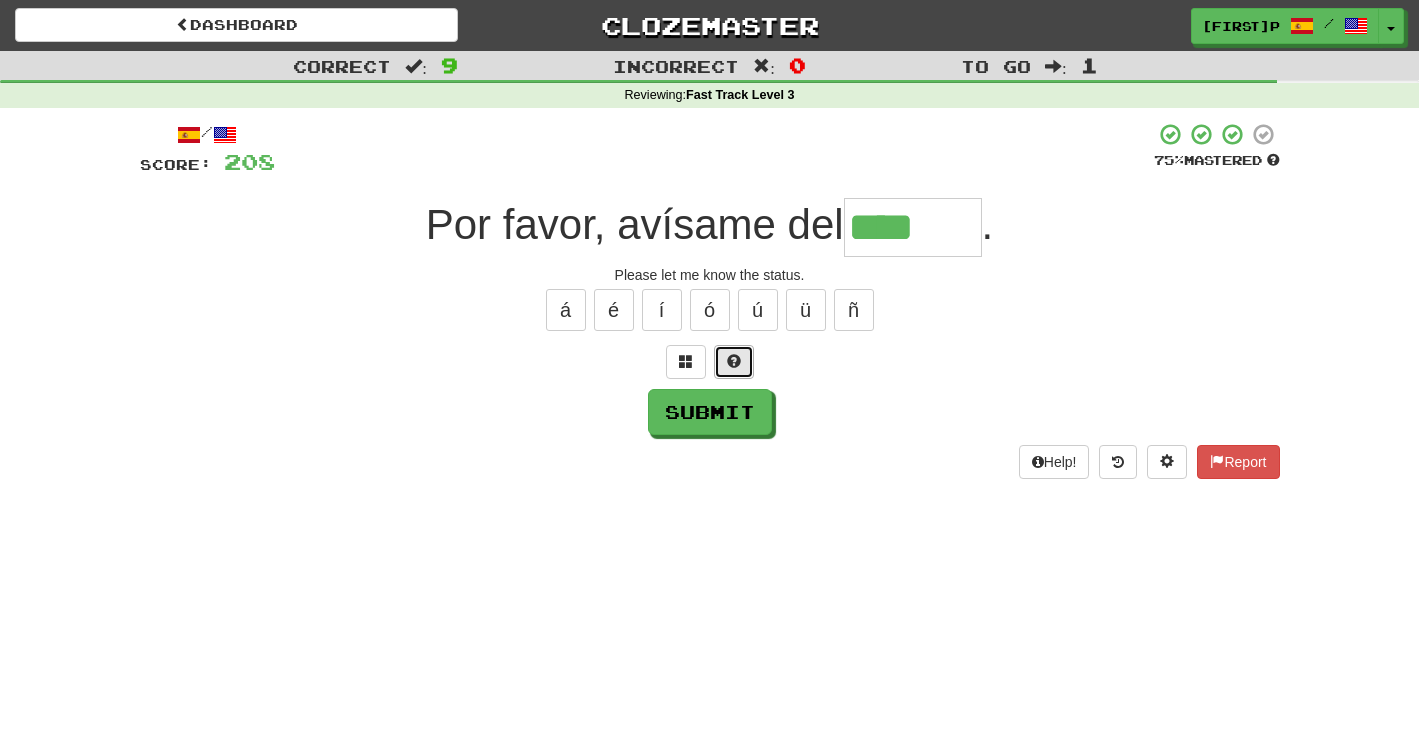 click at bounding box center [734, 361] 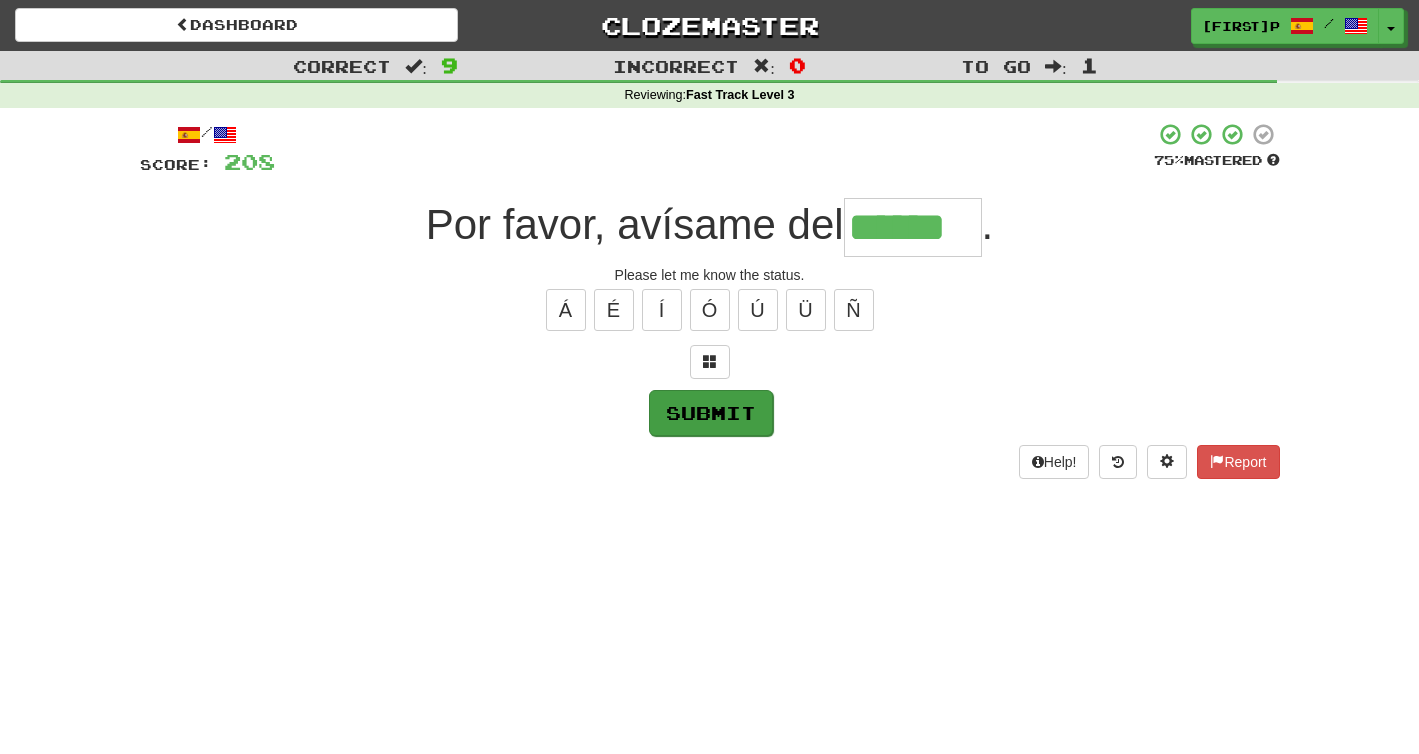 type on "******" 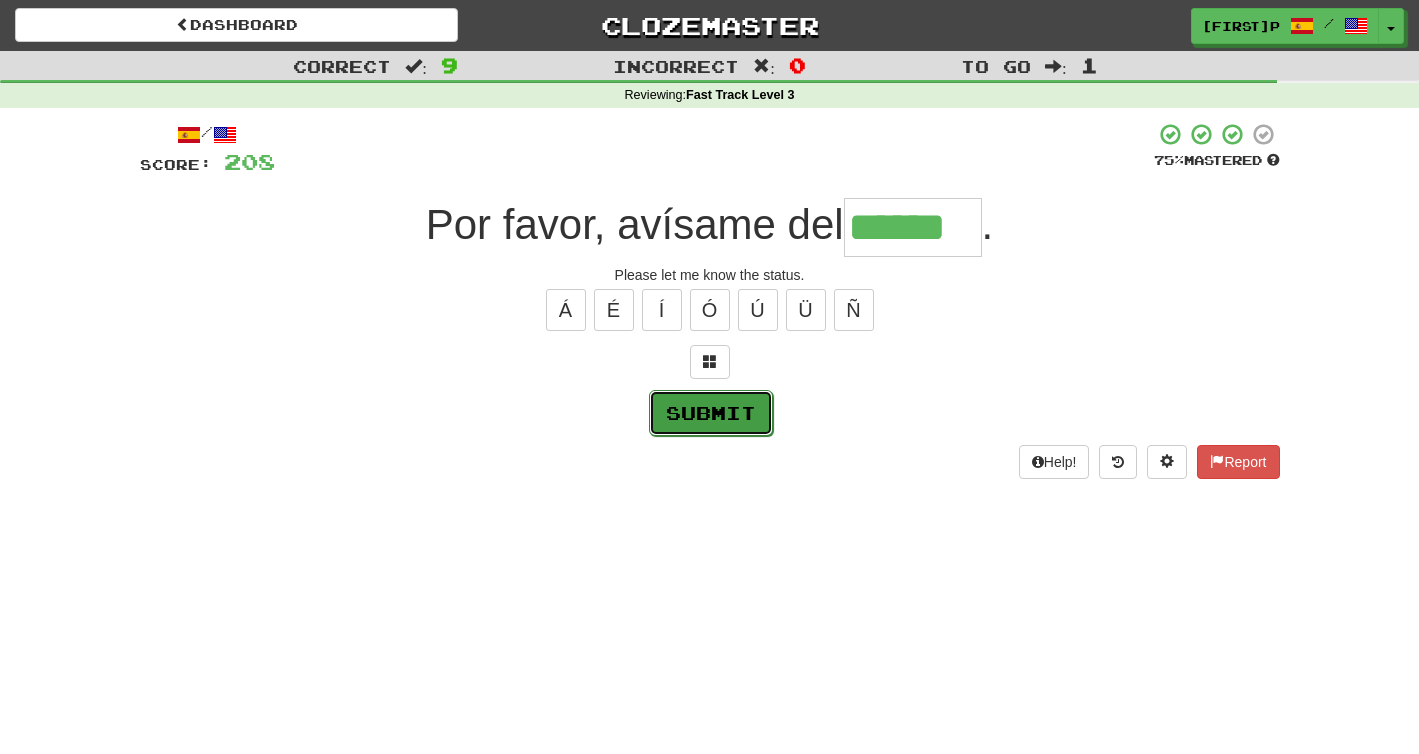 click on "Submit" at bounding box center [711, 413] 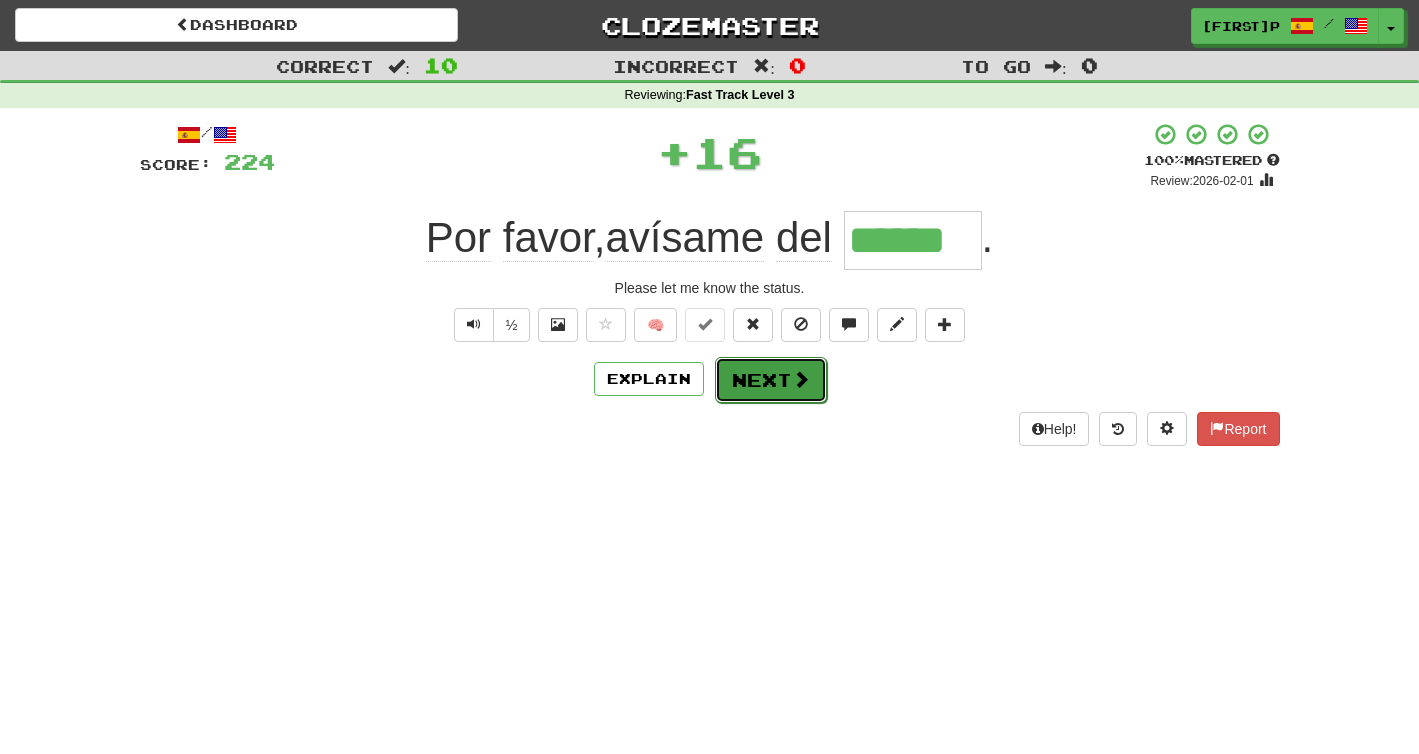 click on "Next" at bounding box center (771, 380) 